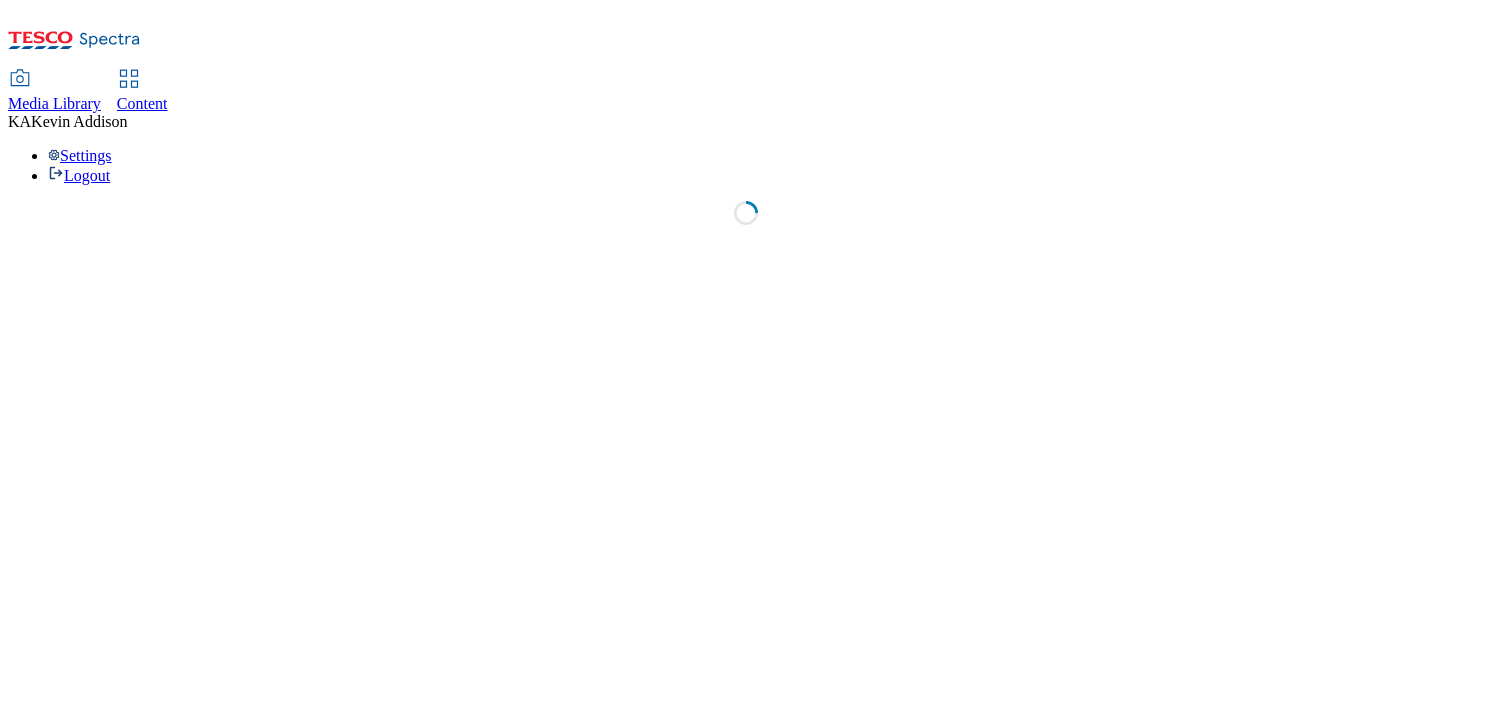 scroll, scrollTop: 0, scrollLeft: 0, axis: both 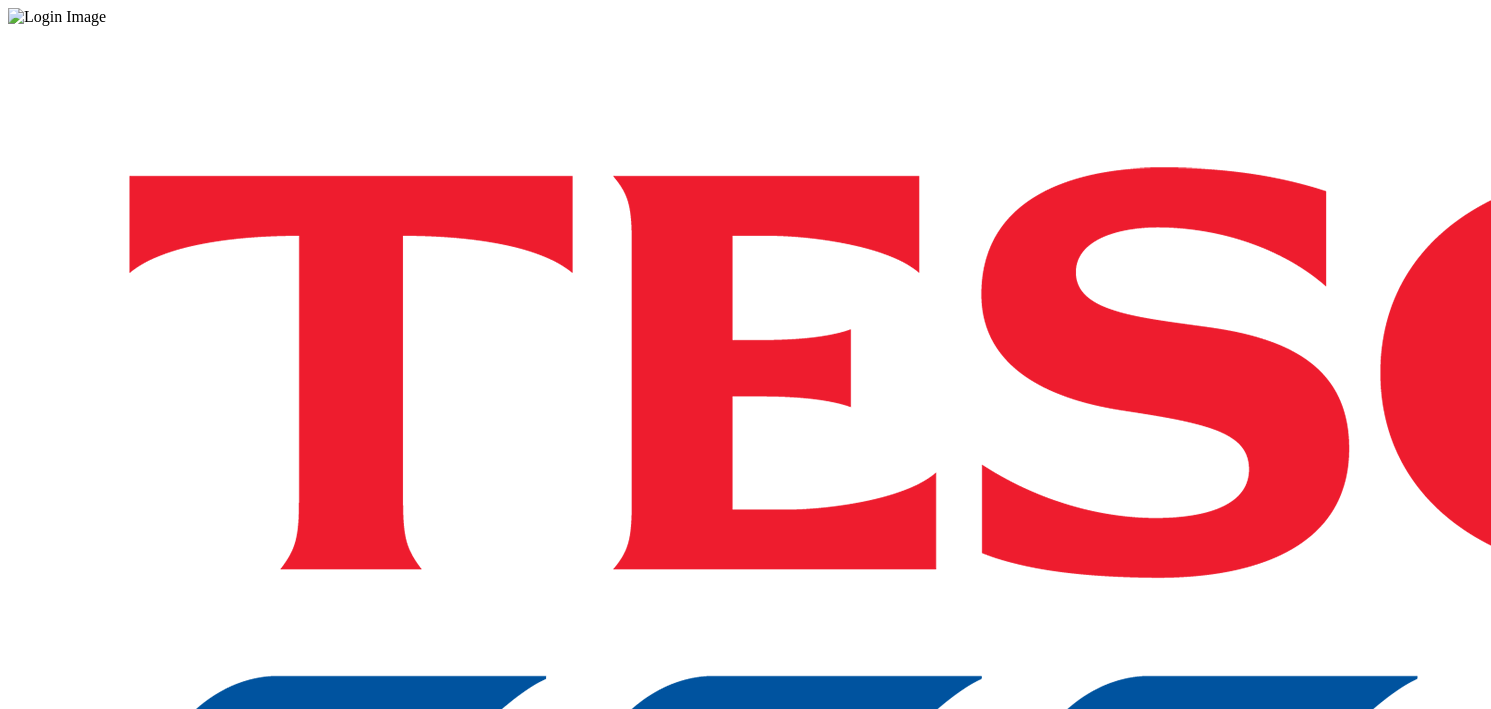 click on "Login" at bounding box center (745, 1000) 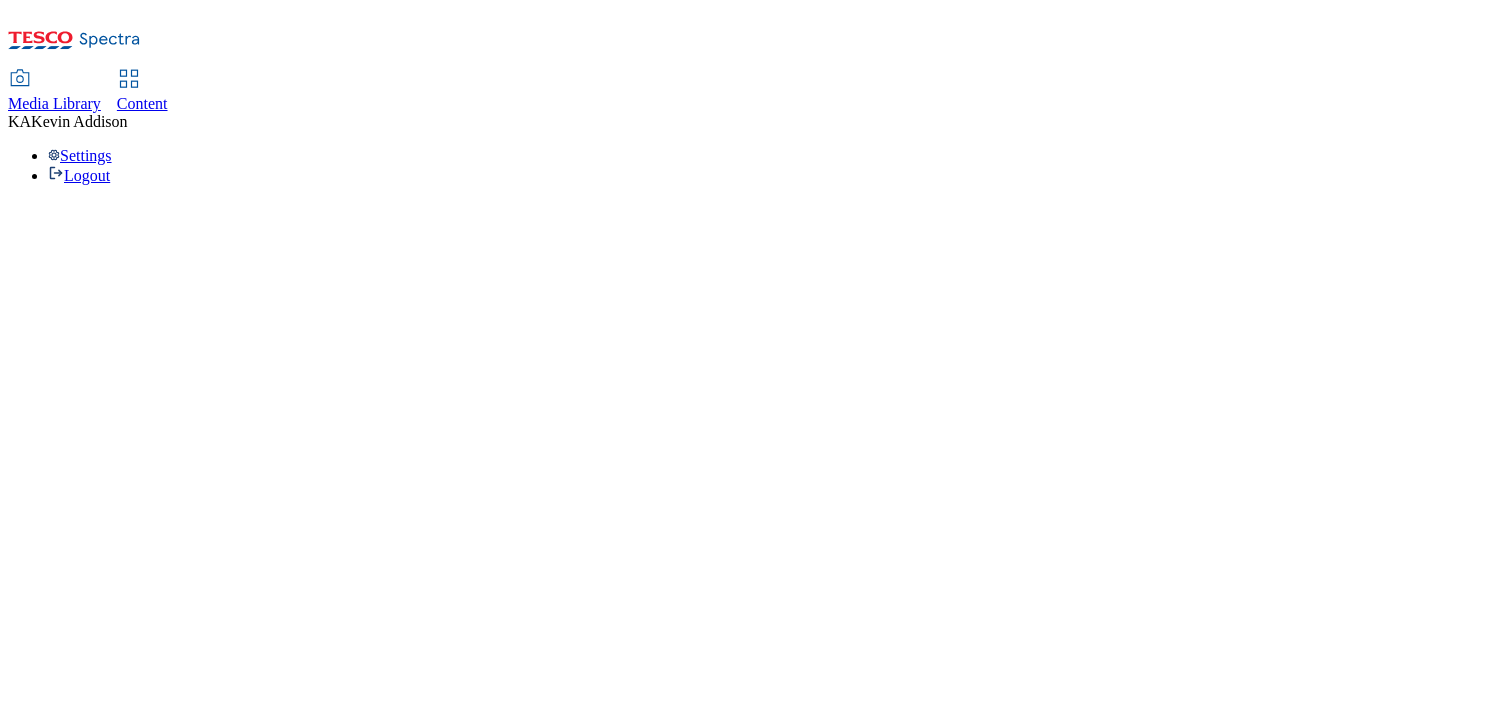 scroll, scrollTop: 0, scrollLeft: 0, axis: both 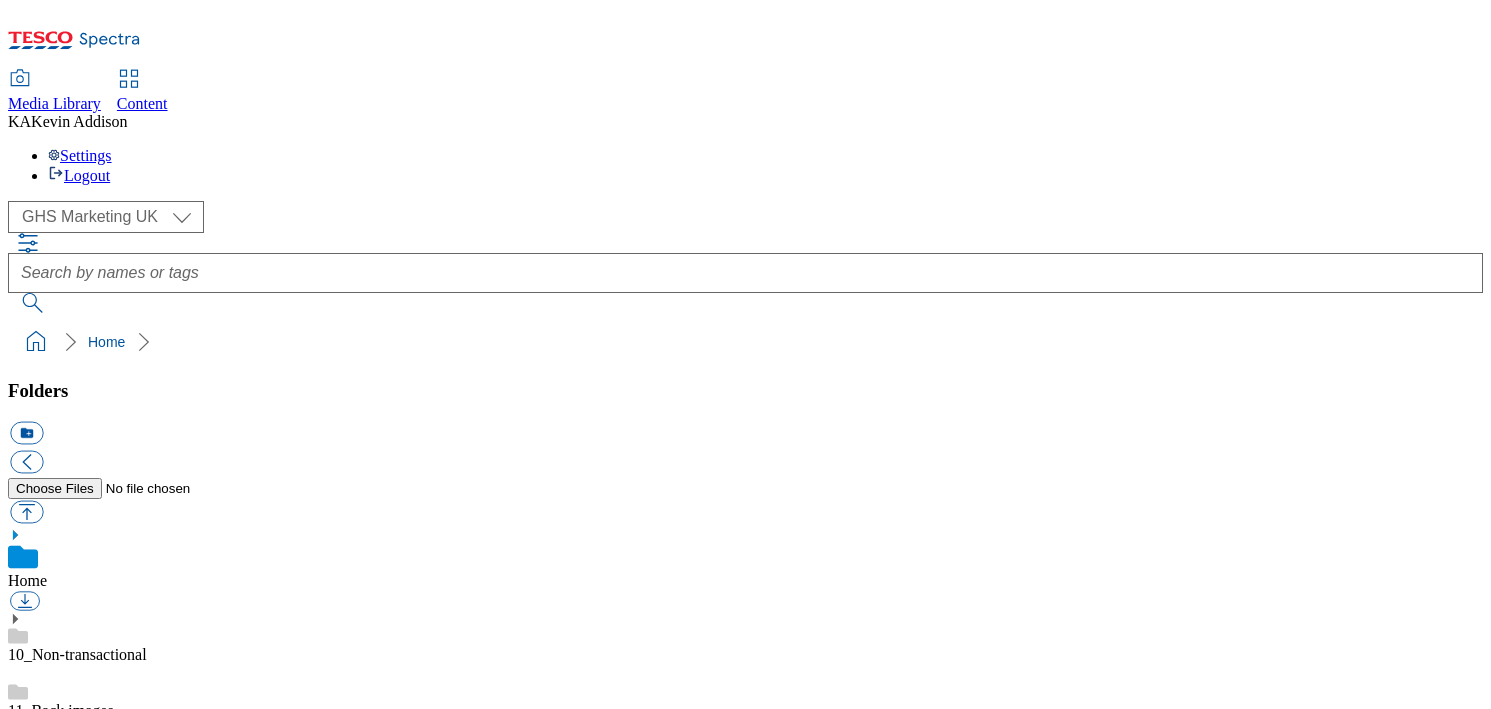 click 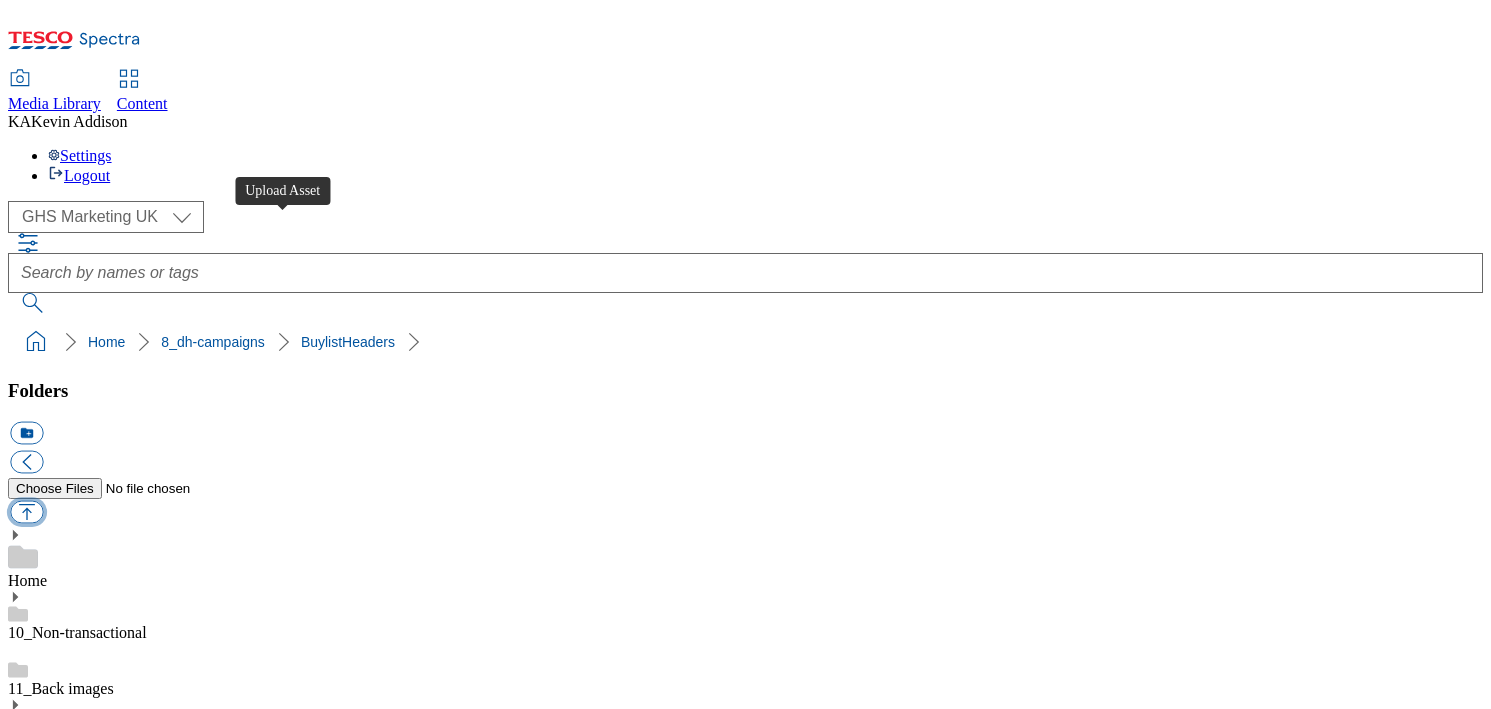 click at bounding box center (26, 512) 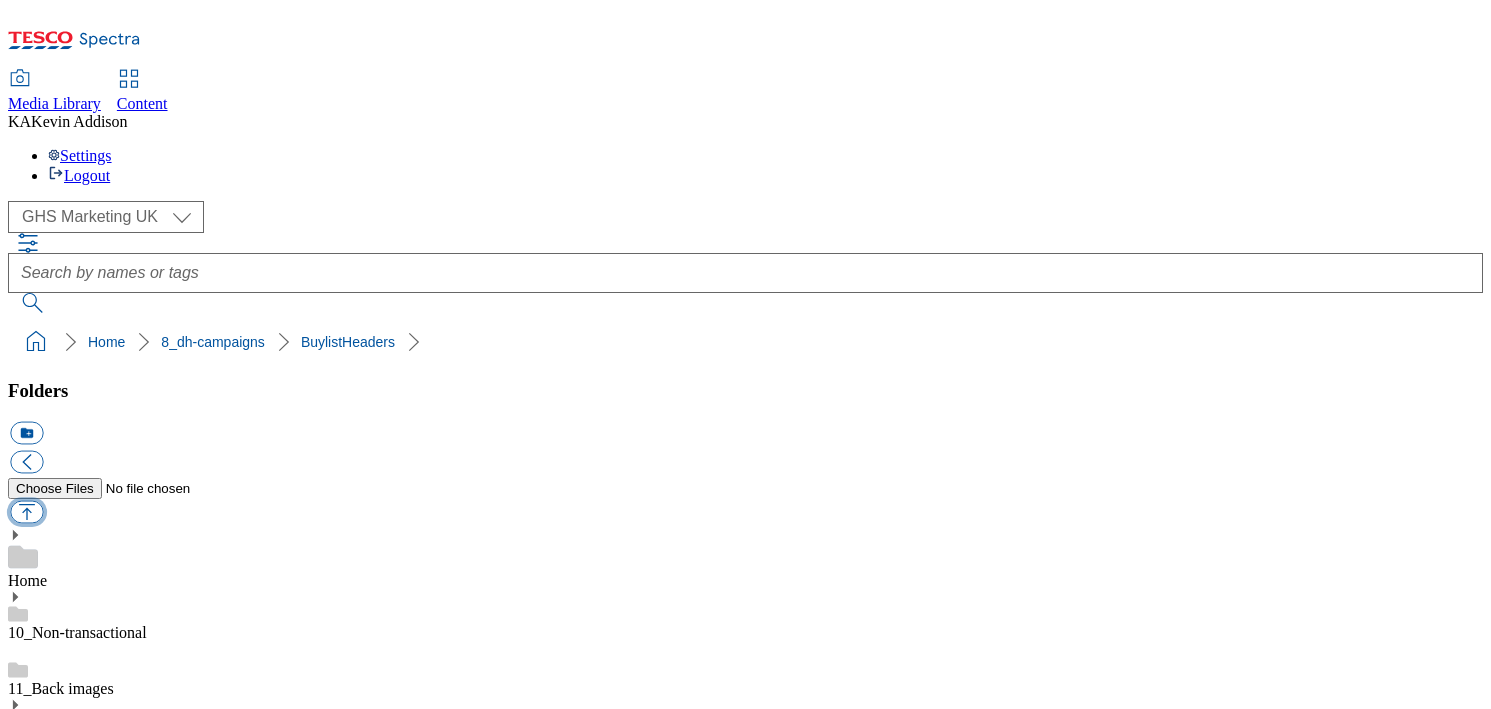 type on "C:\fakepath\1754297689433-Ad541174_Carlsberg_LegoBrand_H_1184x333_V3.jpg" 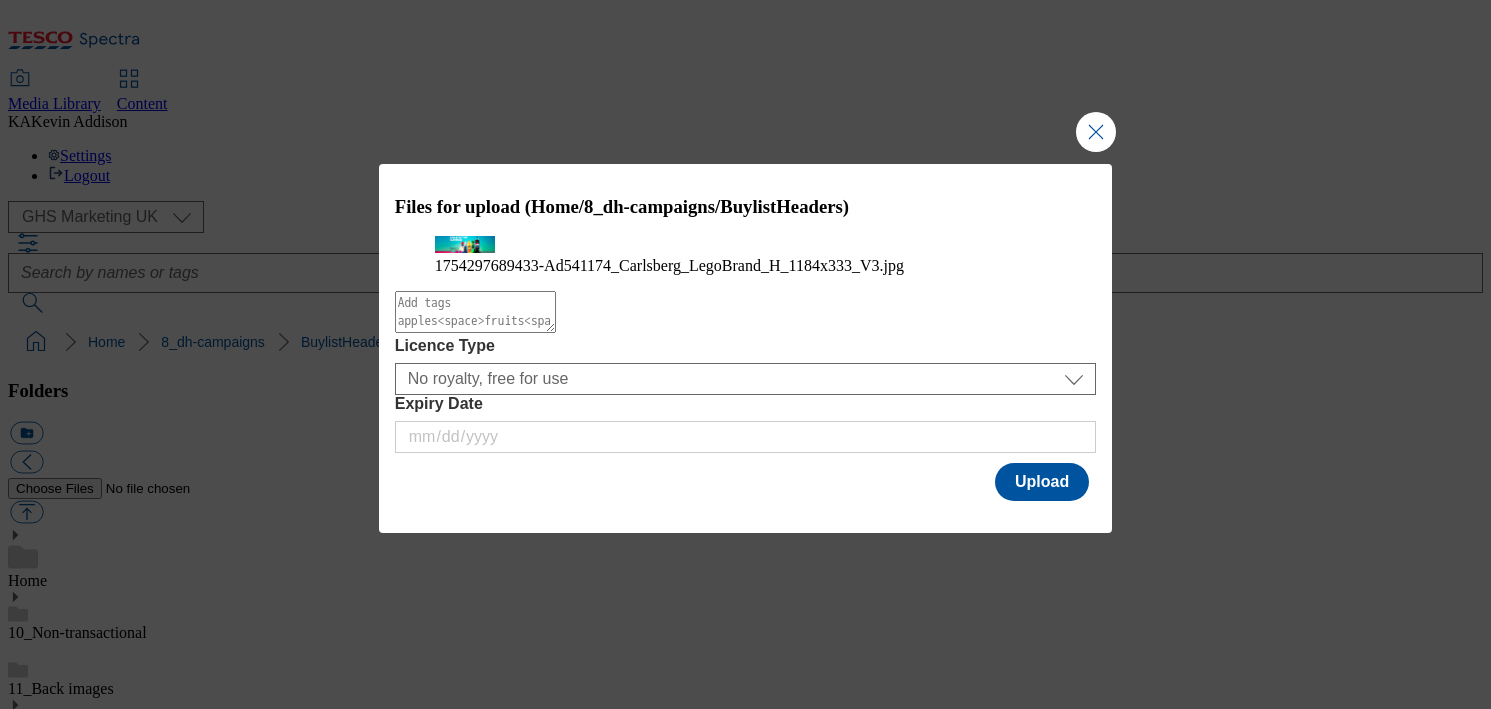 click on "Files for upload (Home/8_dh-campaigns/BuylistHeaders)   1754297689433-Ad541174_Carlsberg_LegoBrand_H_1184x333_V3.jpg Licence Type No royalty, free for use All media 3 months UK only All media 6 months UK only All media 12 months UK only All media 3 months Worldwide All media 6 months Worldwide All media 12 months Worldwide Digital only 3 months UK only Digital only 6 months UK only Digital only 12 months UK only Digital only 3 months Worldwide Digital only 6 months Worldwide Digital only 12 months Worldwide Print only 3 months UK only No royalty, free for use Expiry Date Upload" at bounding box center [746, 335] 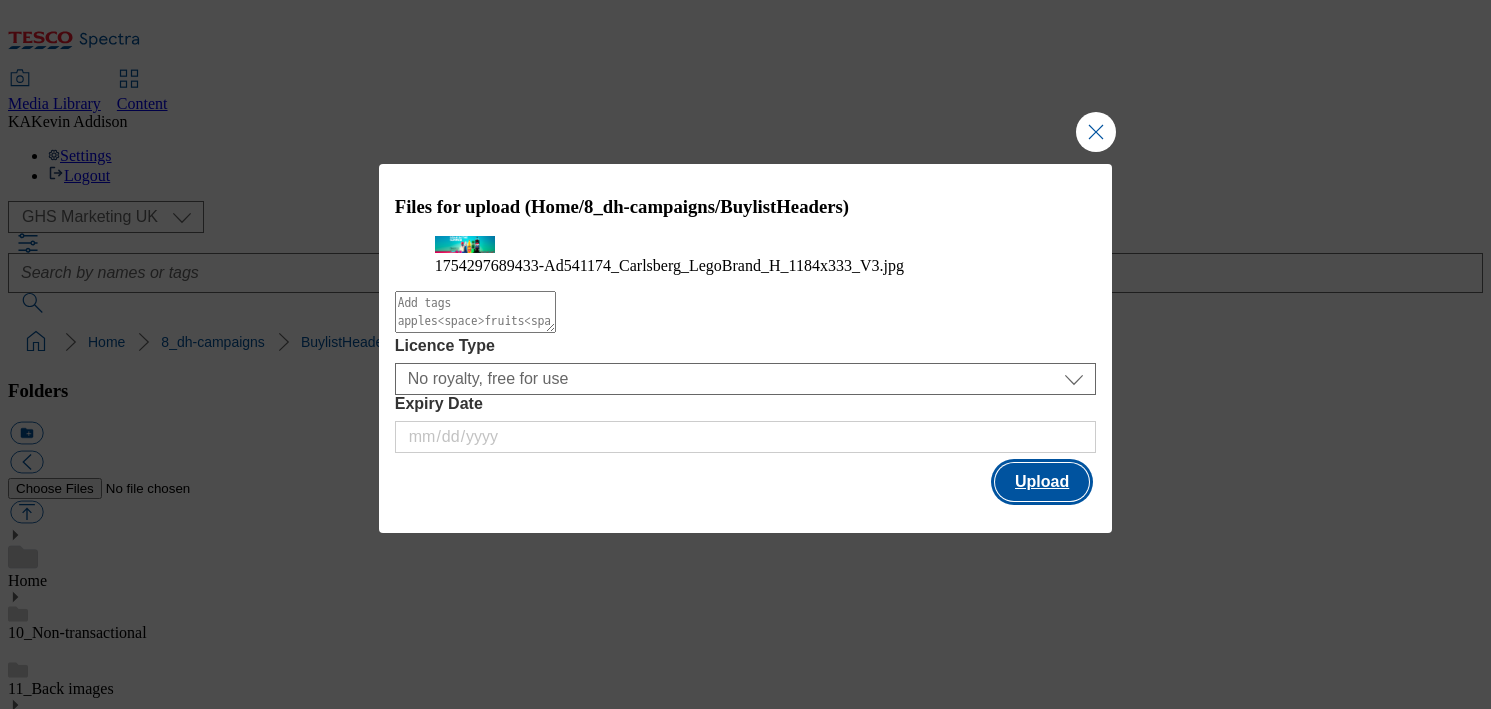 click on "Upload" at bounding box center [1042, 482] 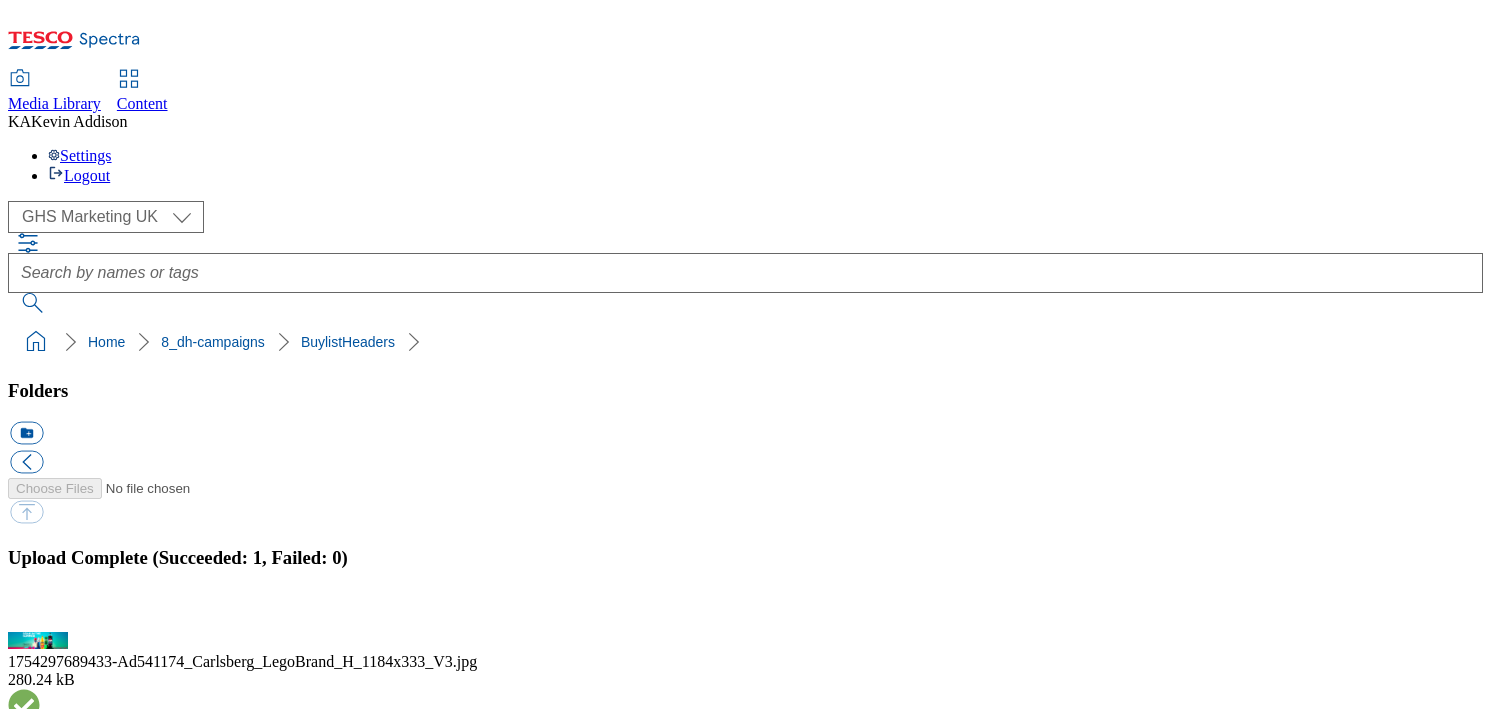 click on "BuylistHeaders" at bounding box center (57, 1747) 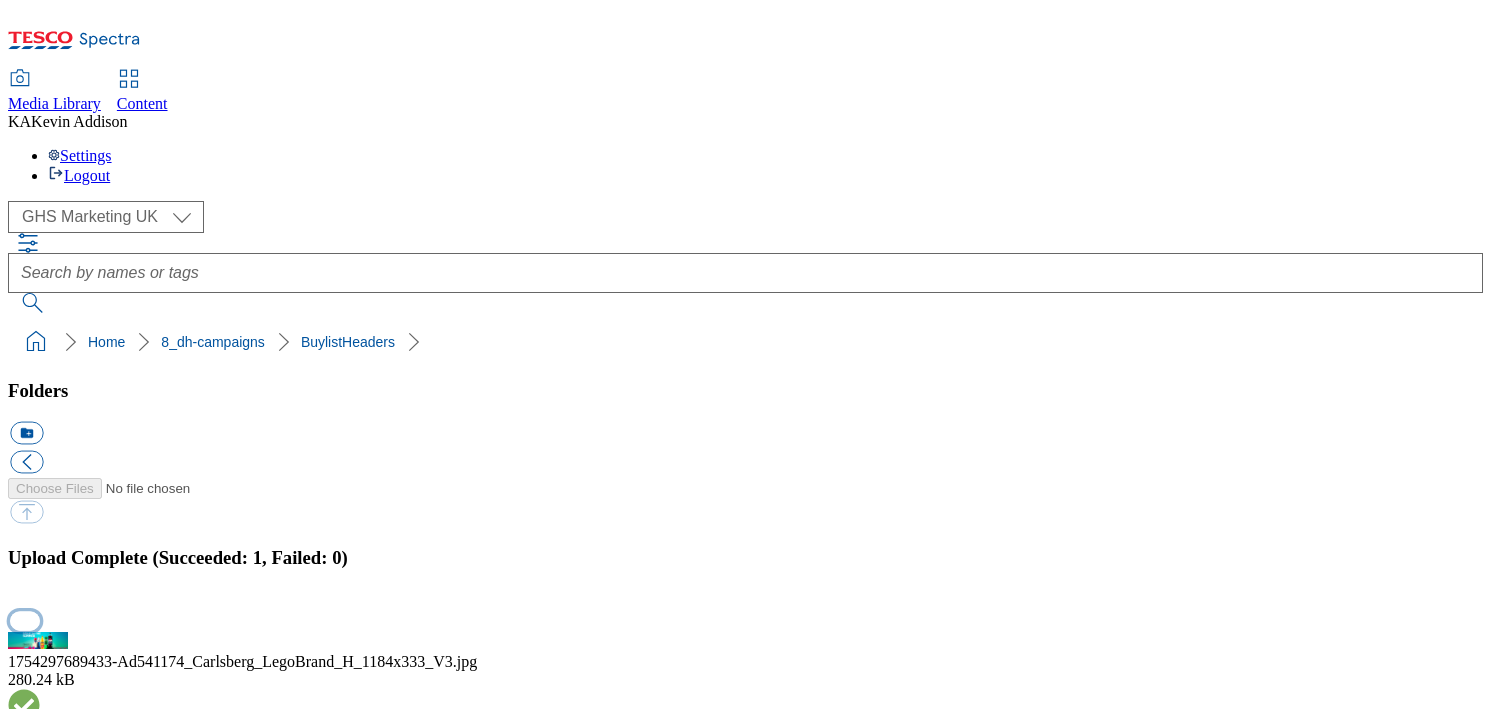 click at bounding box center (25, 620) 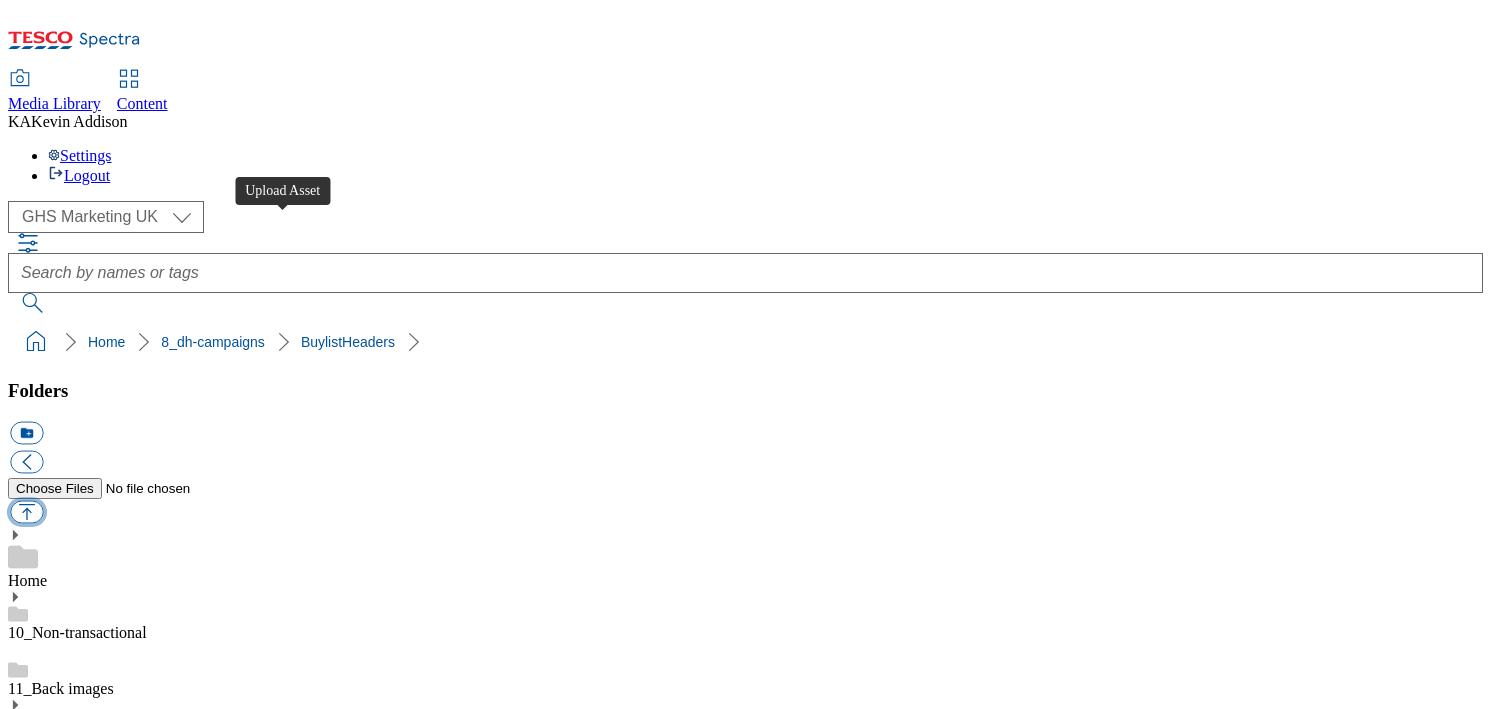 click at bounding box center [26, 512] 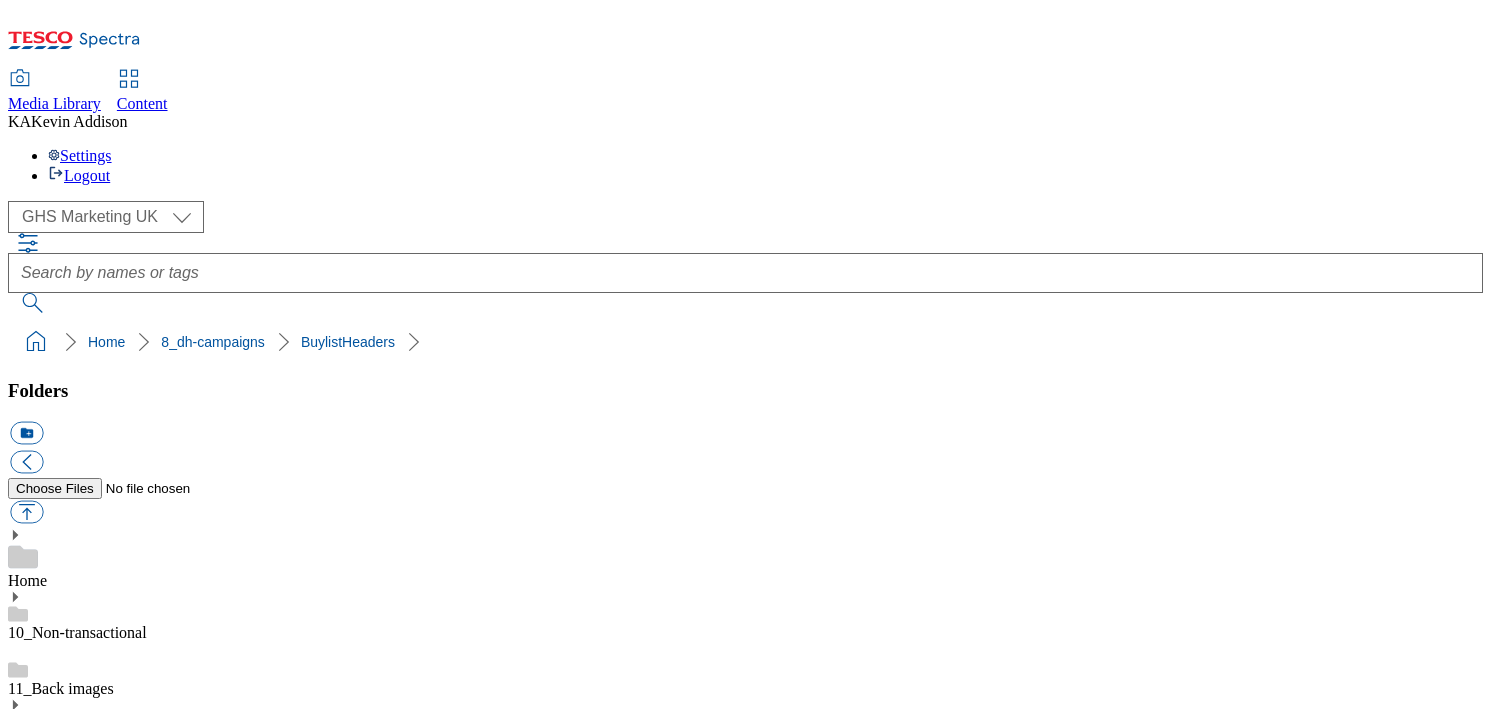 type on "C:\fakepath\1754055548620-ad541640_Daz_LegoBrand Header_H_1184x333_V1.jpg" 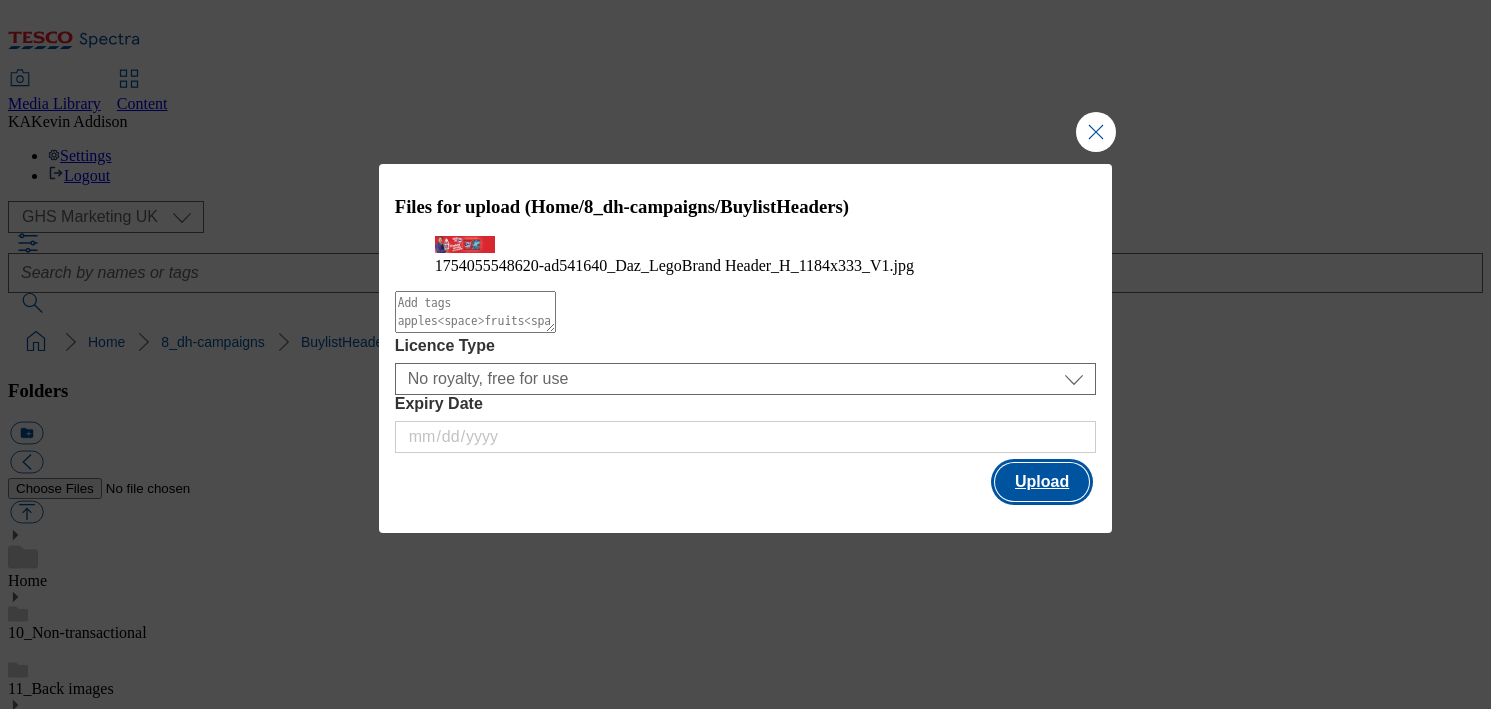 click on "Upload" at bounding box center (1042, 482) 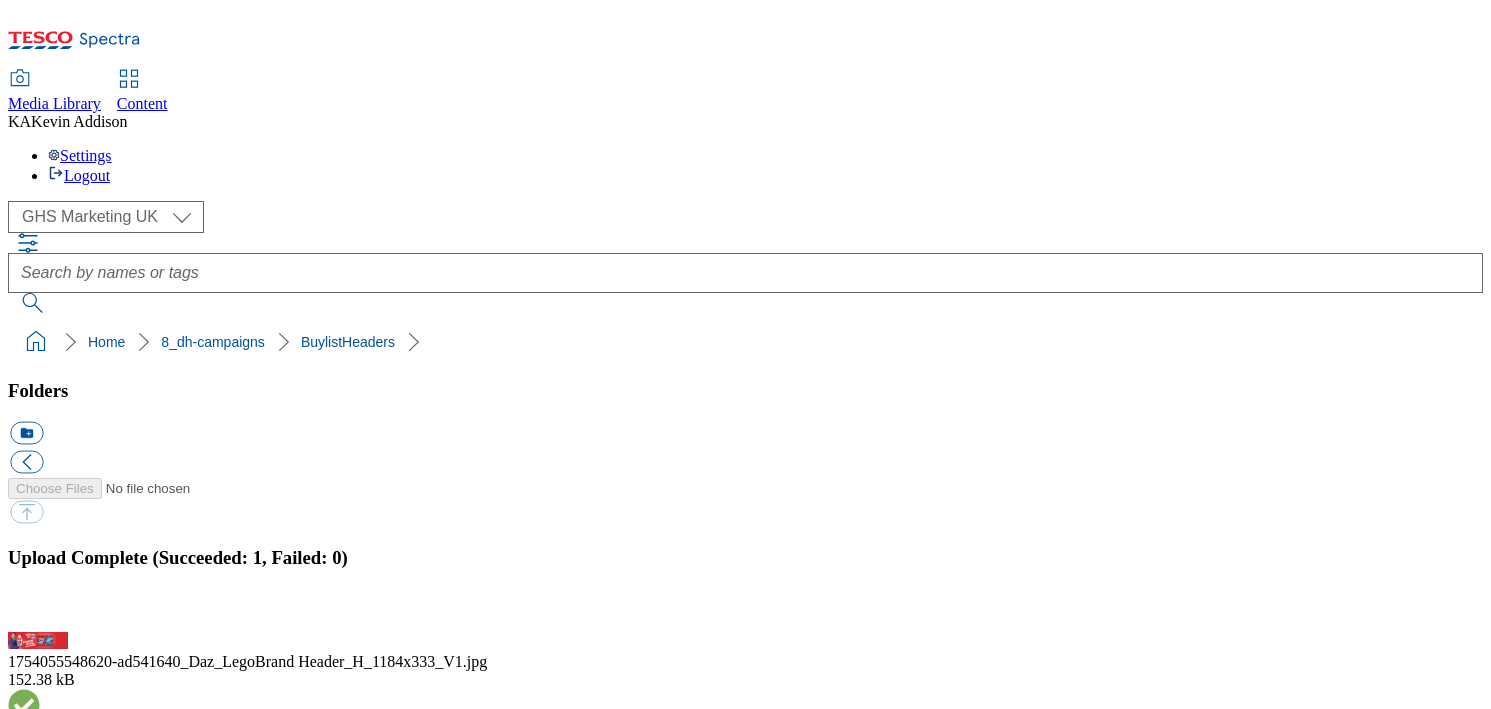 click on "BuylistHeaders" at bounding box center [57, 1747] 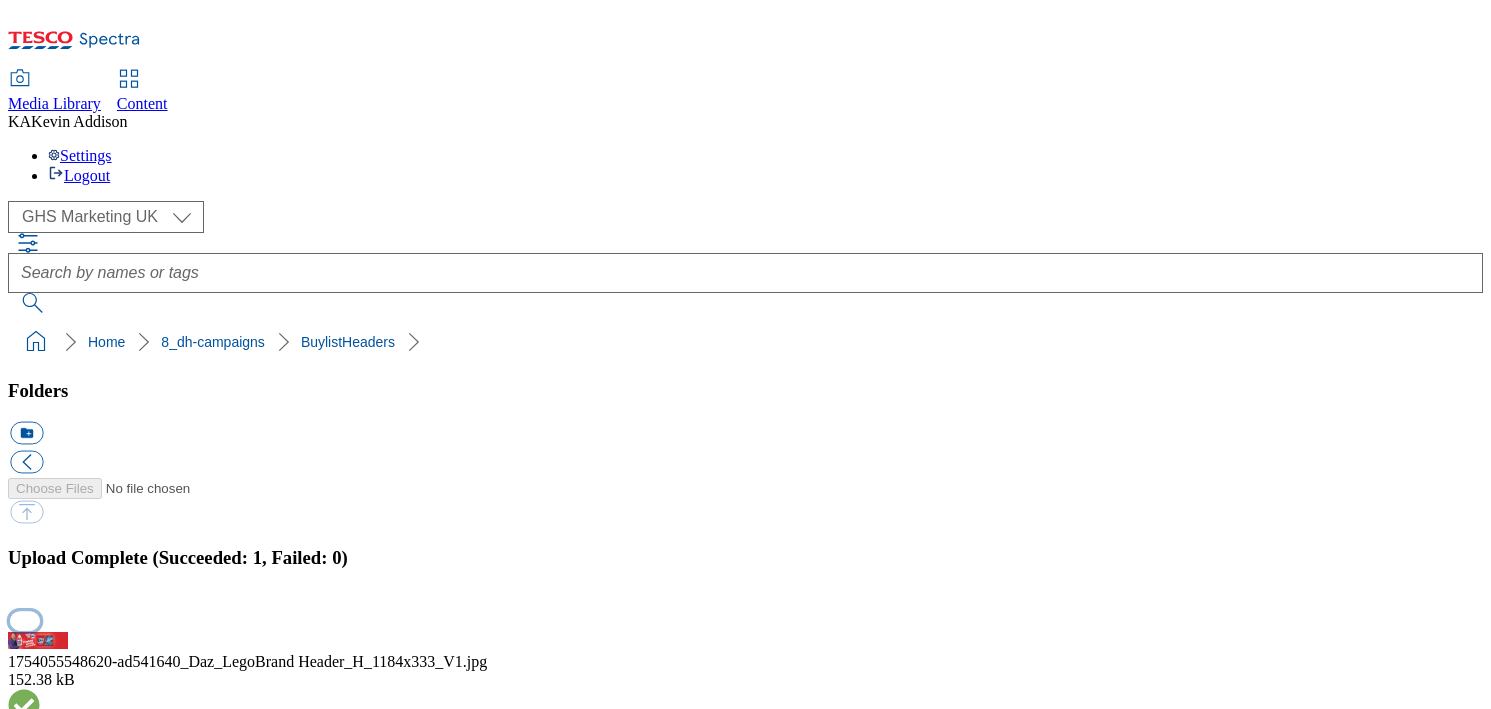 click at bounding box center [25, 620] 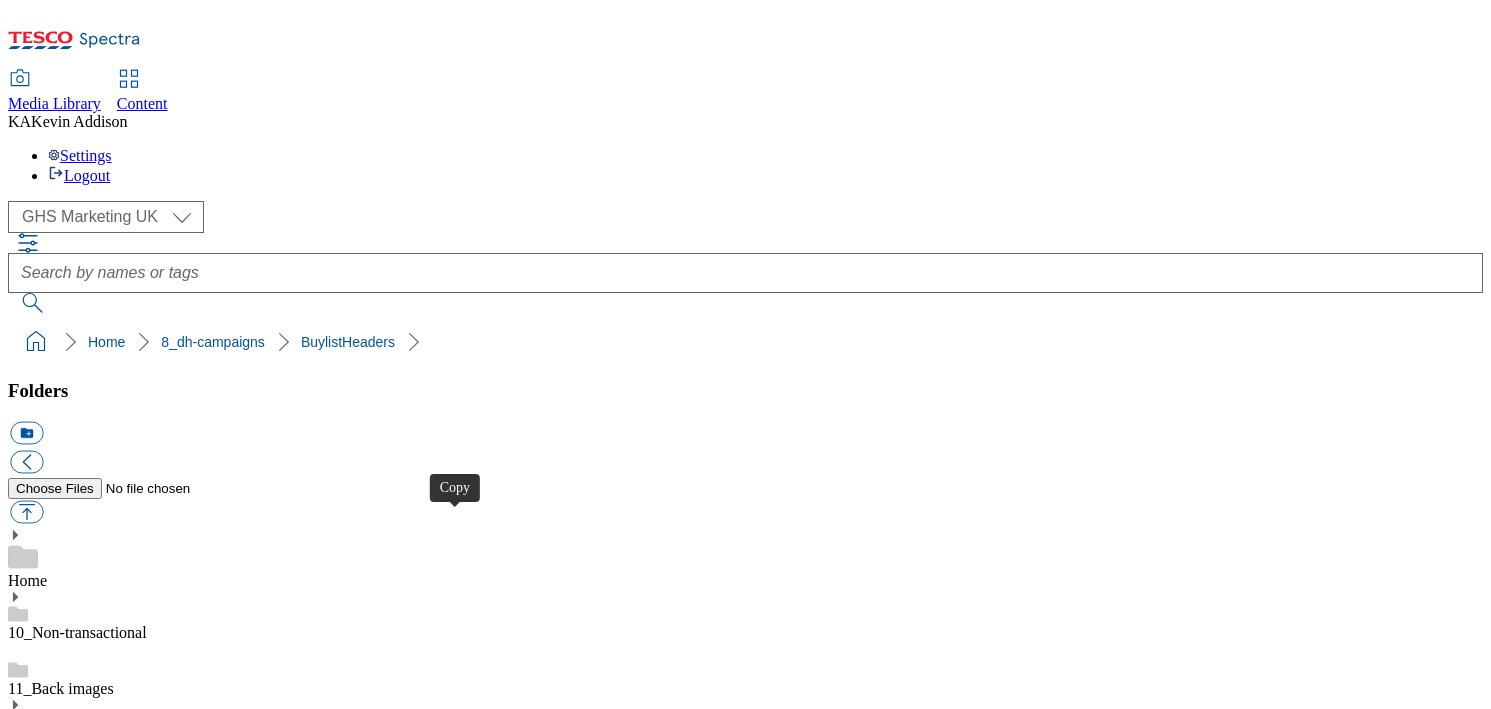click at bounding box center [26, 4048] 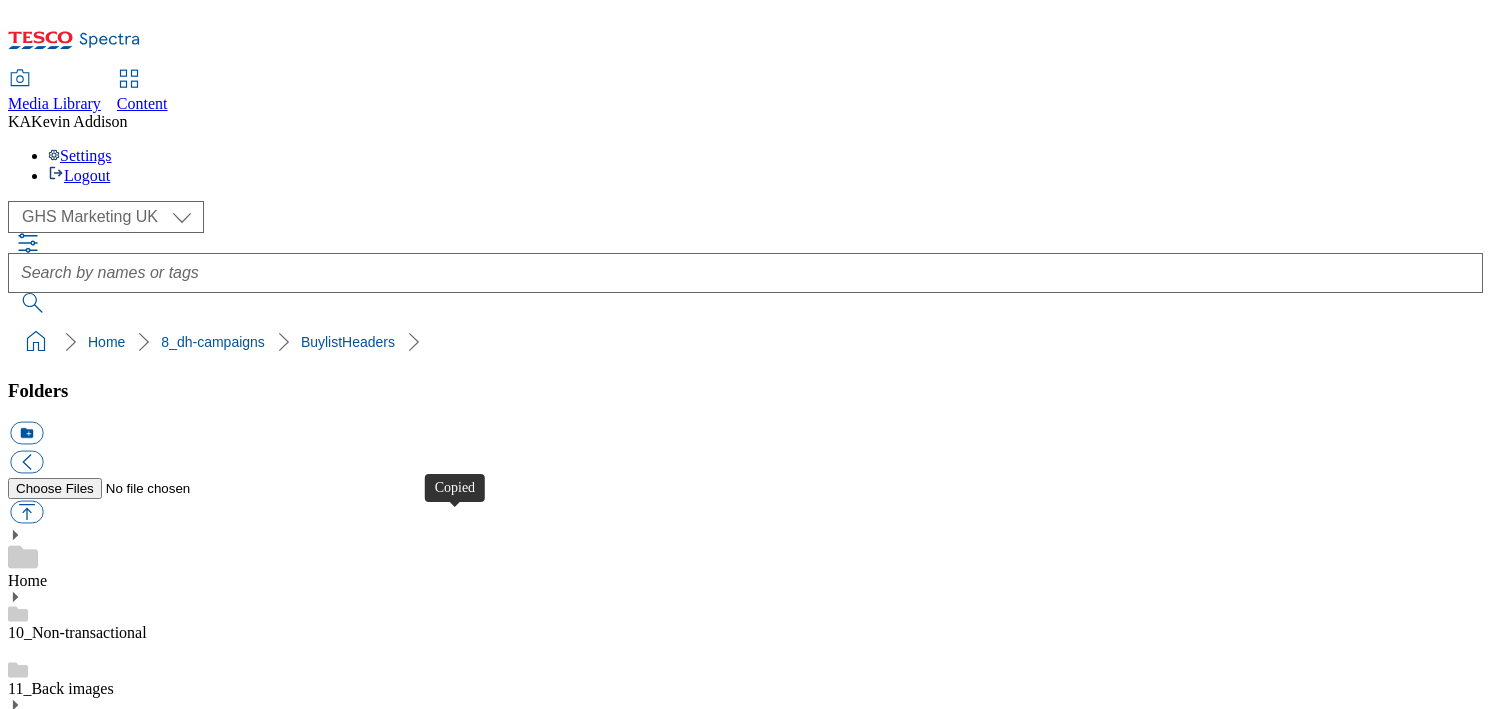 click at bounding box center (26, 4048) 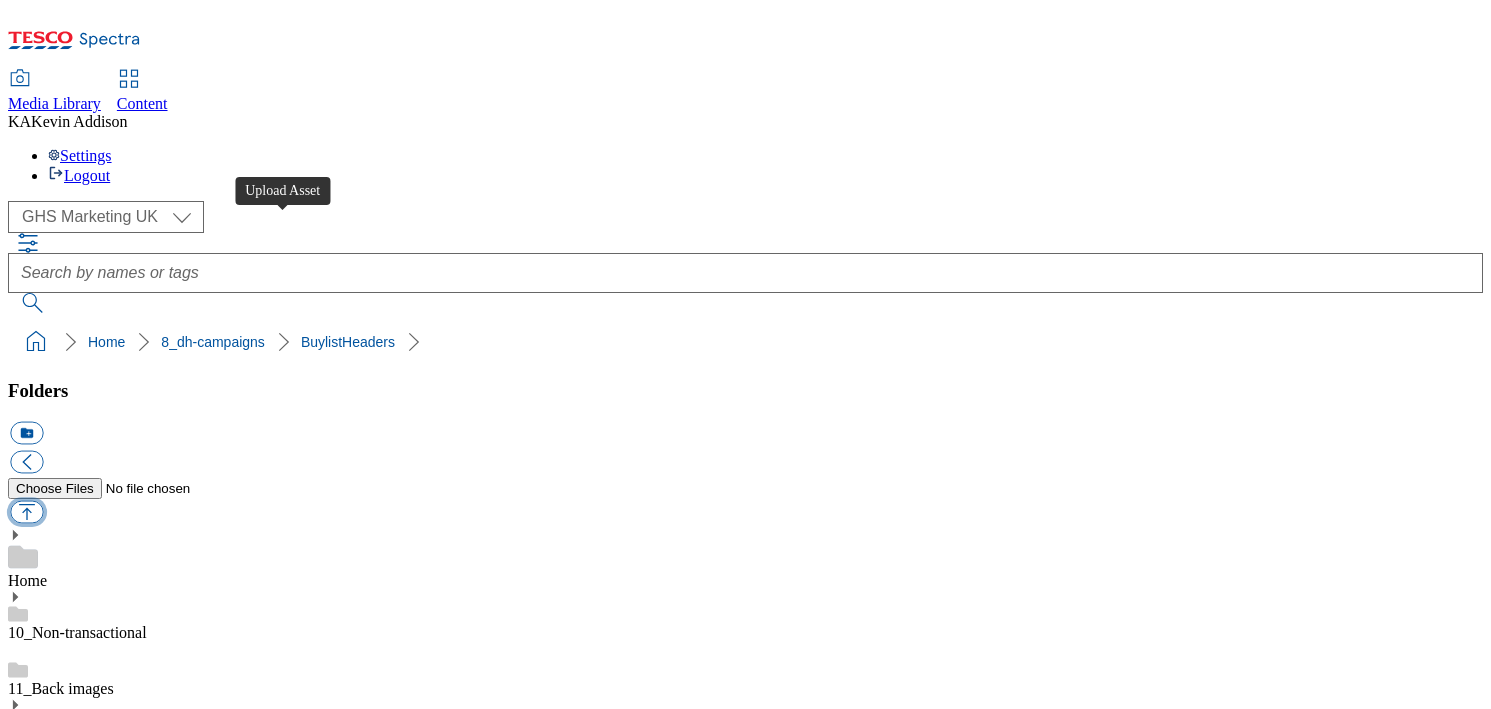 click at bounding box center (26, 512) 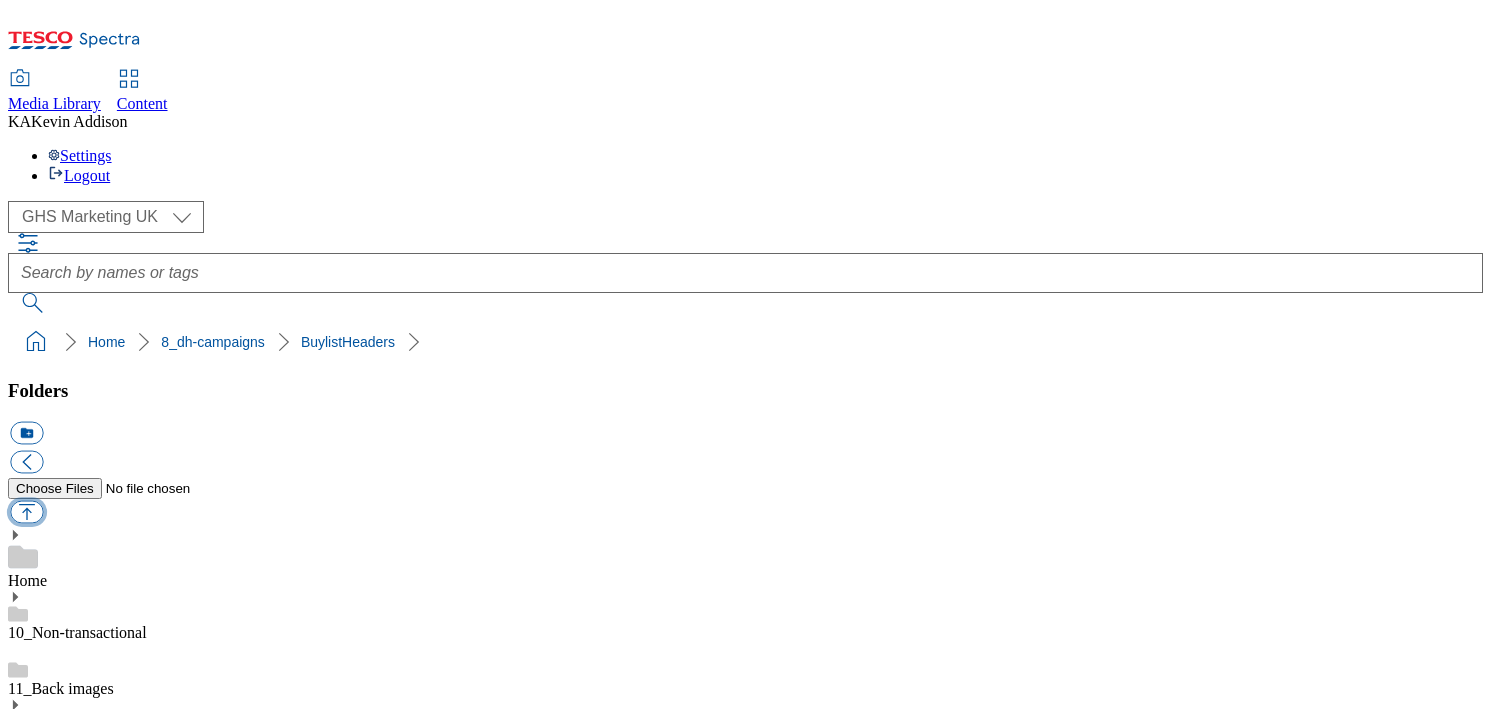 type on "C:\fakepath\1753452049491-Ad541500_Grace_LegoBrand_H_1184x333_V1.jpg" 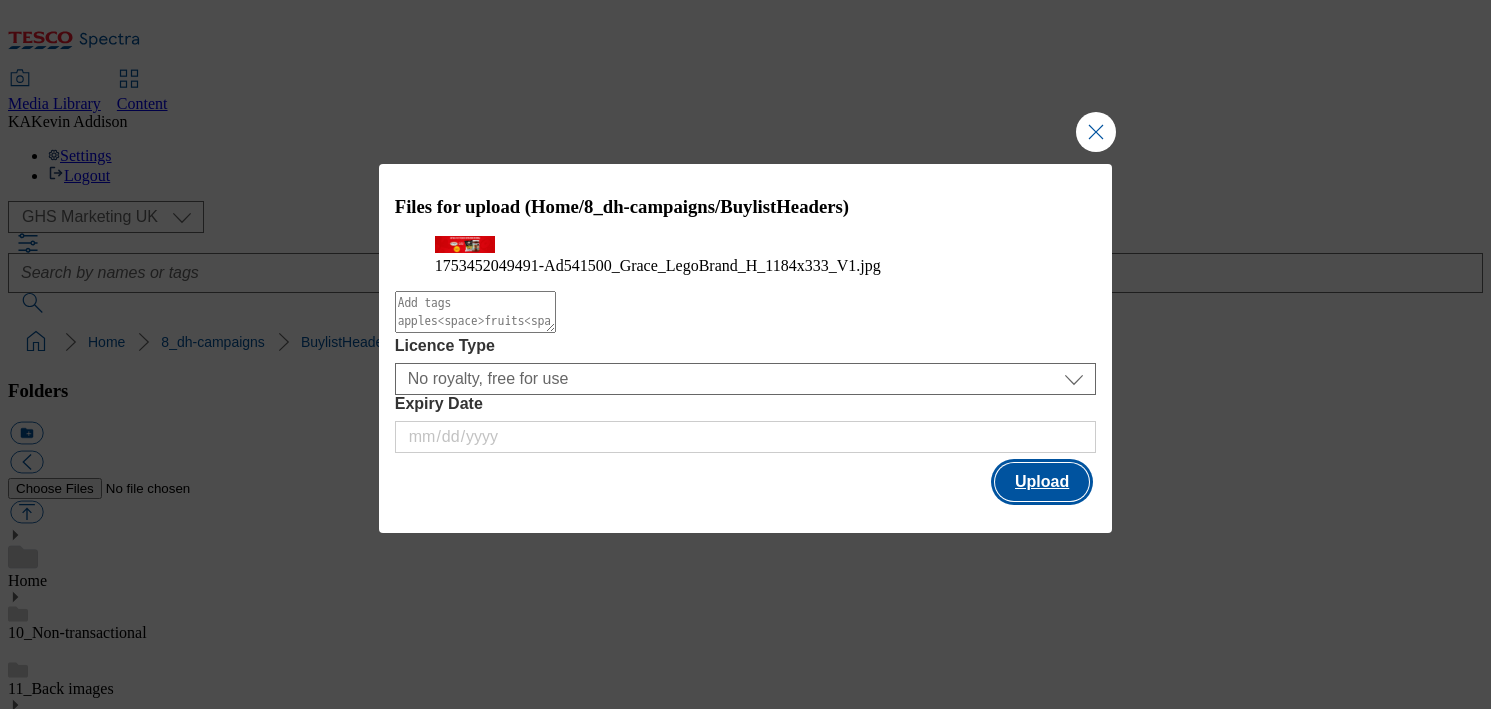 click on "Upload" at bounding box center [1042, 482] 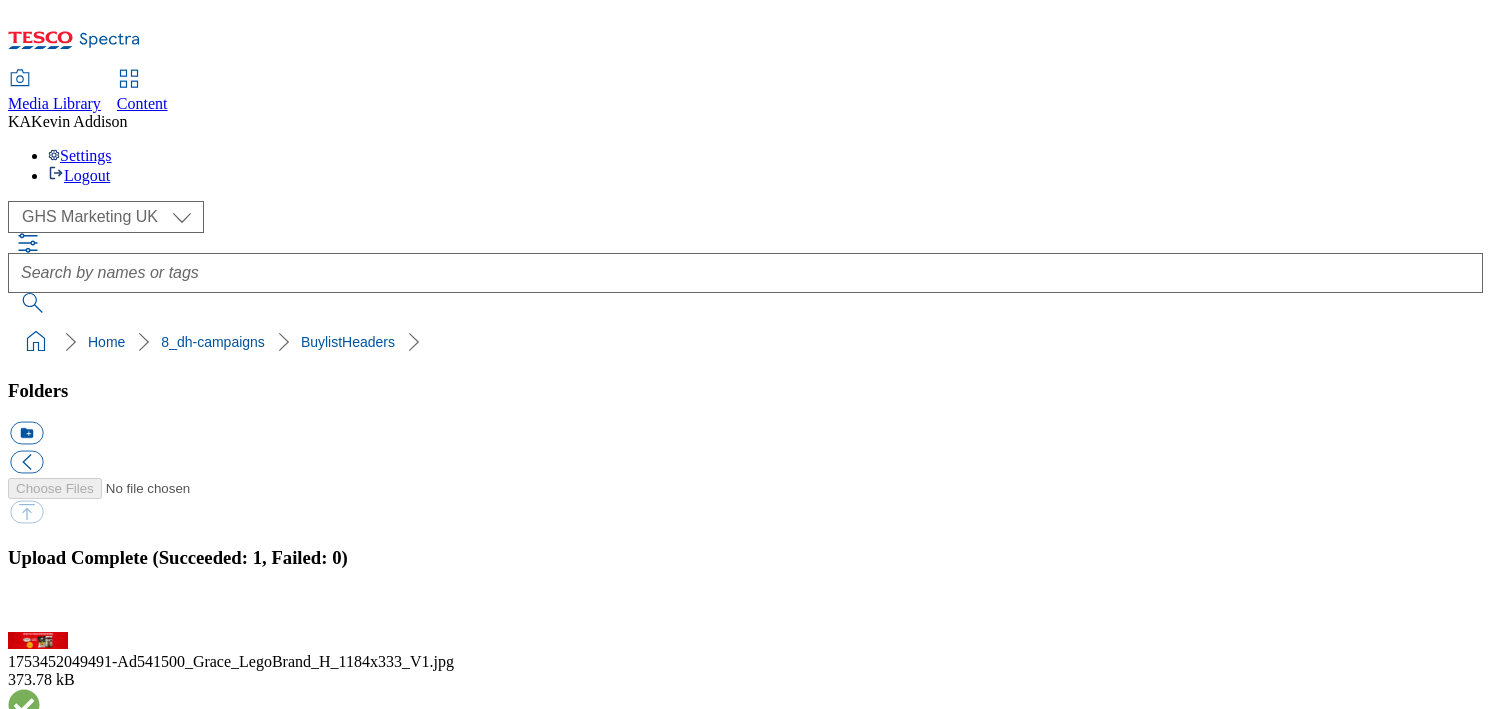 click on "BuylistHeaders" at bounding box center (57, 1747) 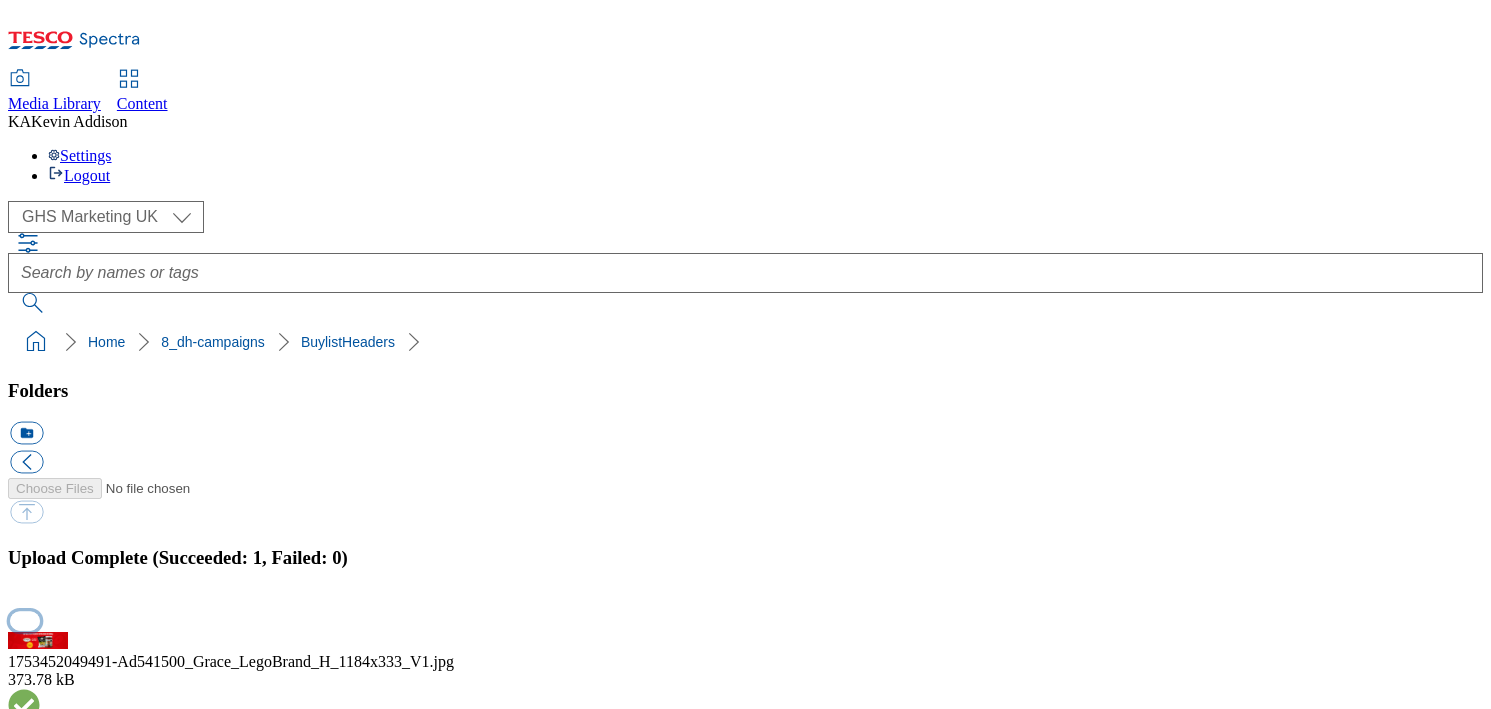 click at bounding box center (25, 620) 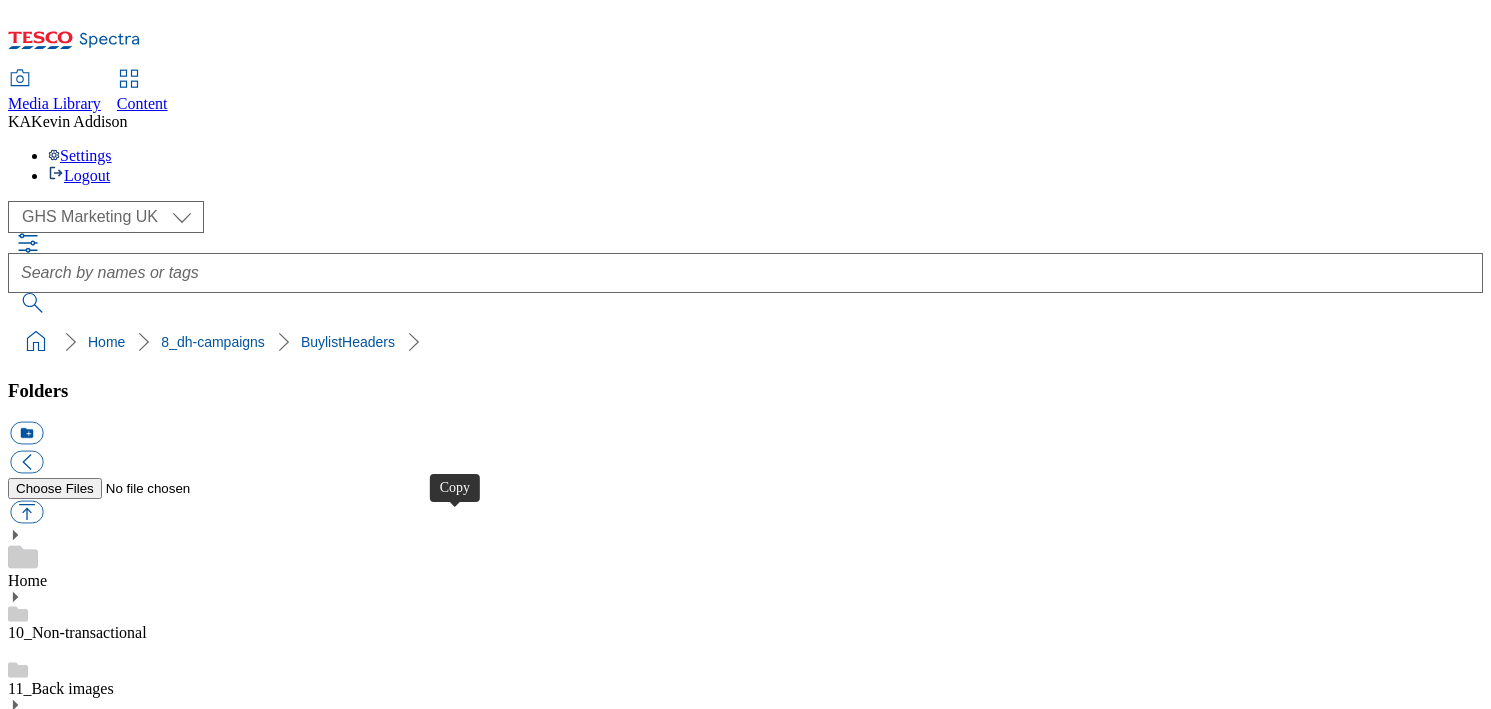 click at bounding box center (26, 4048) 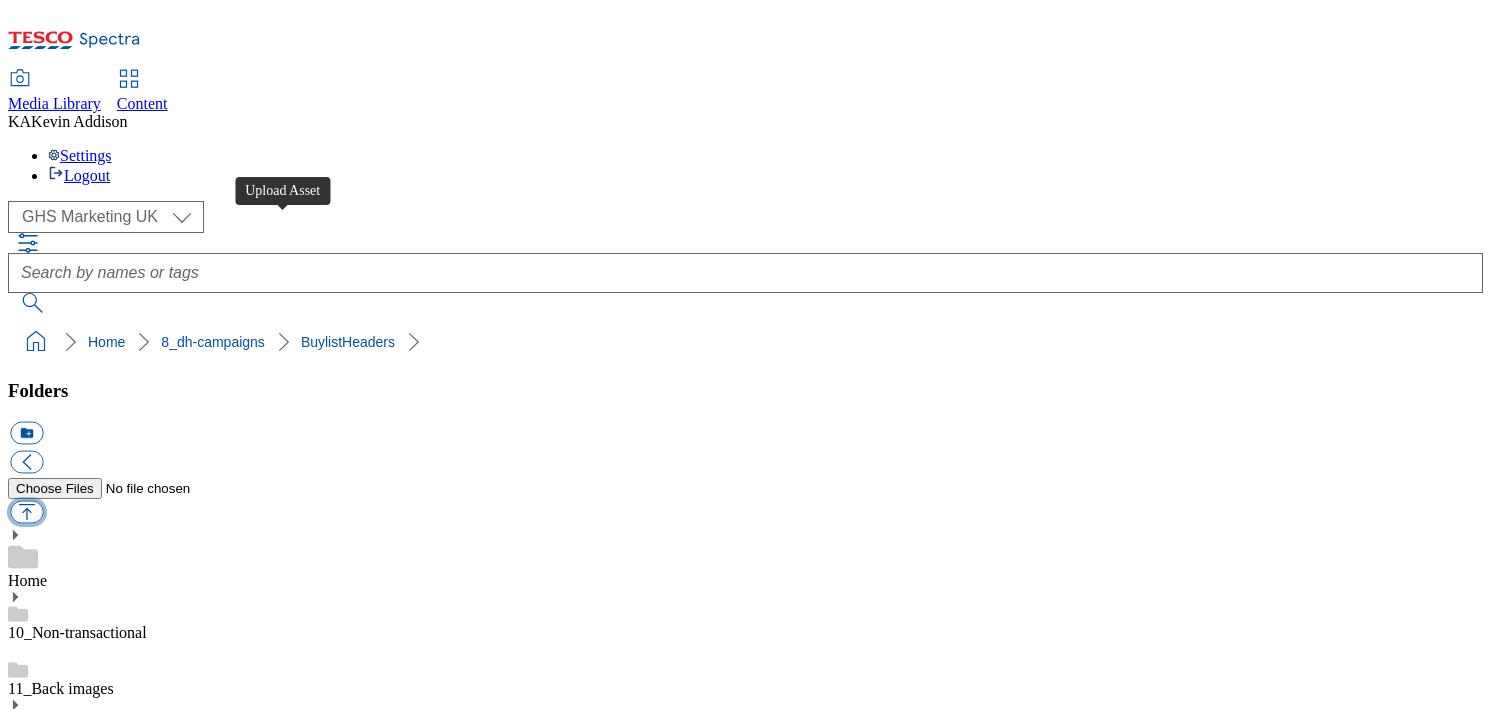 click at bounding box center [26, 512] 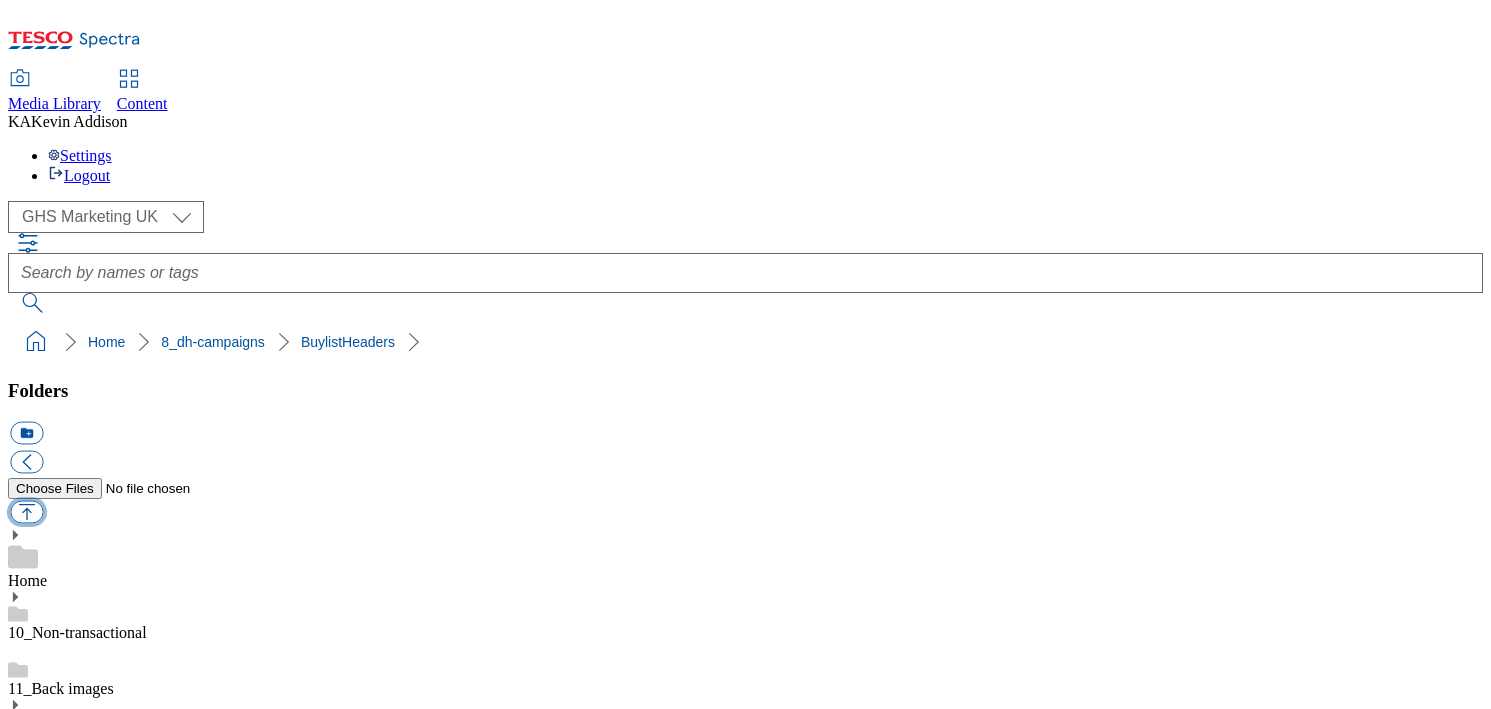 type on "C:\fakepath\1754033576876-ad541187_Newell_Sharpie_LegoBrand_H_1184x333_V1.jpg" 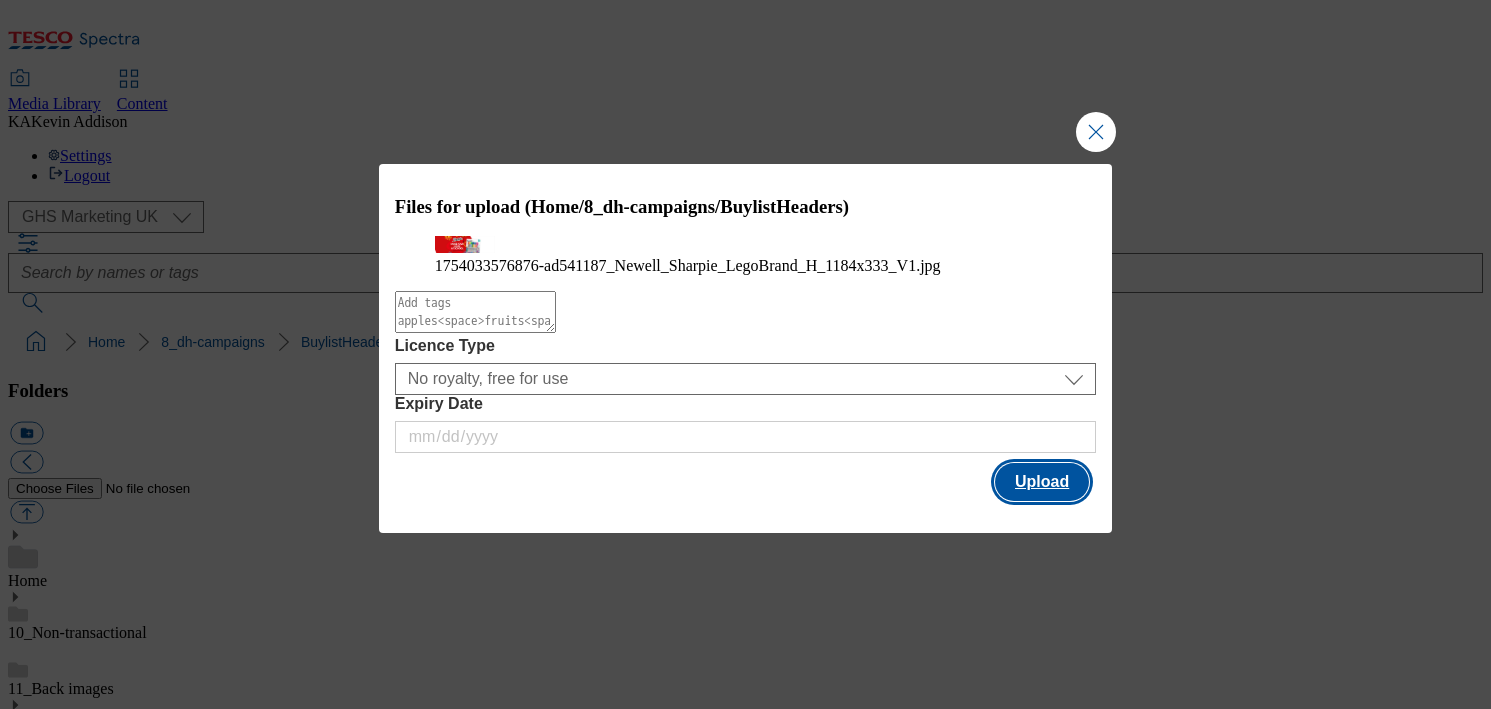 click on "Upload" at bounding box center [1042, 482] 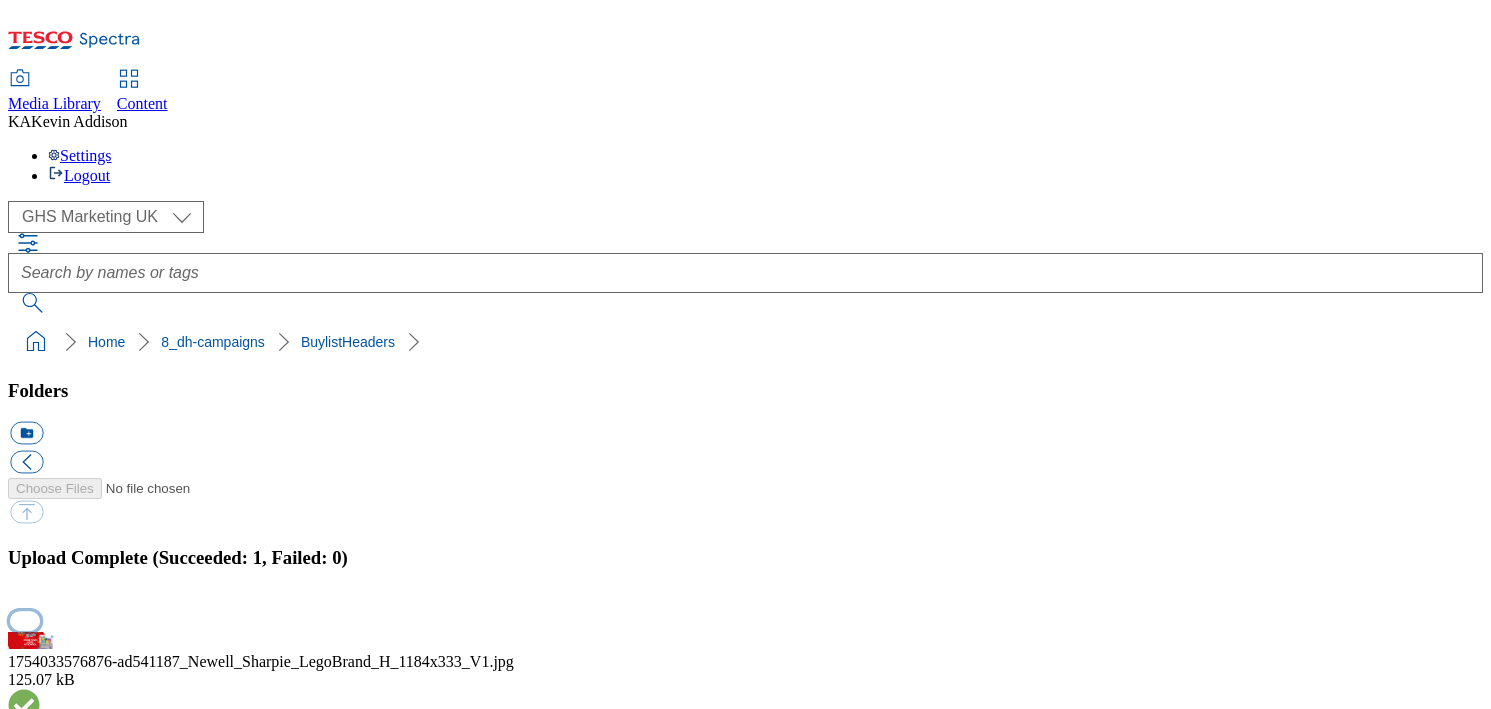 click at bounding box center (25, 620) 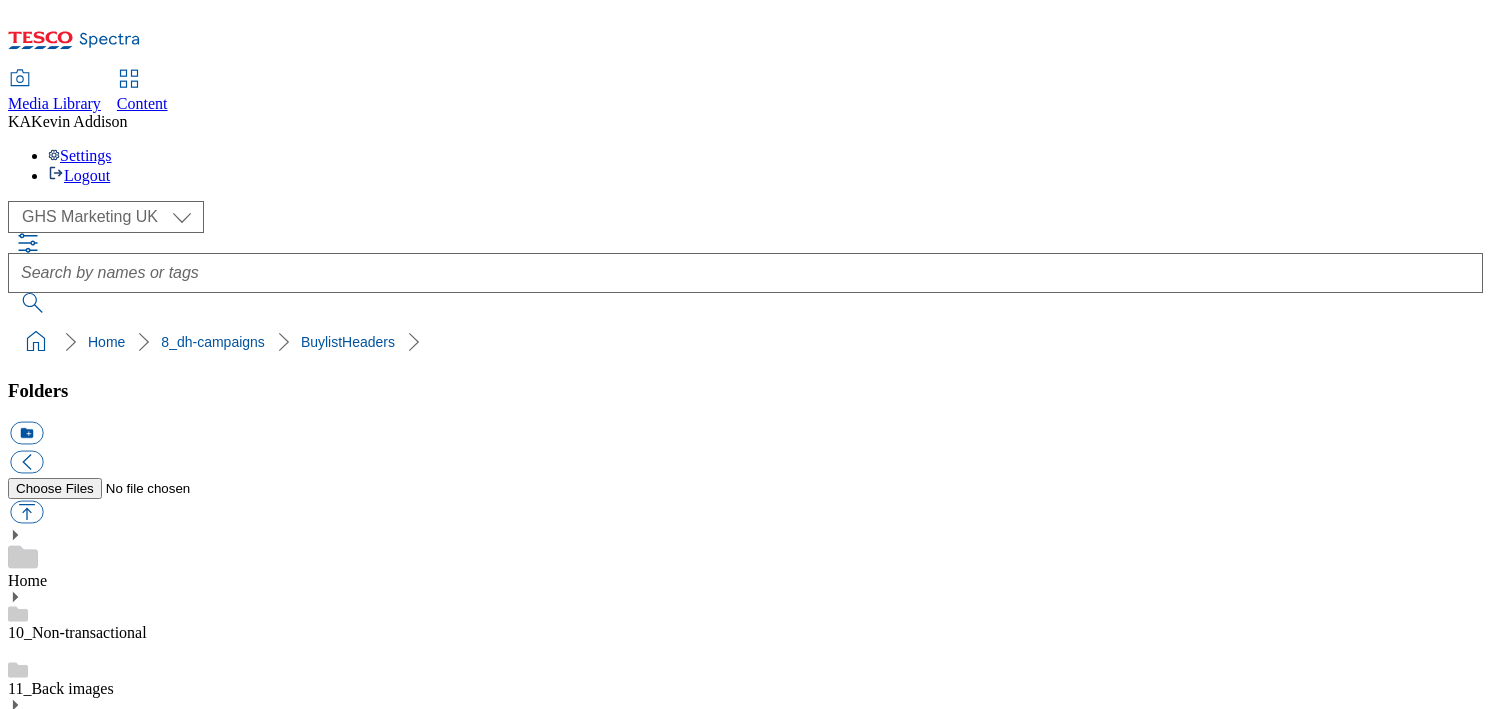 click on "BuylistHeaders" at bounding box center (57, 1532) 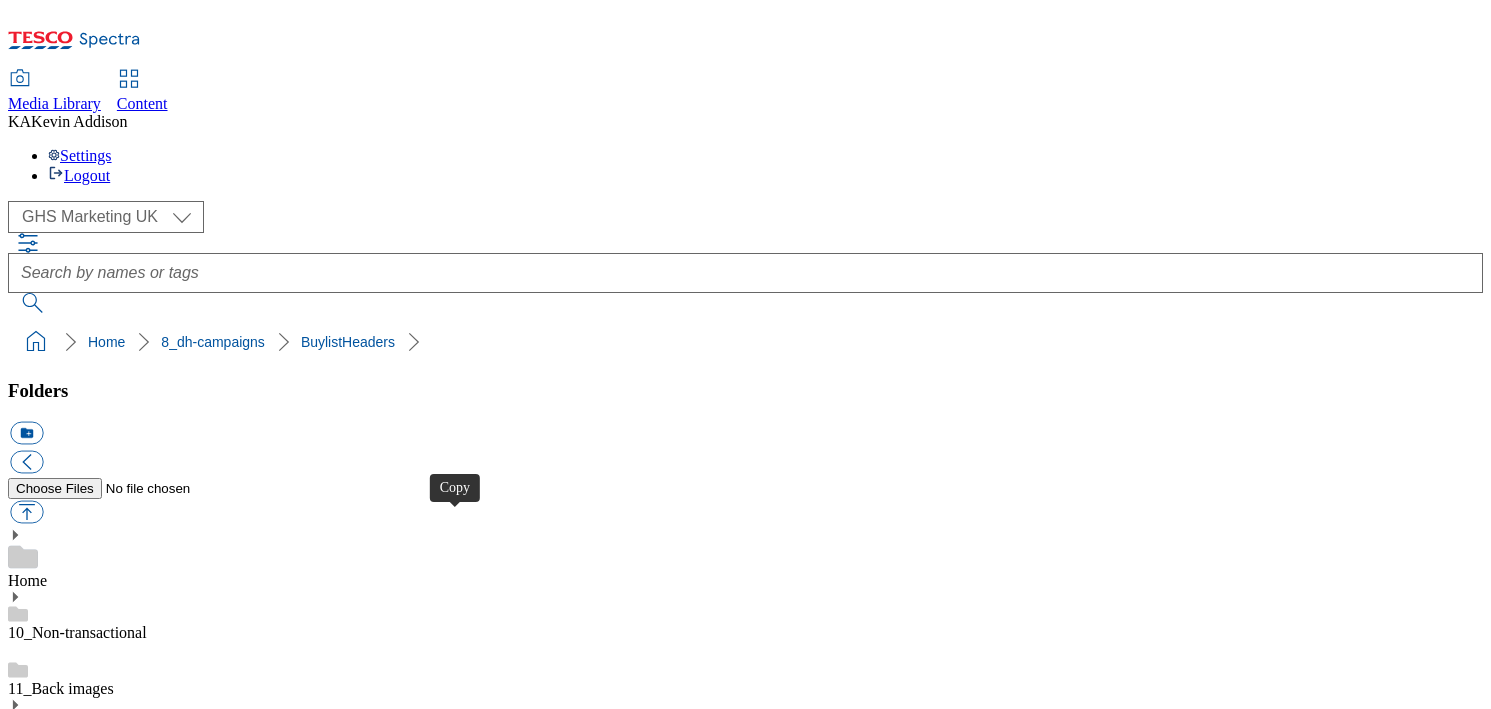 click at bounding box center (26, 4048) 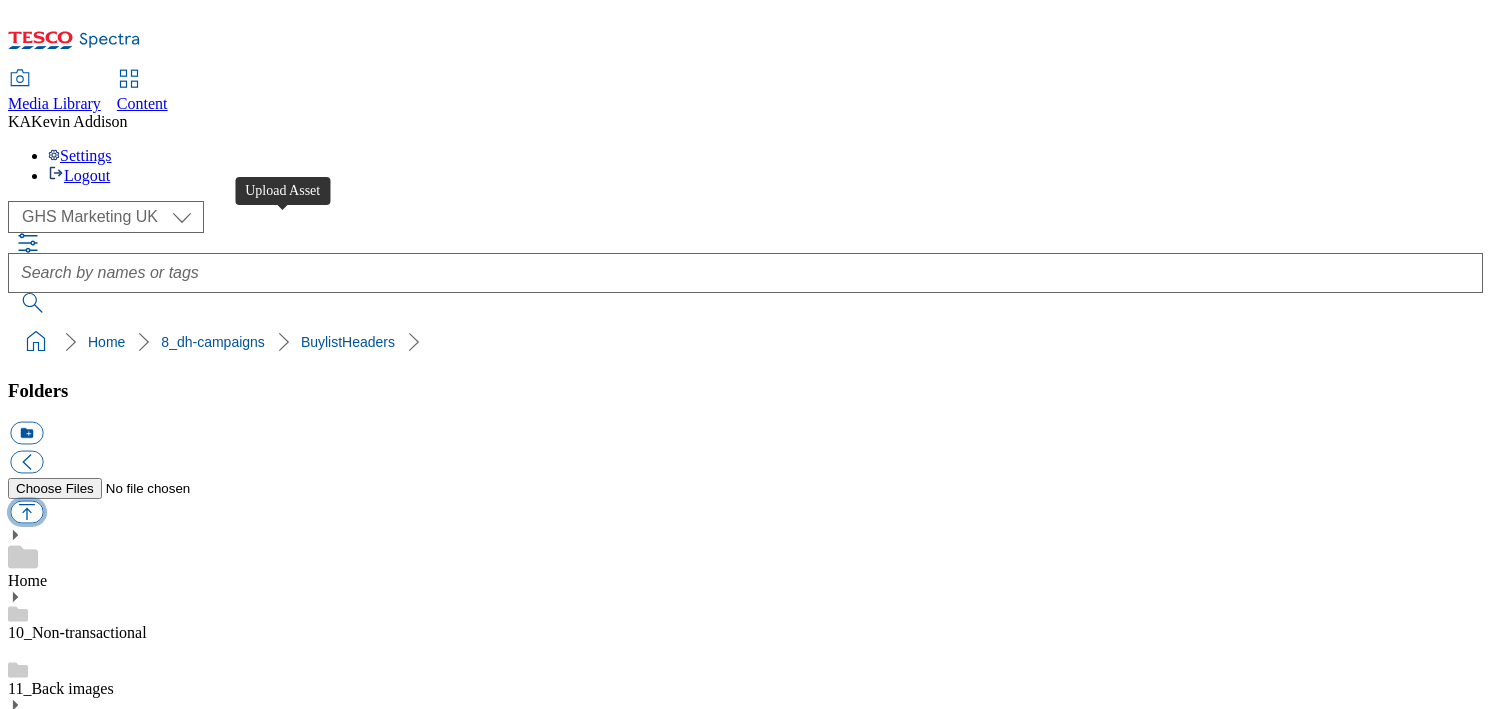 click at bounding box center (26, 512) 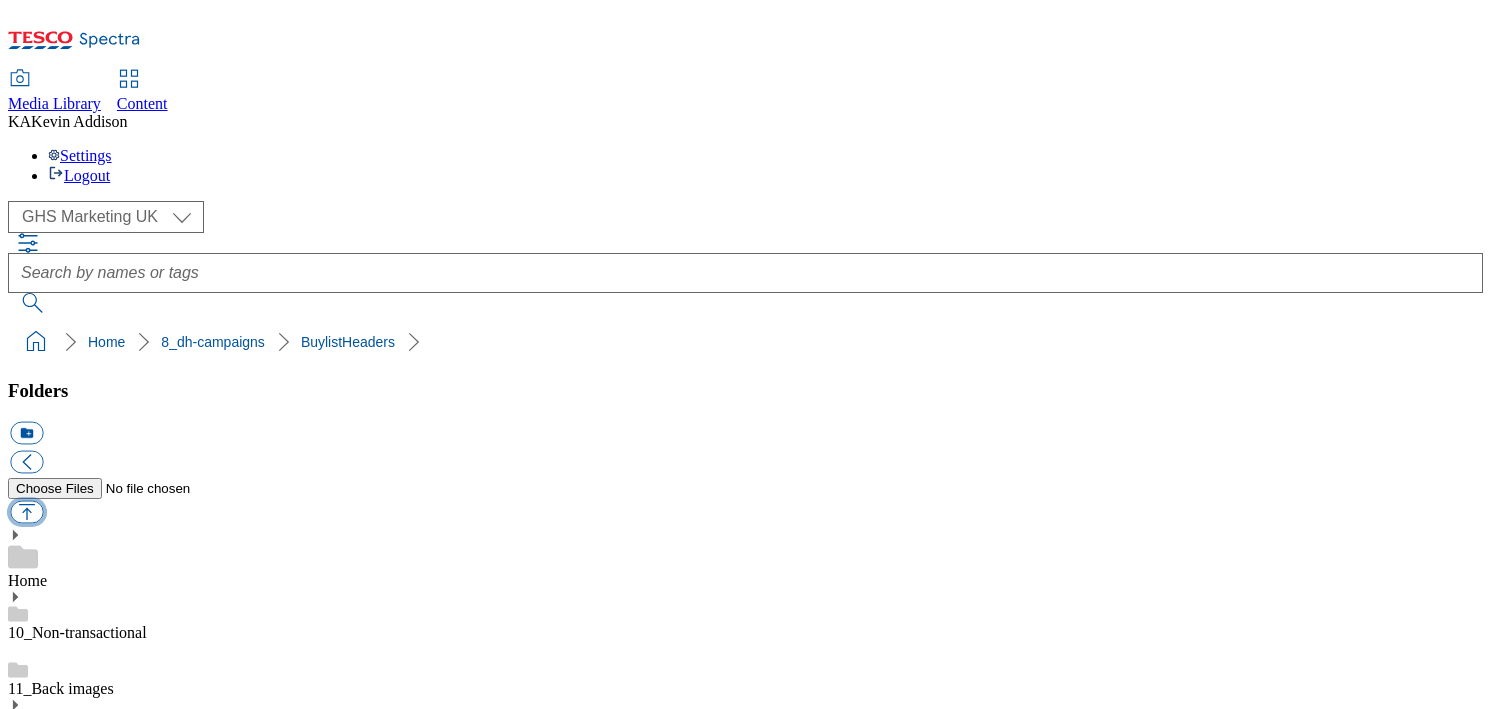 type on "C:\fakepath\1754307168957-ad541735_Newell_Sharpie_LegoBrand_H_1184x333_V1.jpg" 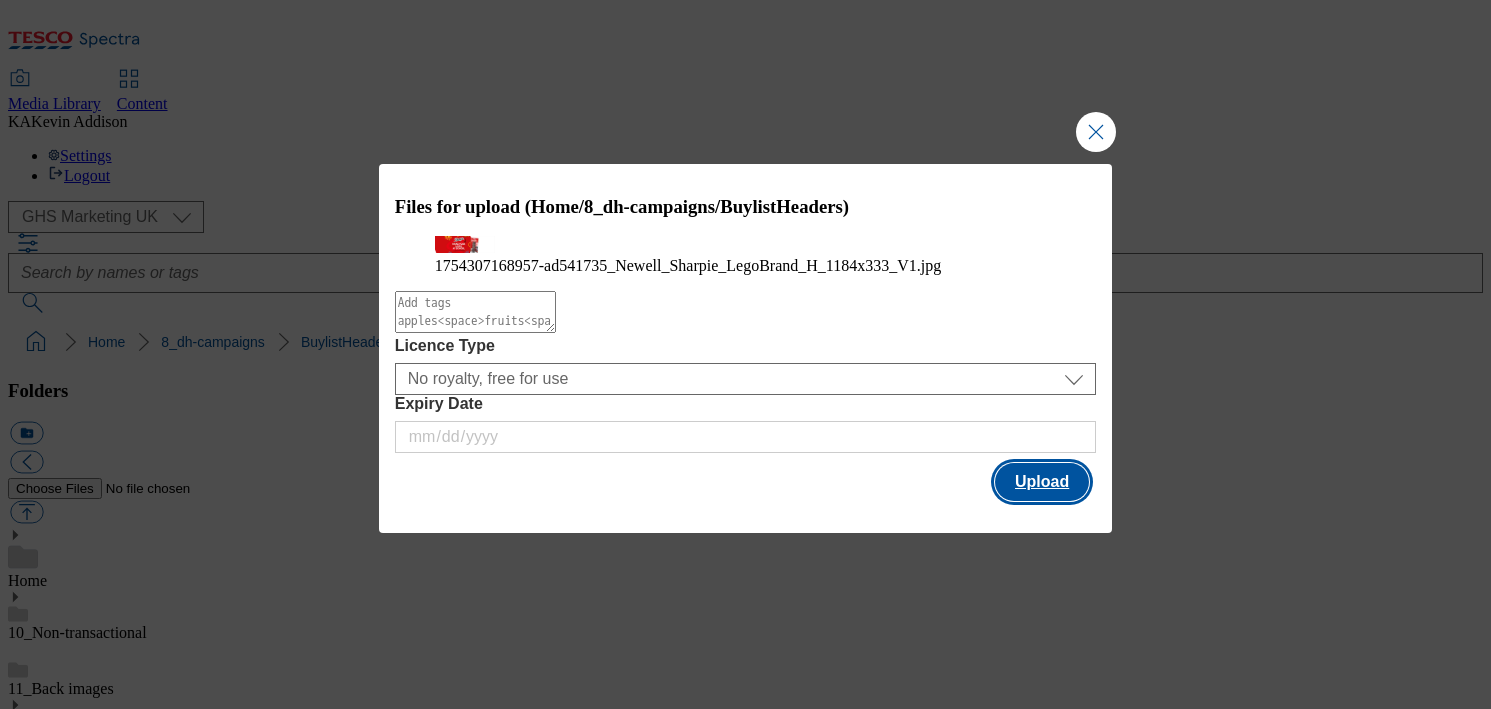 click on "Upload" at bounding box center [1042, 482] 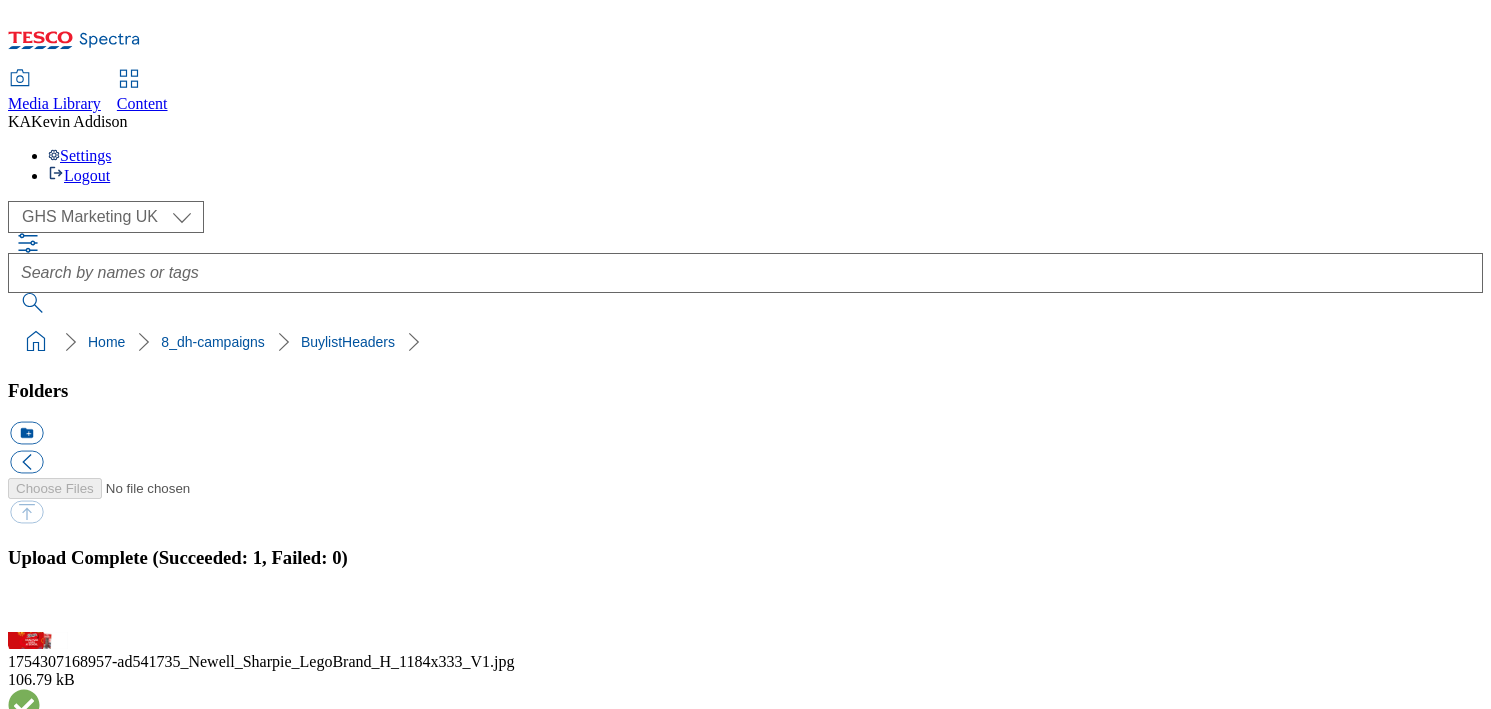 click on "BuylistHeaders" at bounding box center (57, 1747) 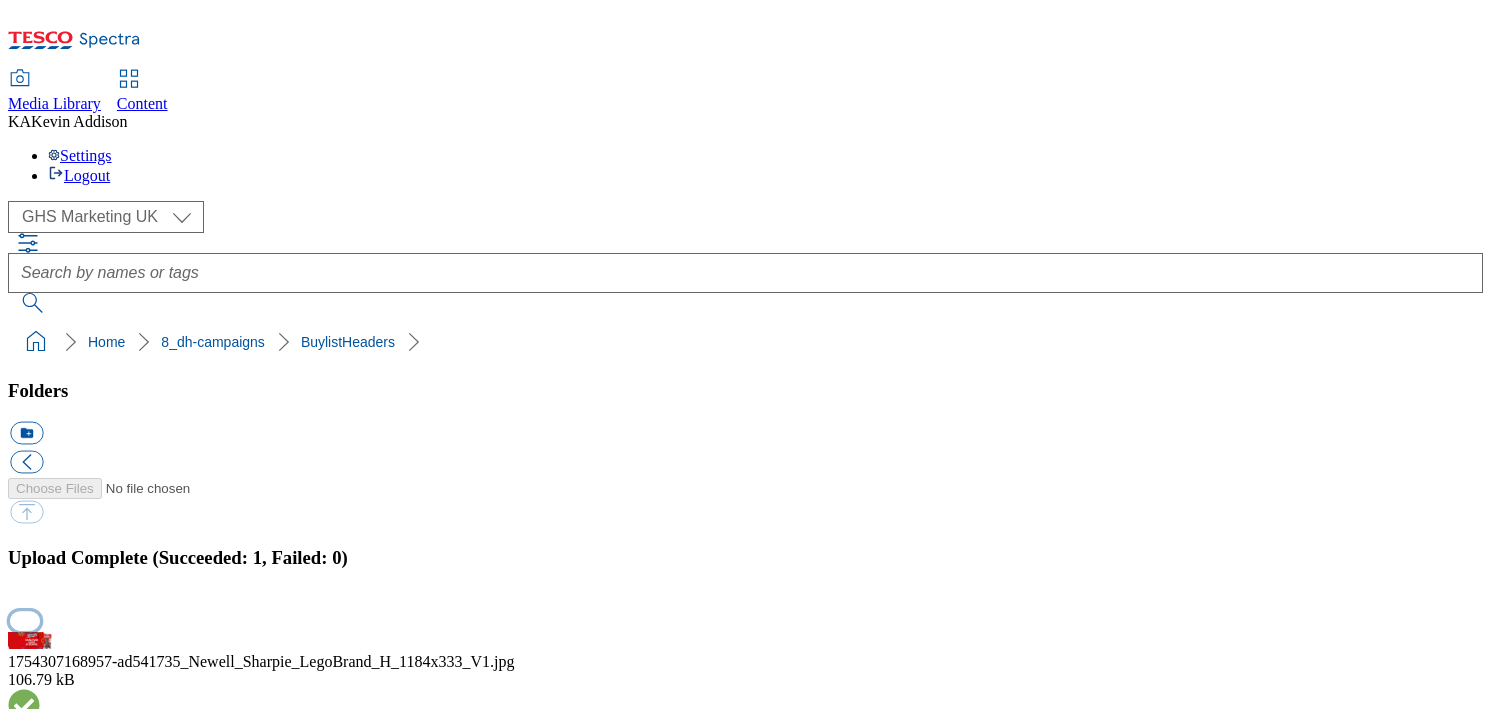 click at bounding box center (25, 620) 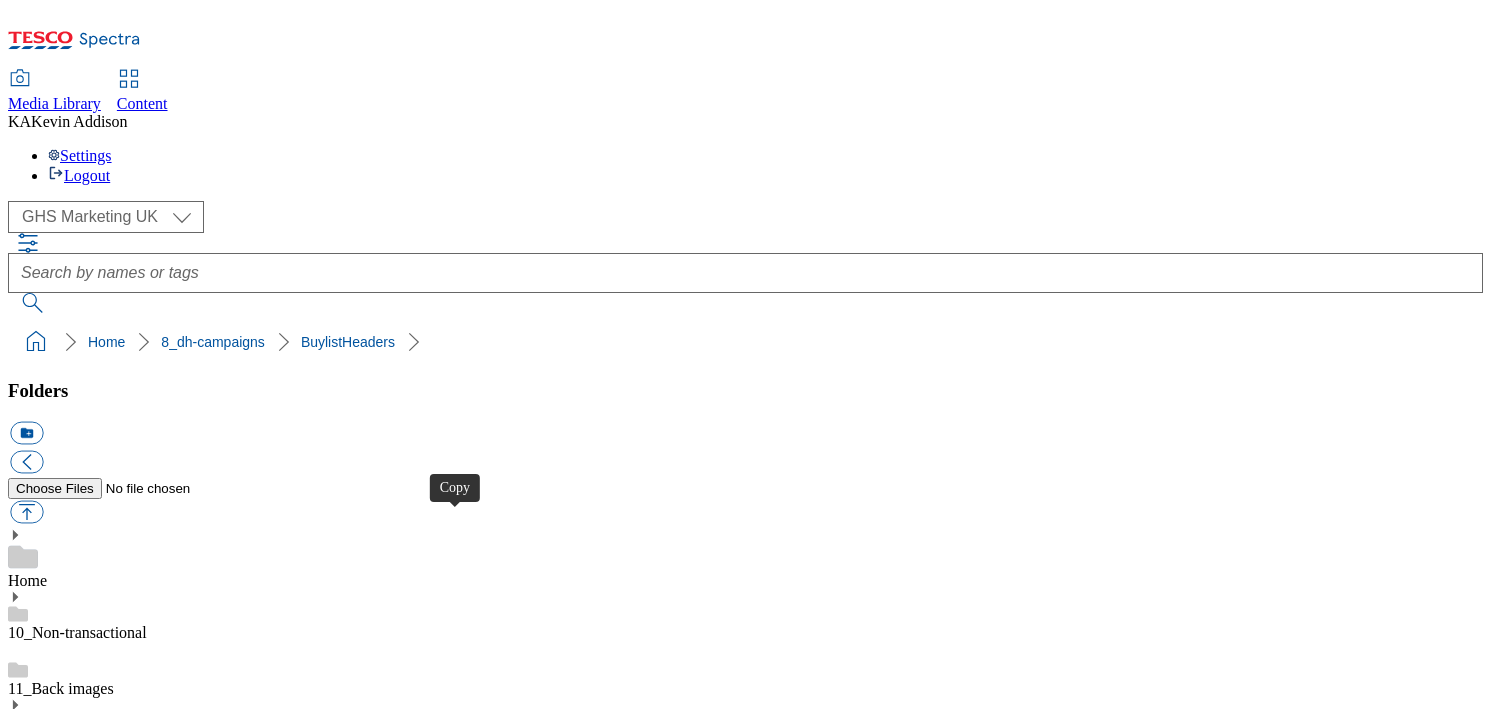click at bounding box center (26, 4048) 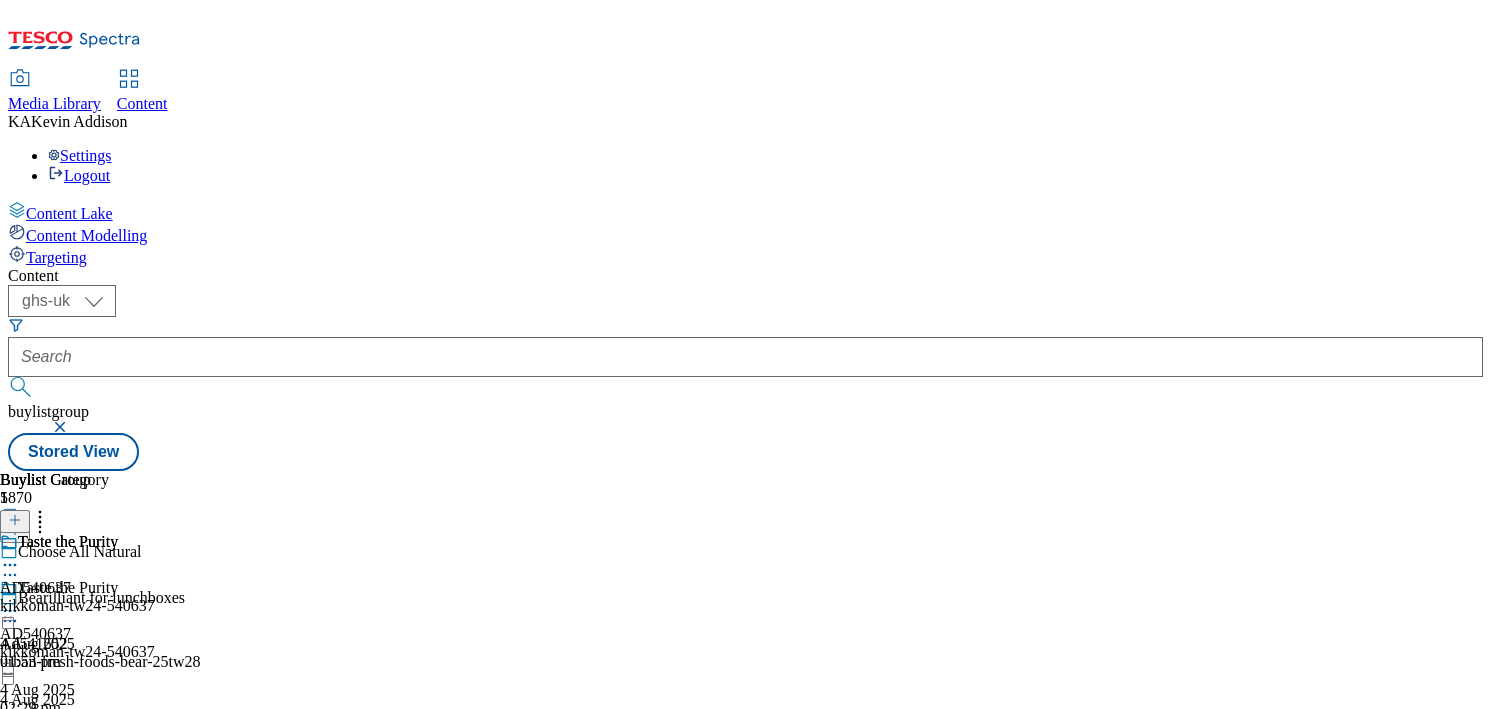 select on "ghs-uk" 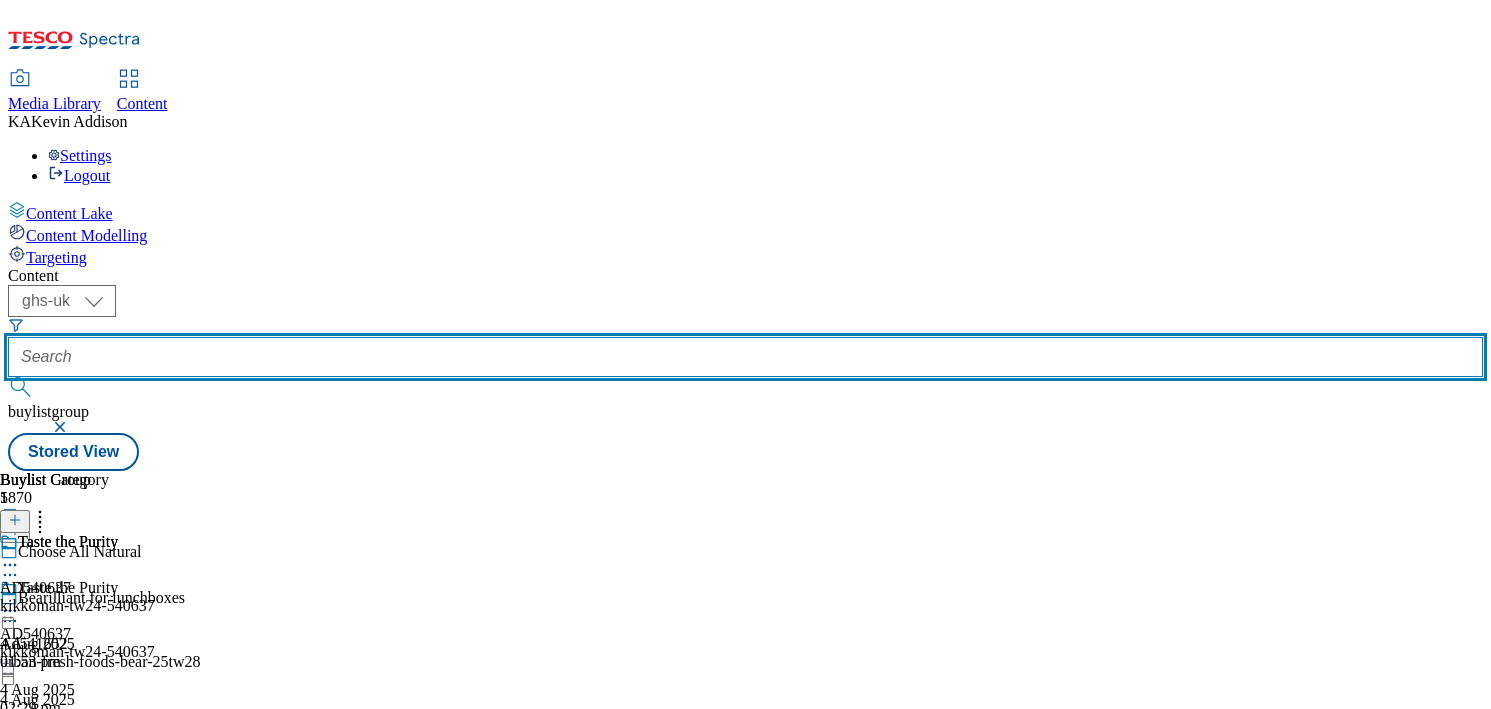 click at bounding box center (745, 357) 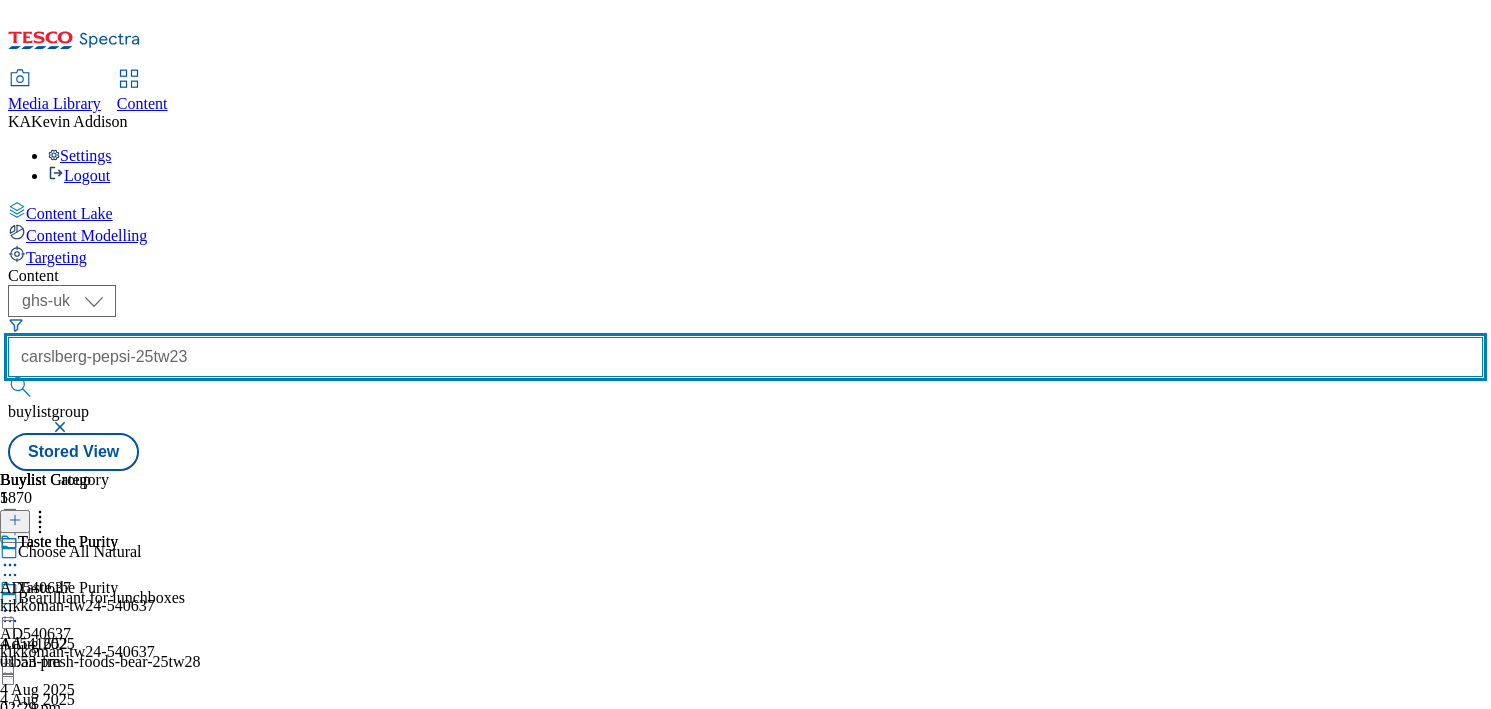 scroll, scrollTop: 0, scrollLeft: 4, axis: horizontal 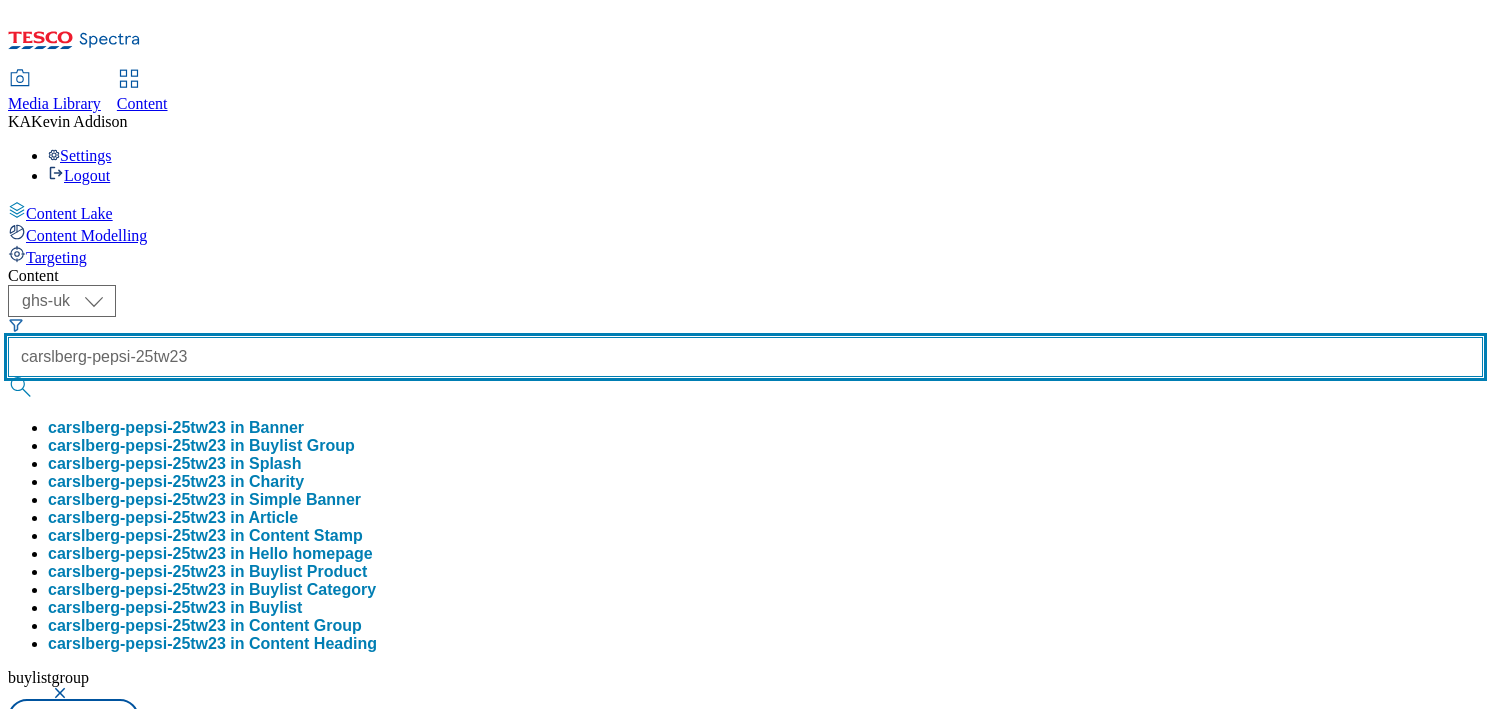 type on "carslberg-pepsi-25tw23" 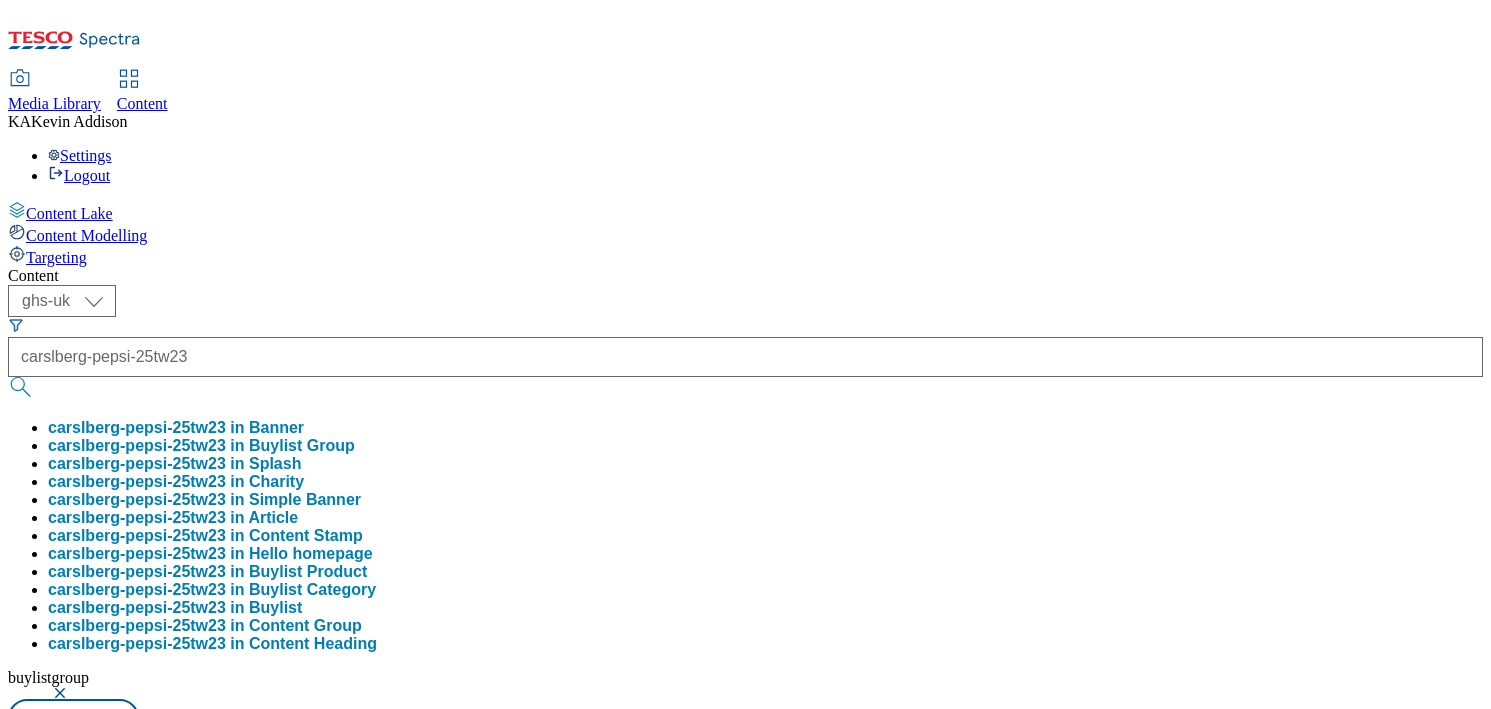 scroll, scrollTop: 0, scrollLeft: 0, axis: both 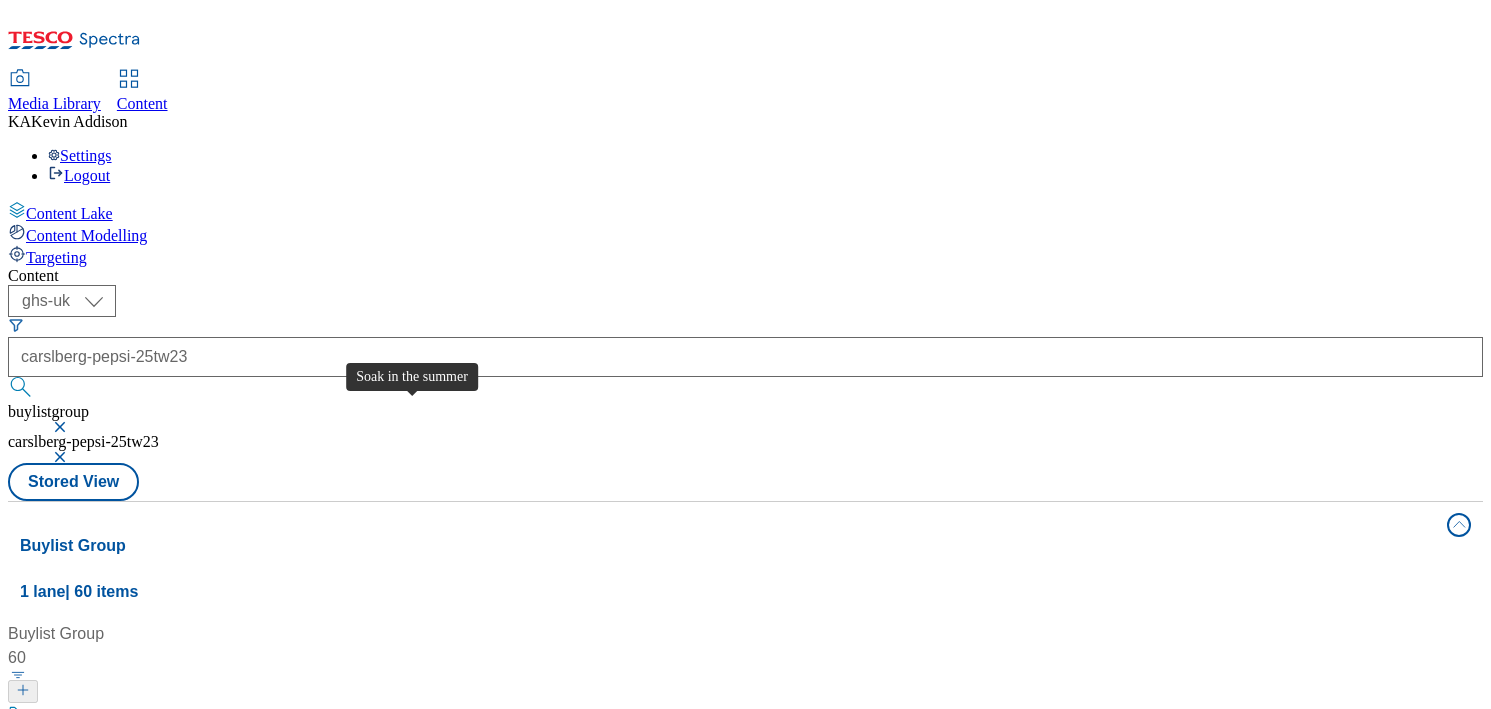 click on "Soak in the summer" at bounding box center (97, 716) 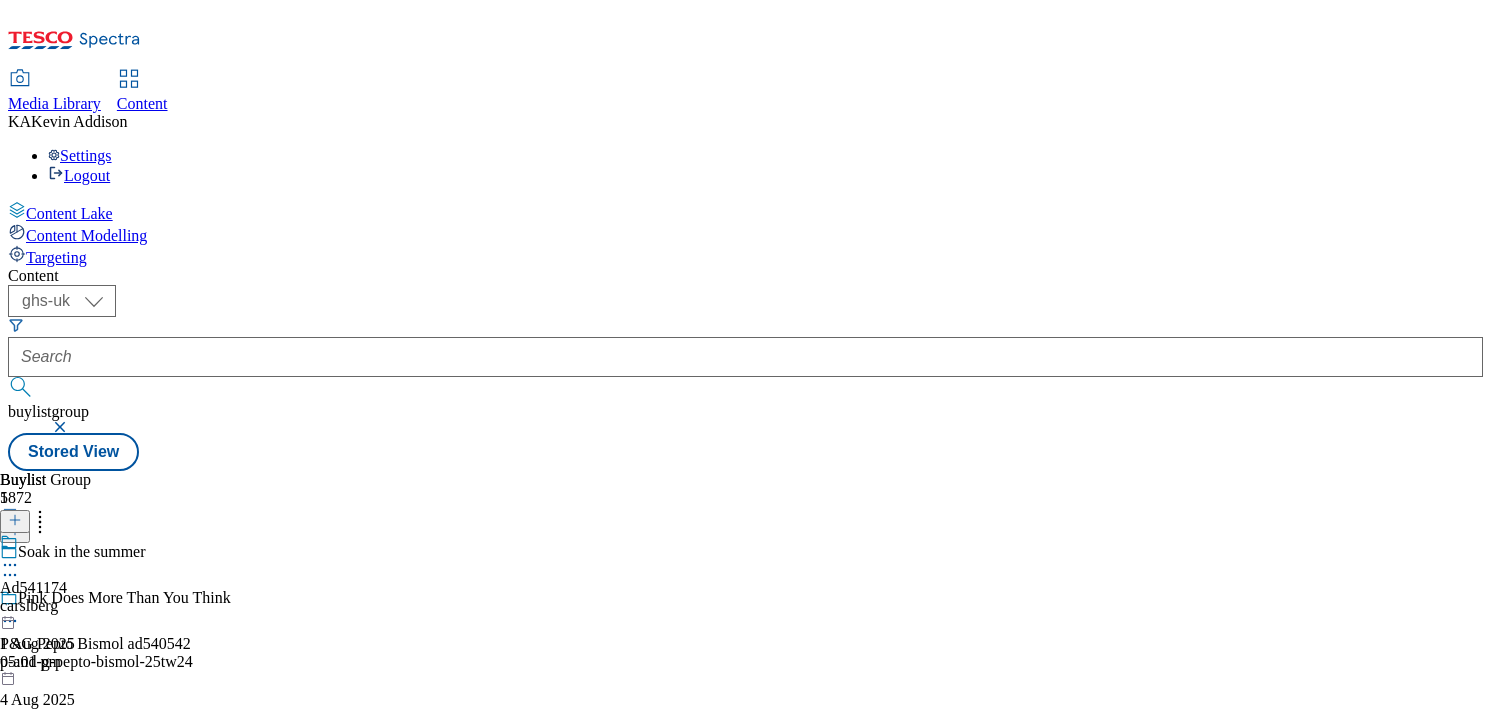 click 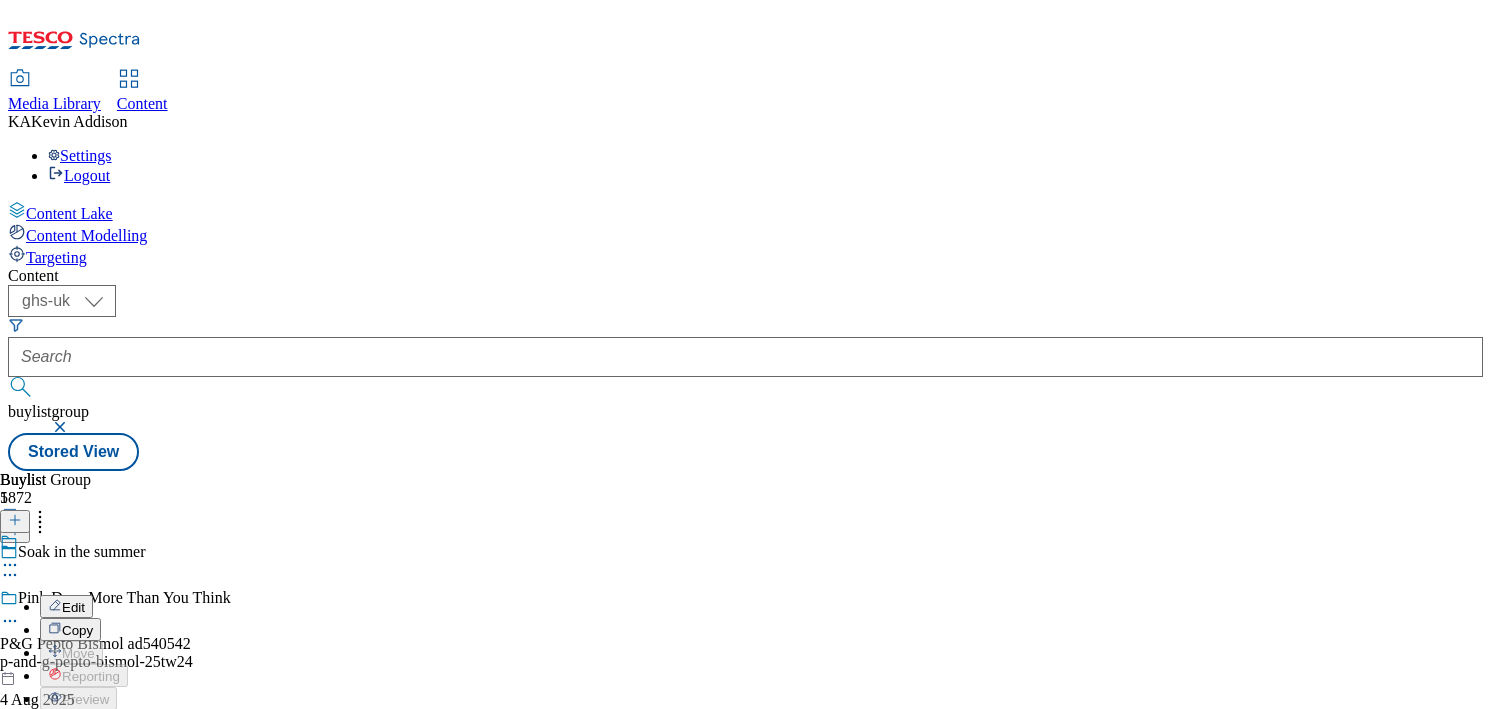 click on "Edit" at bounding box center (73, 607) 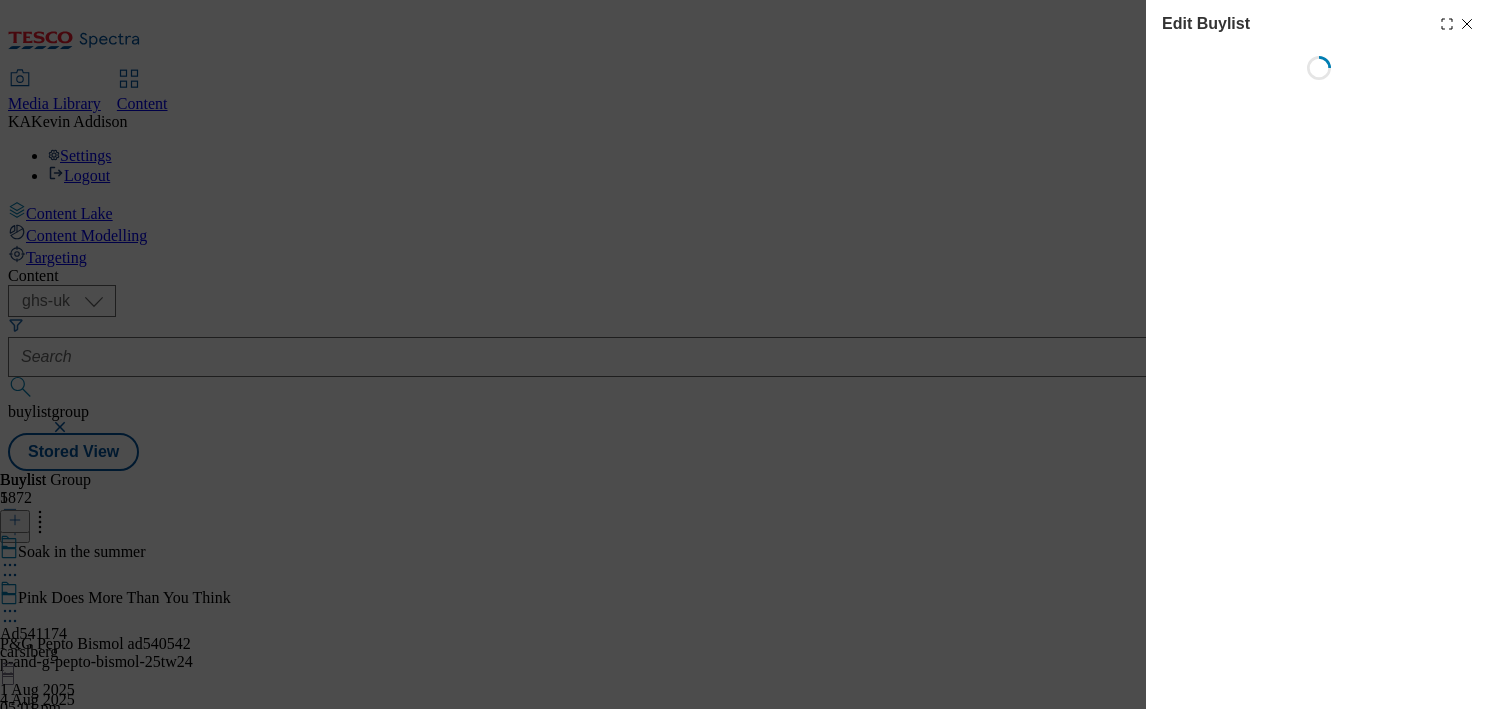 select on "tactical" 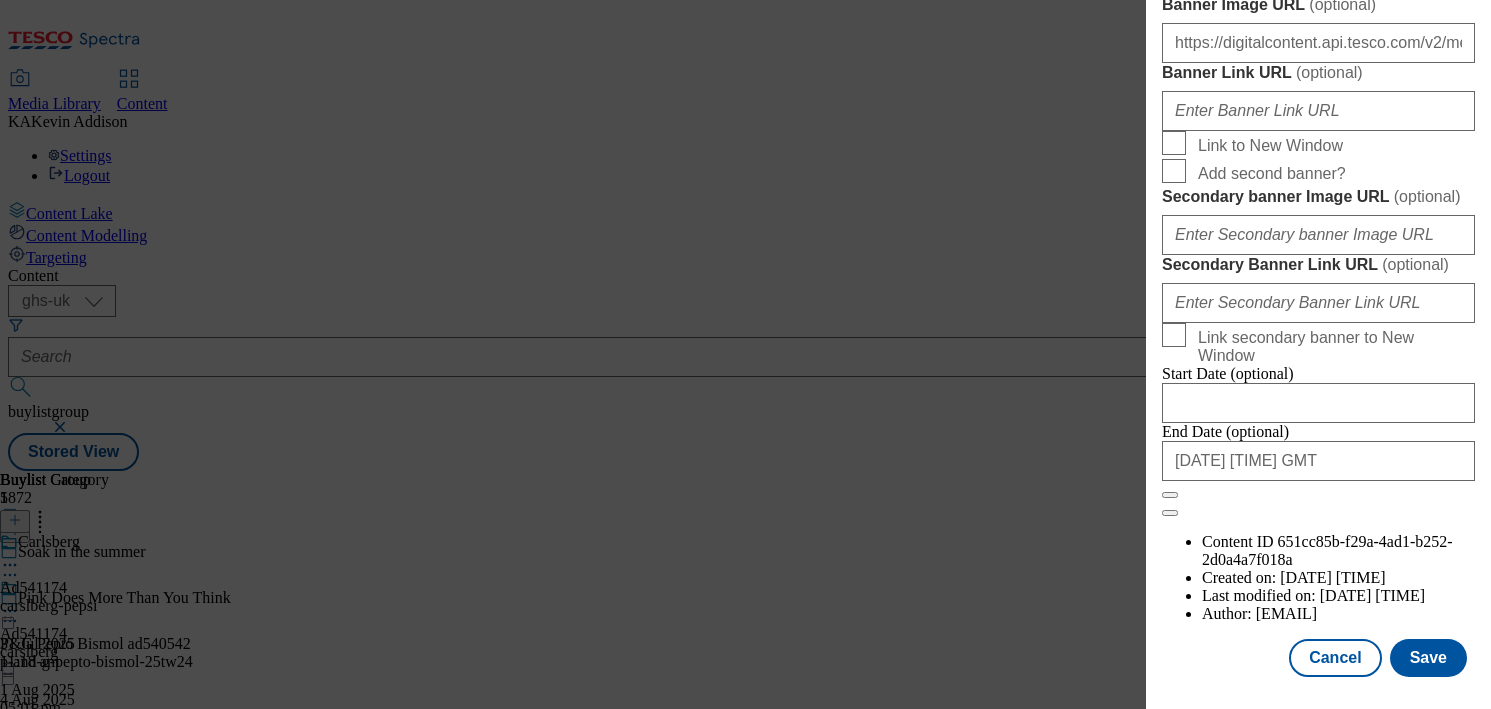 scroll, scrollTop: 2292, scrollLeft: 0, axis: vertical 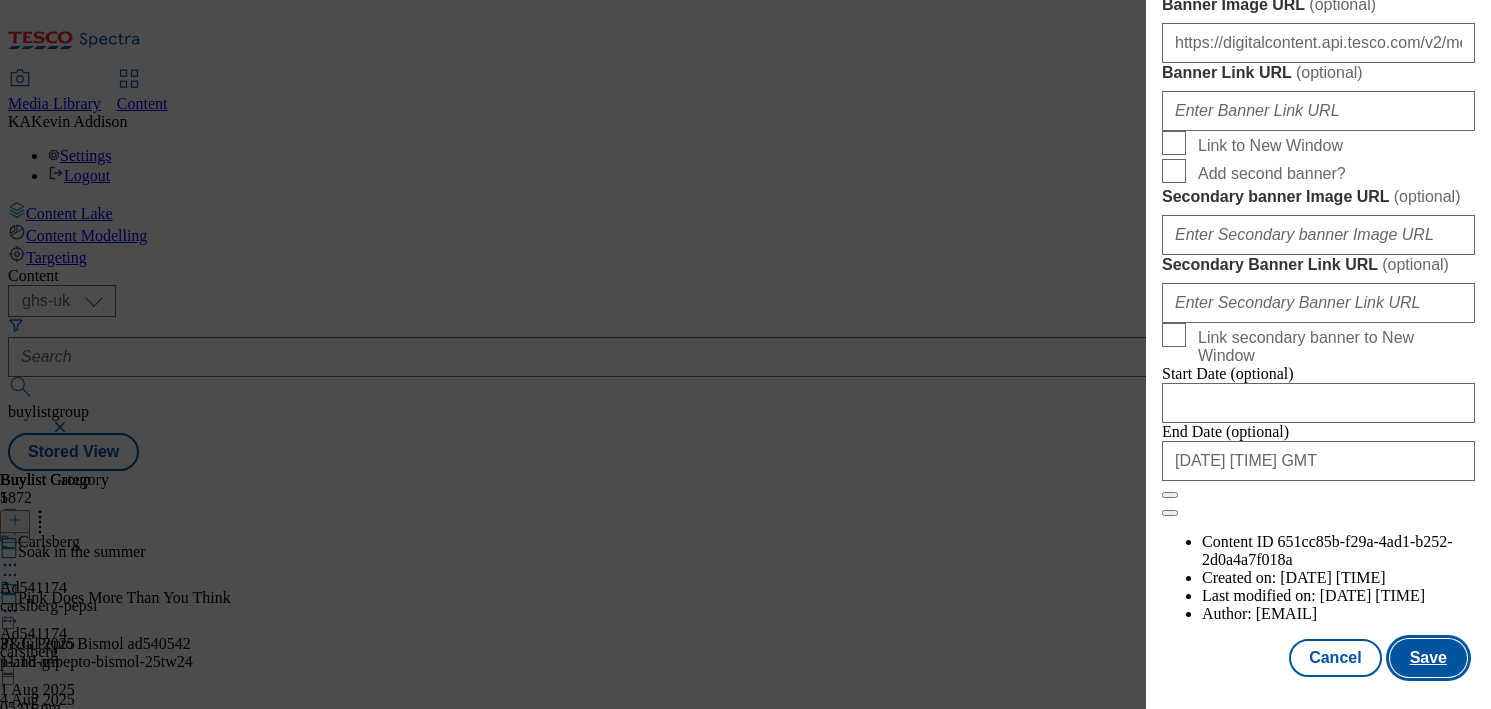 click on "Save" at bounding box center [1428, 658] 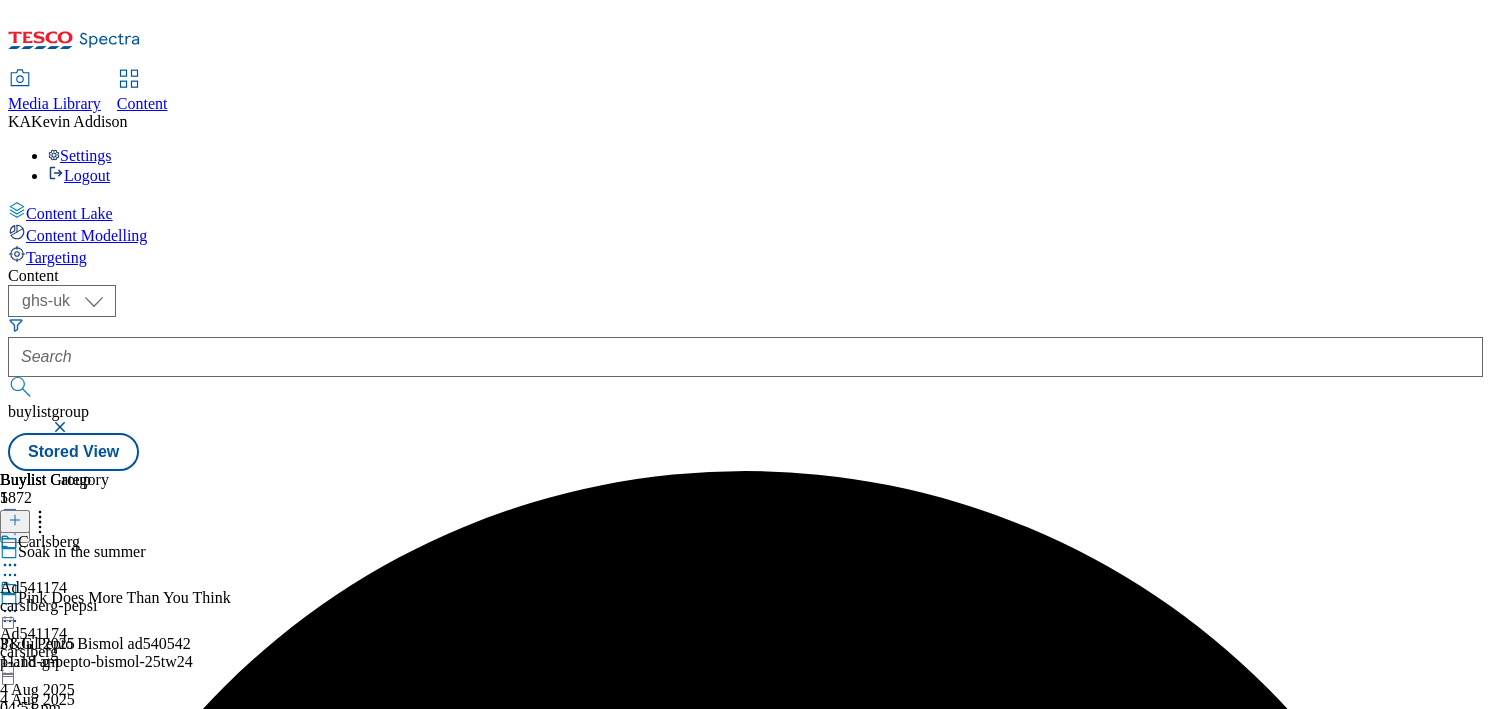 click 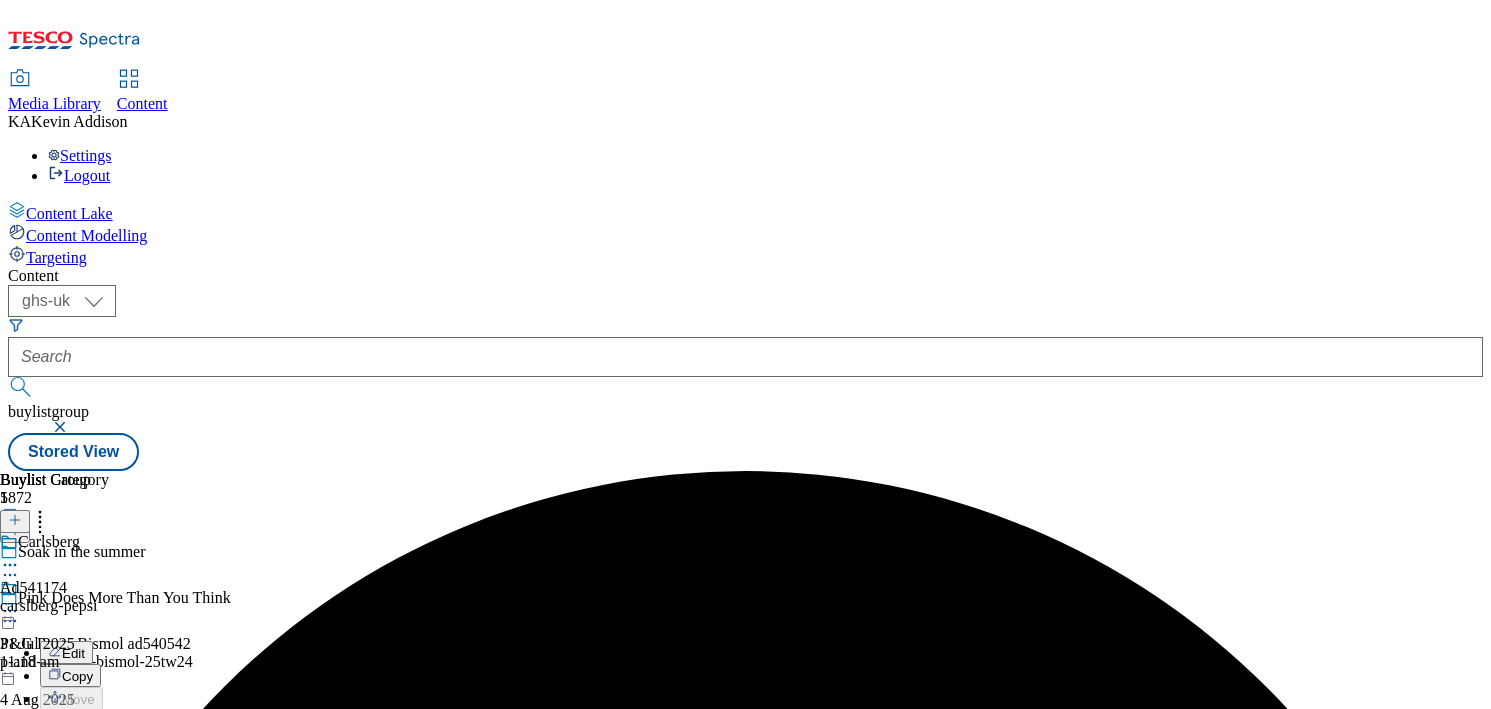 click on "Preview" at bounding box center (85, 745) 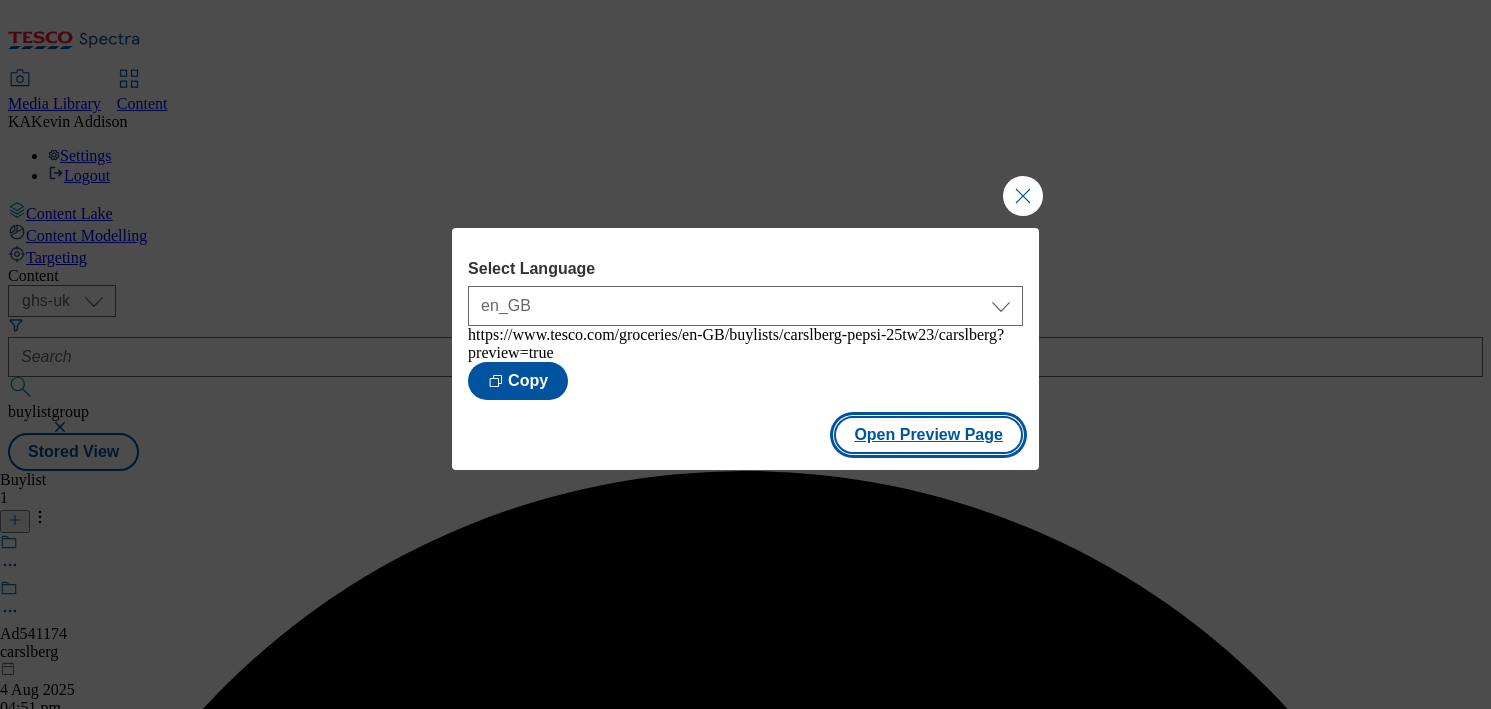 click on "Open Preview Page" at bounding box center [928, 435] 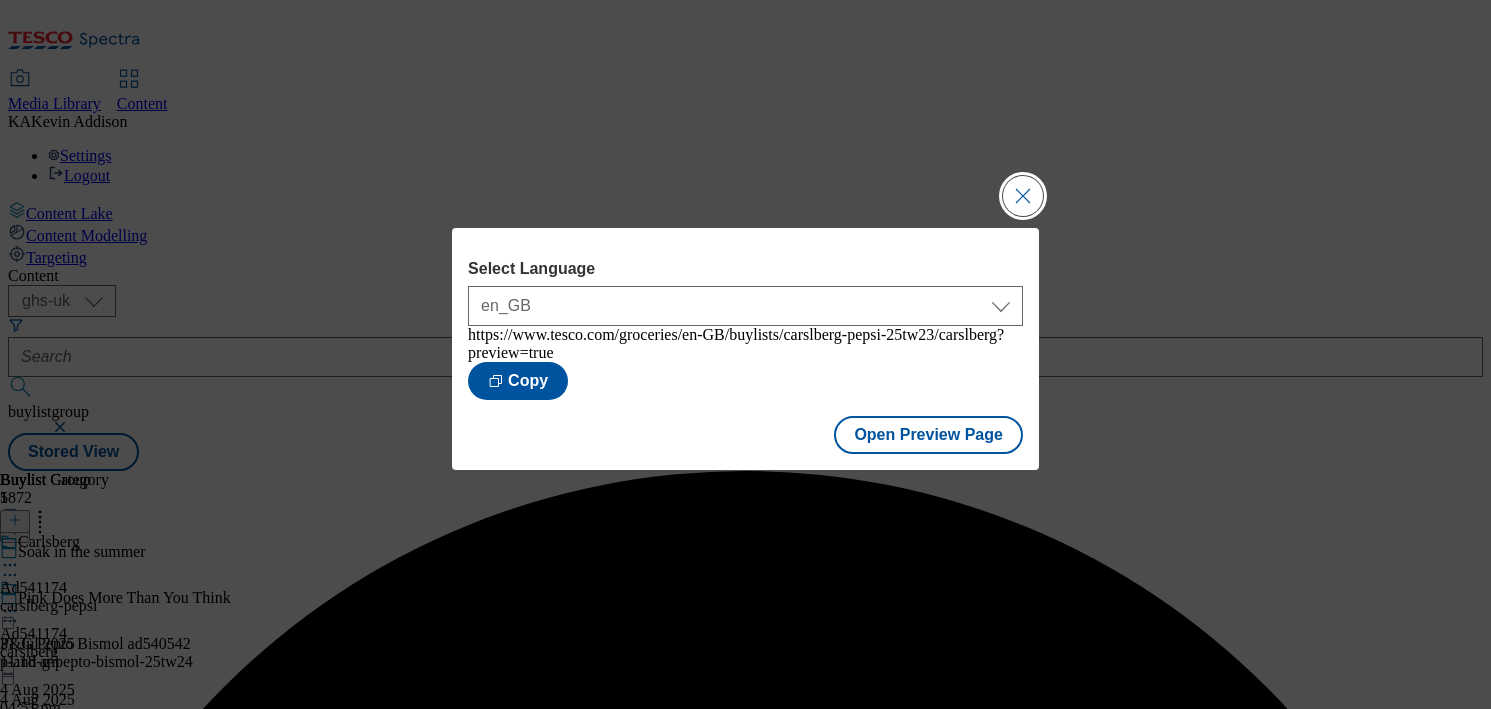 click at bounding box center [1023, 196] 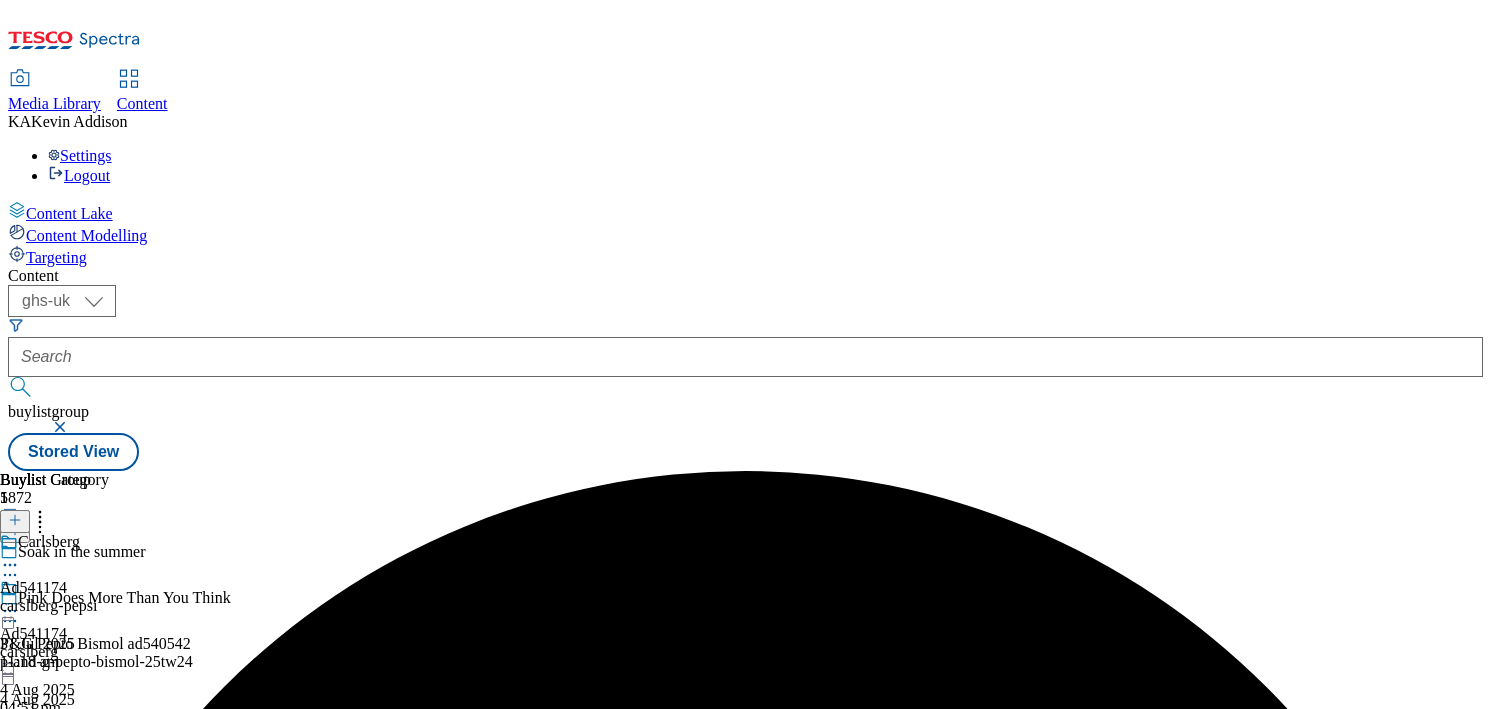 click 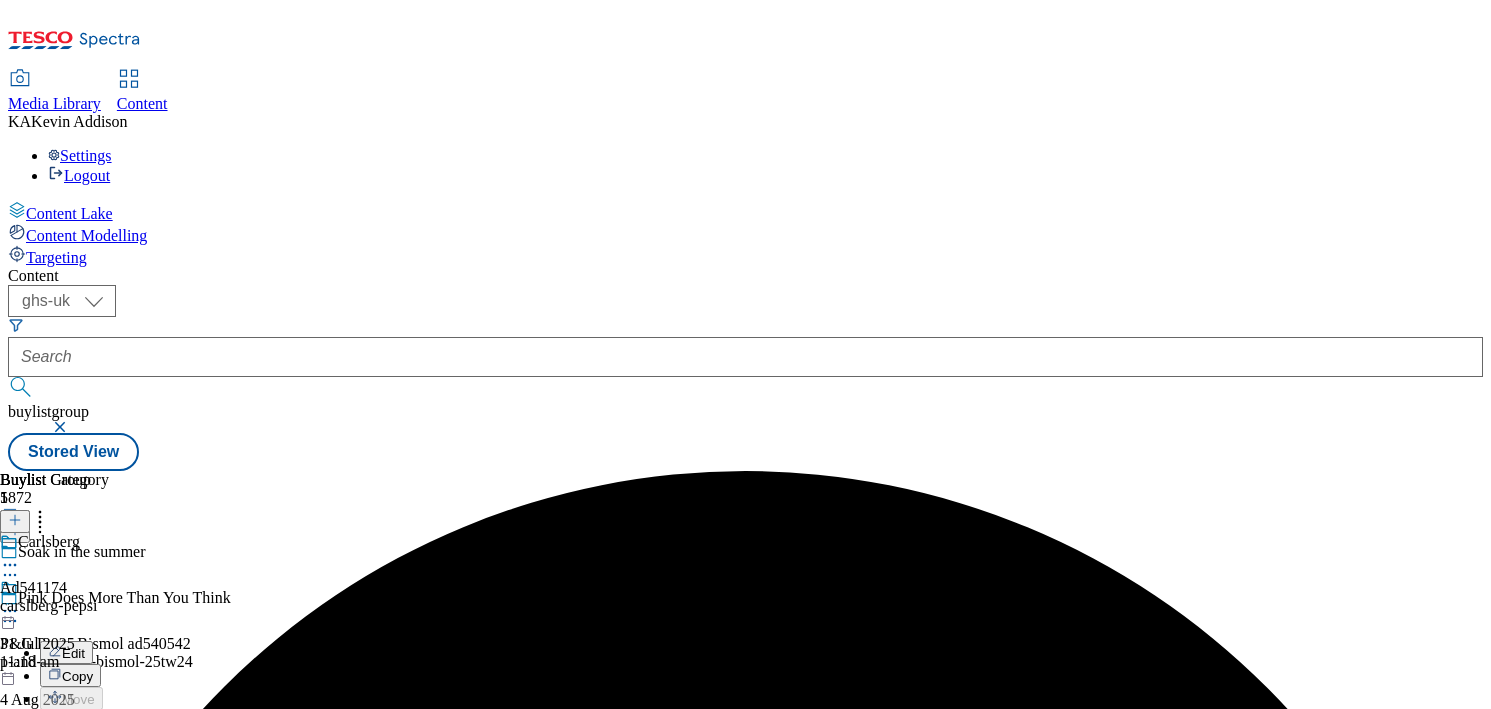 click on "Publish" at bounding box center (84, 814) 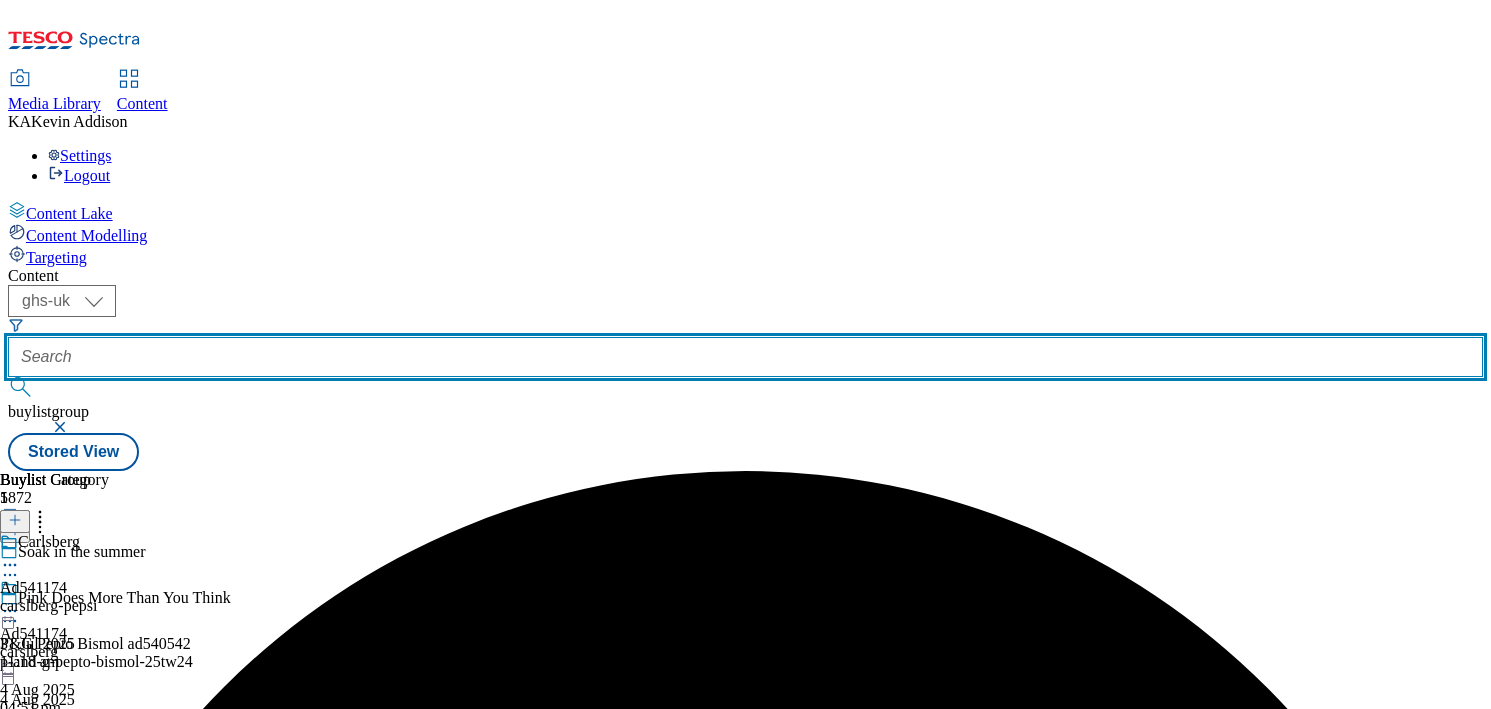 click at bounding box center (745, 357) 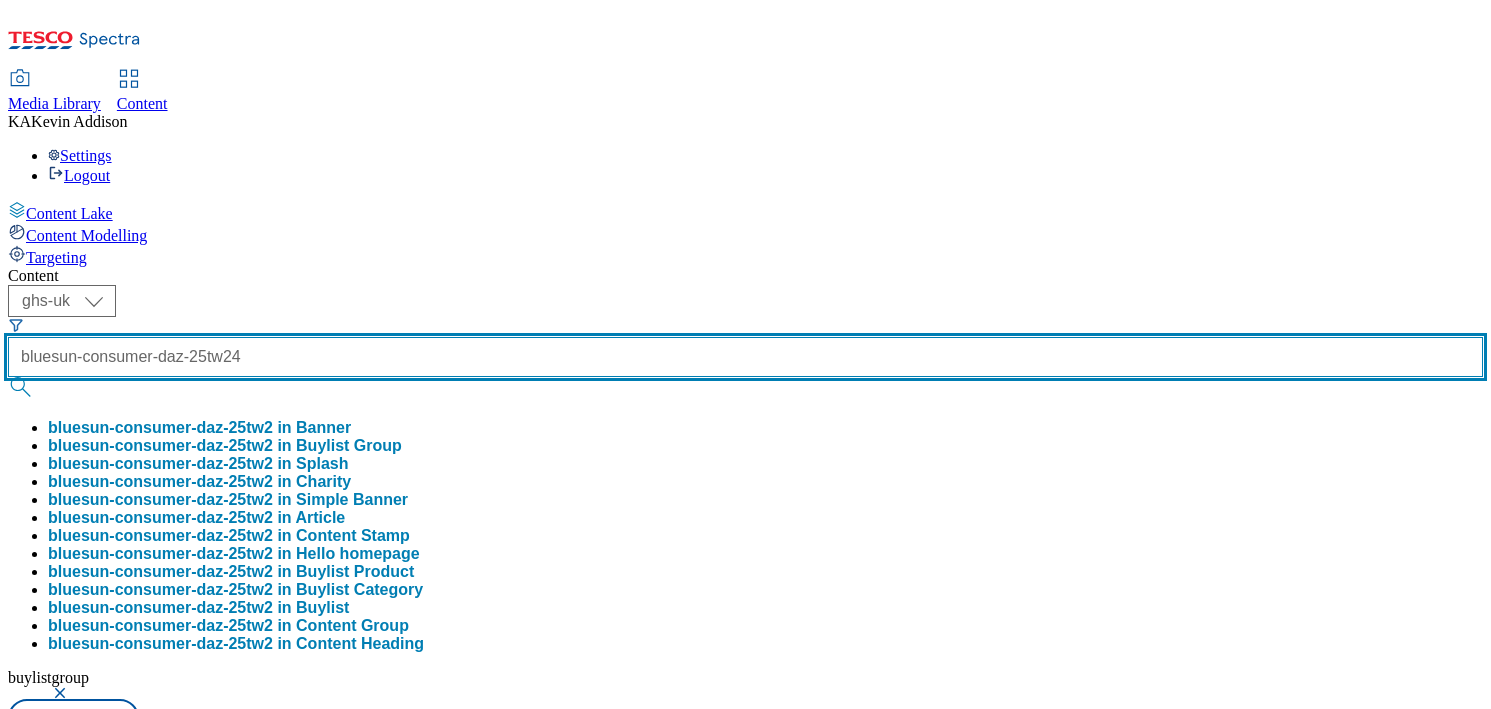 scroll, scrollTop: 0, scrollLeft: 50, axis: horizontal 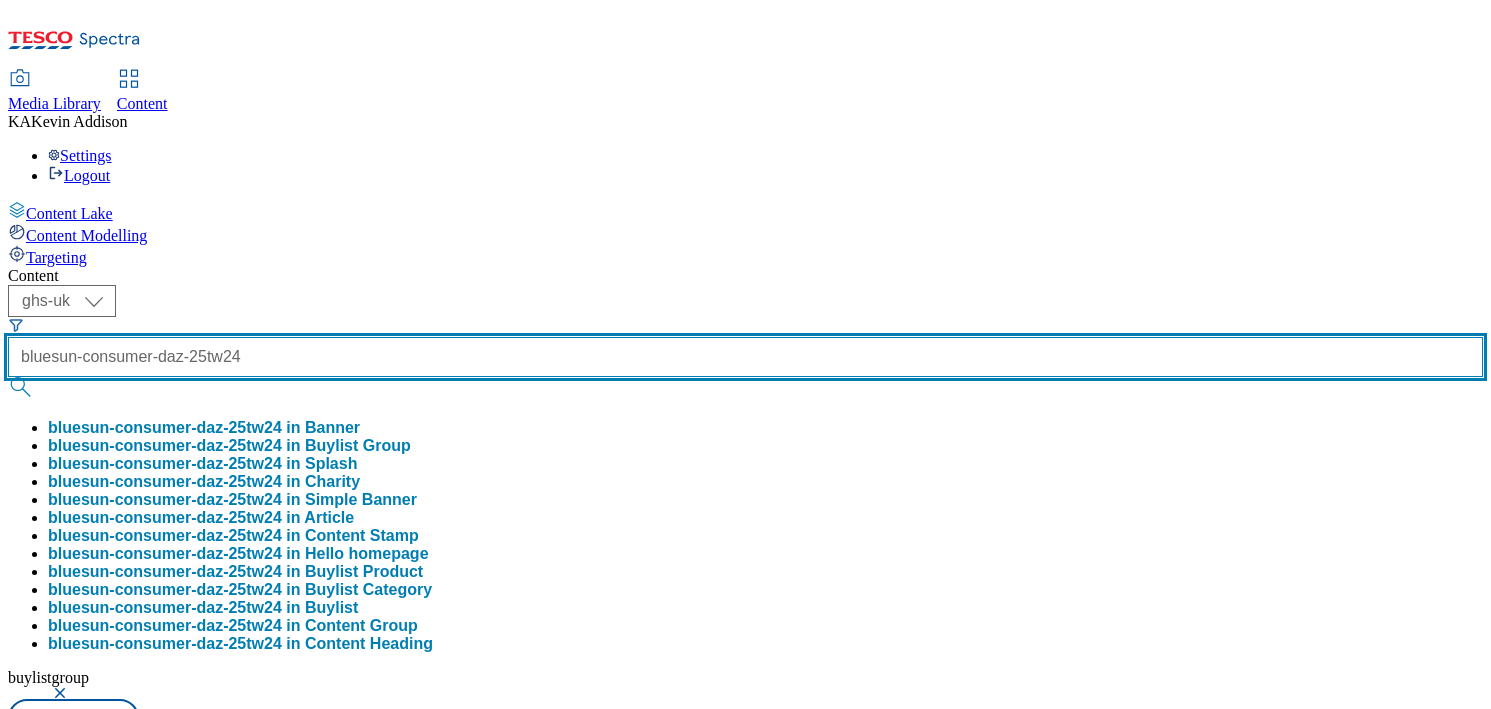 type on "bluesun-consumer-daz-25tw24" 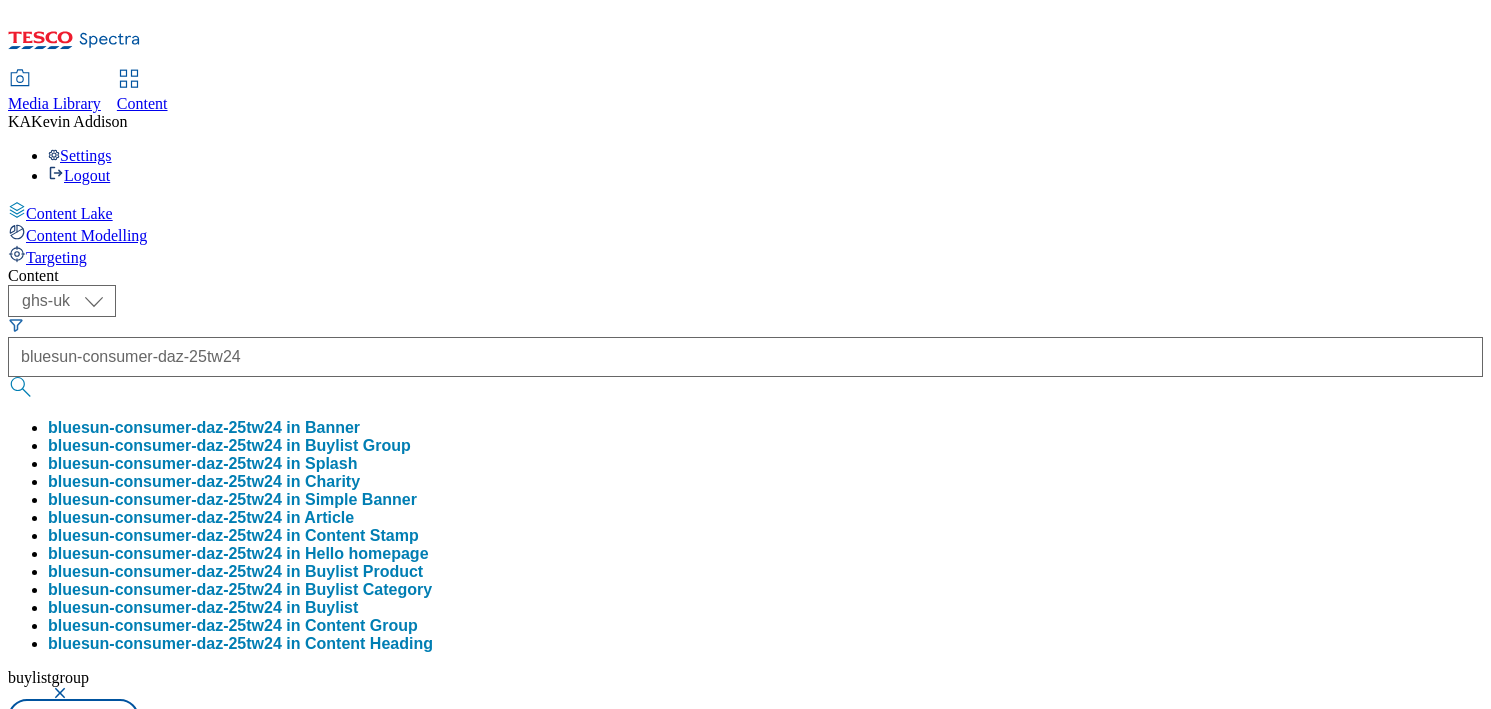 click on "bluesun-consumer-daz-25tw24 in   Buylist Group" at bounding box center [229, 446] 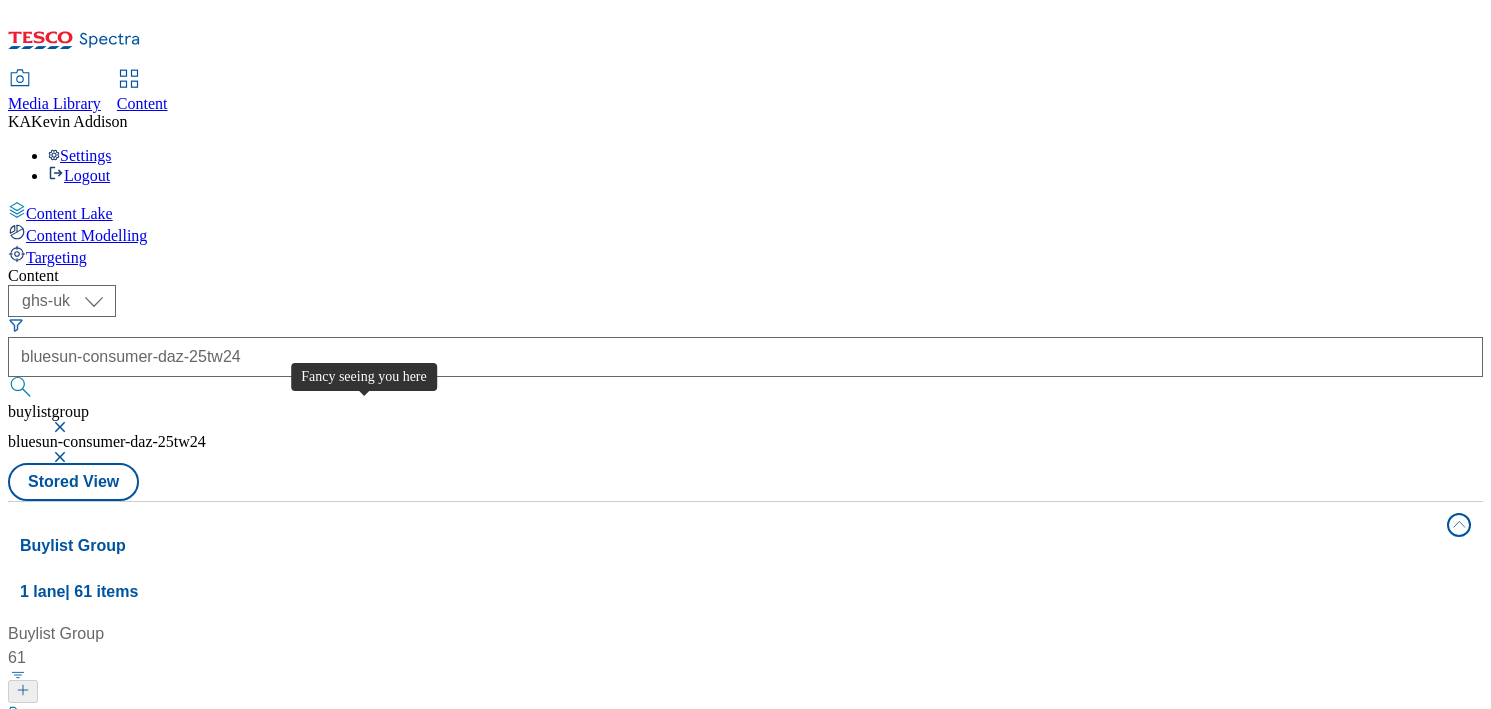 click on "Fancy seeing you here" at bounding box center [107, 716] 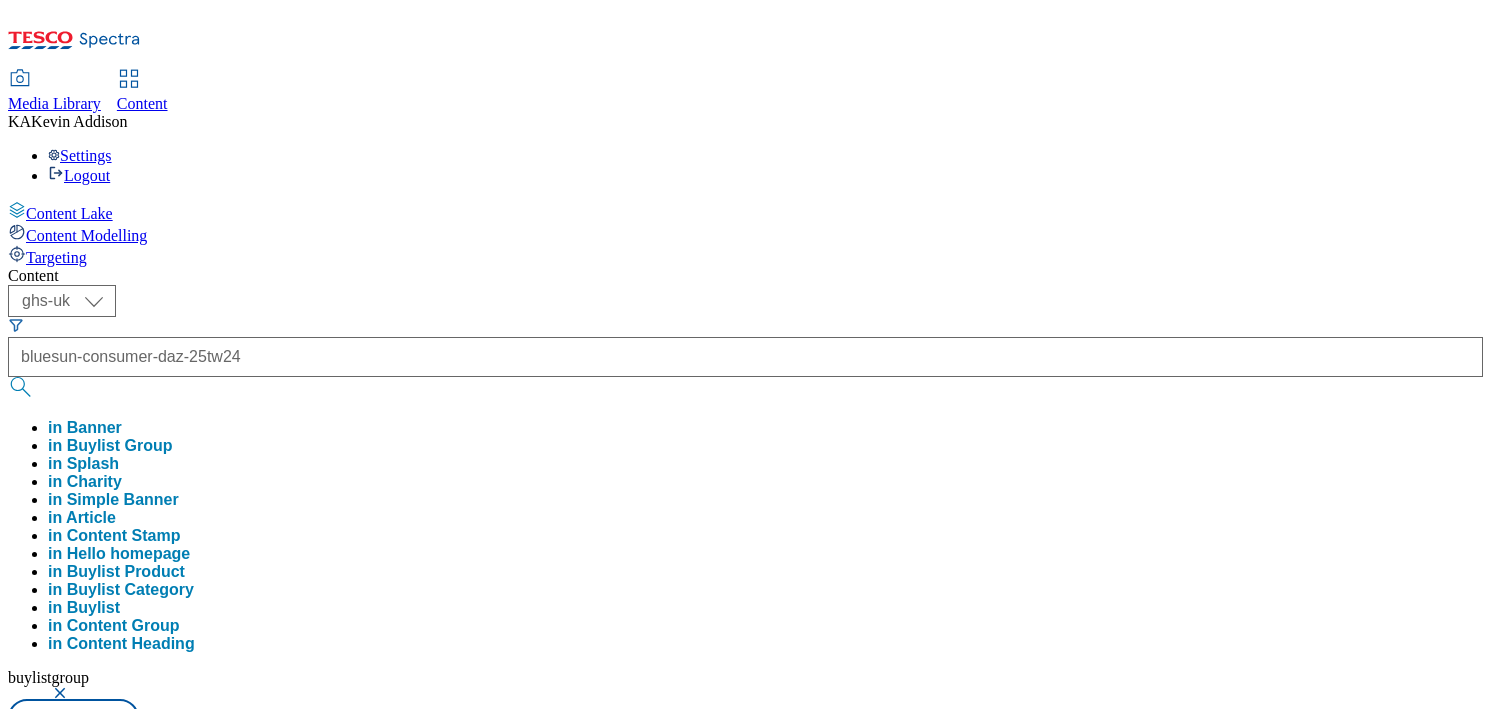 type 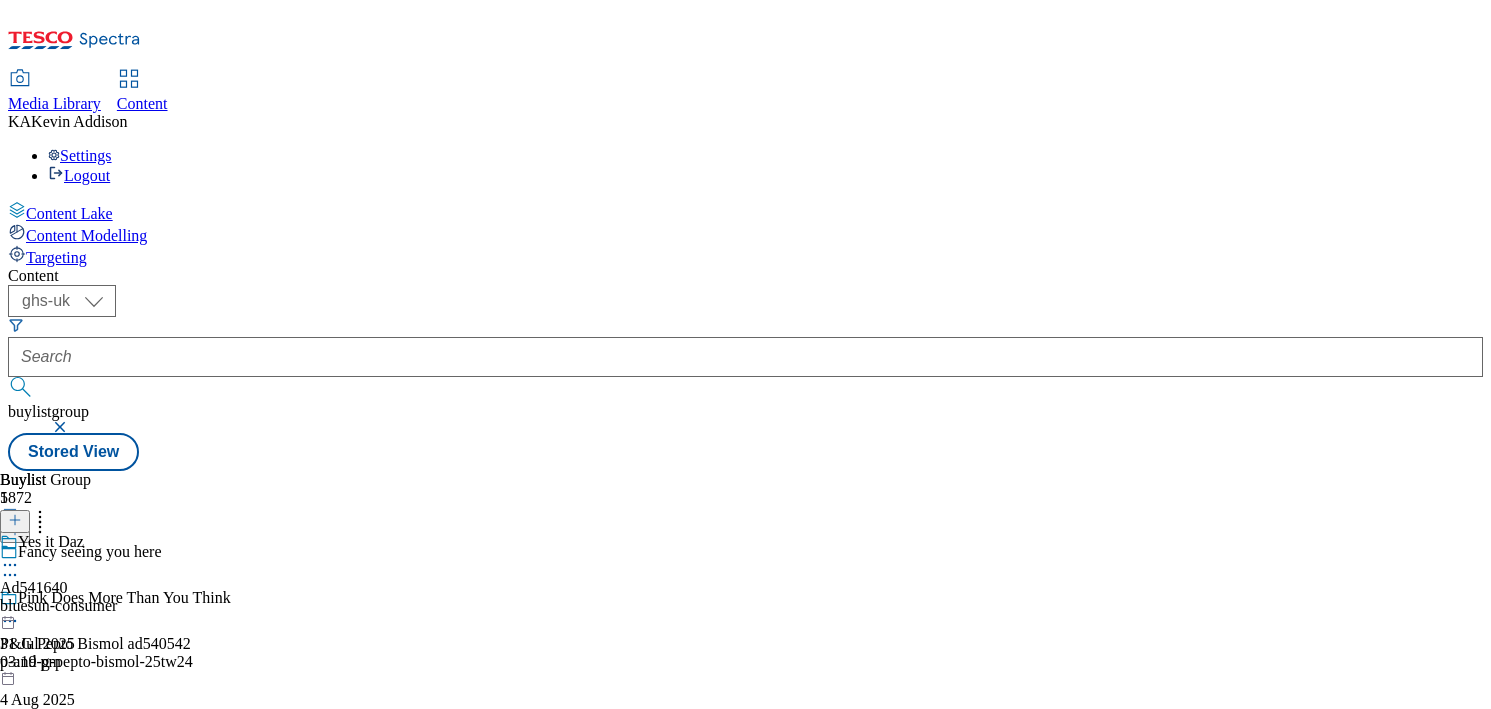 click 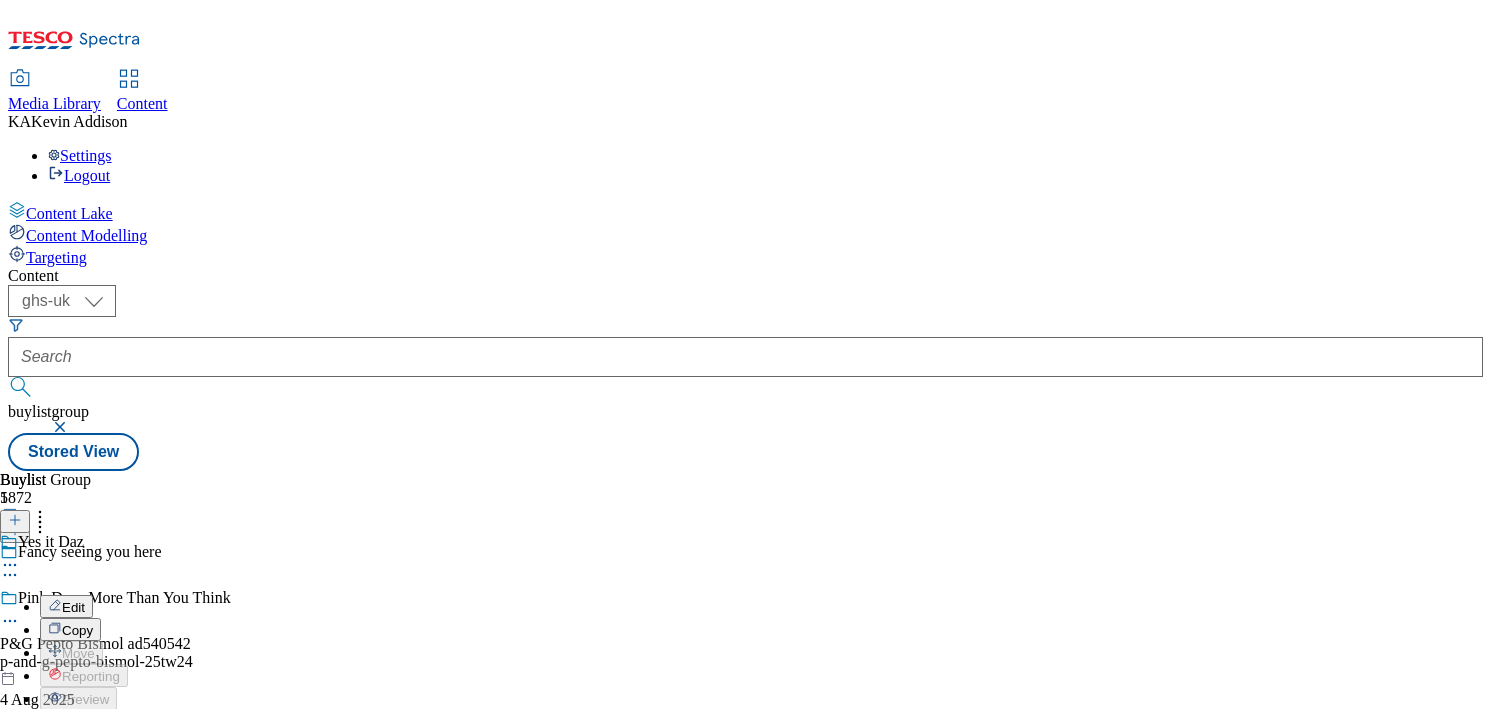 click on "Edit" at bounding box center (66, 606) 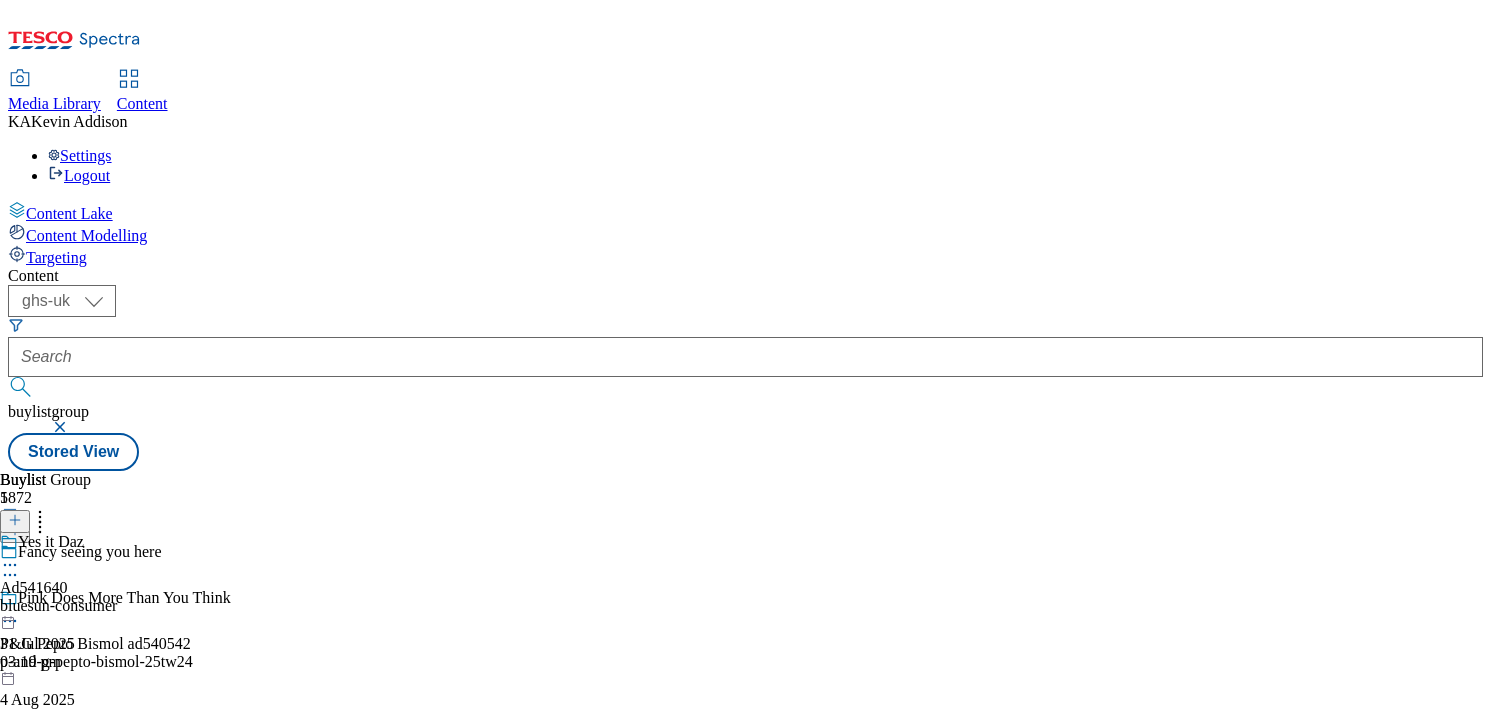 click 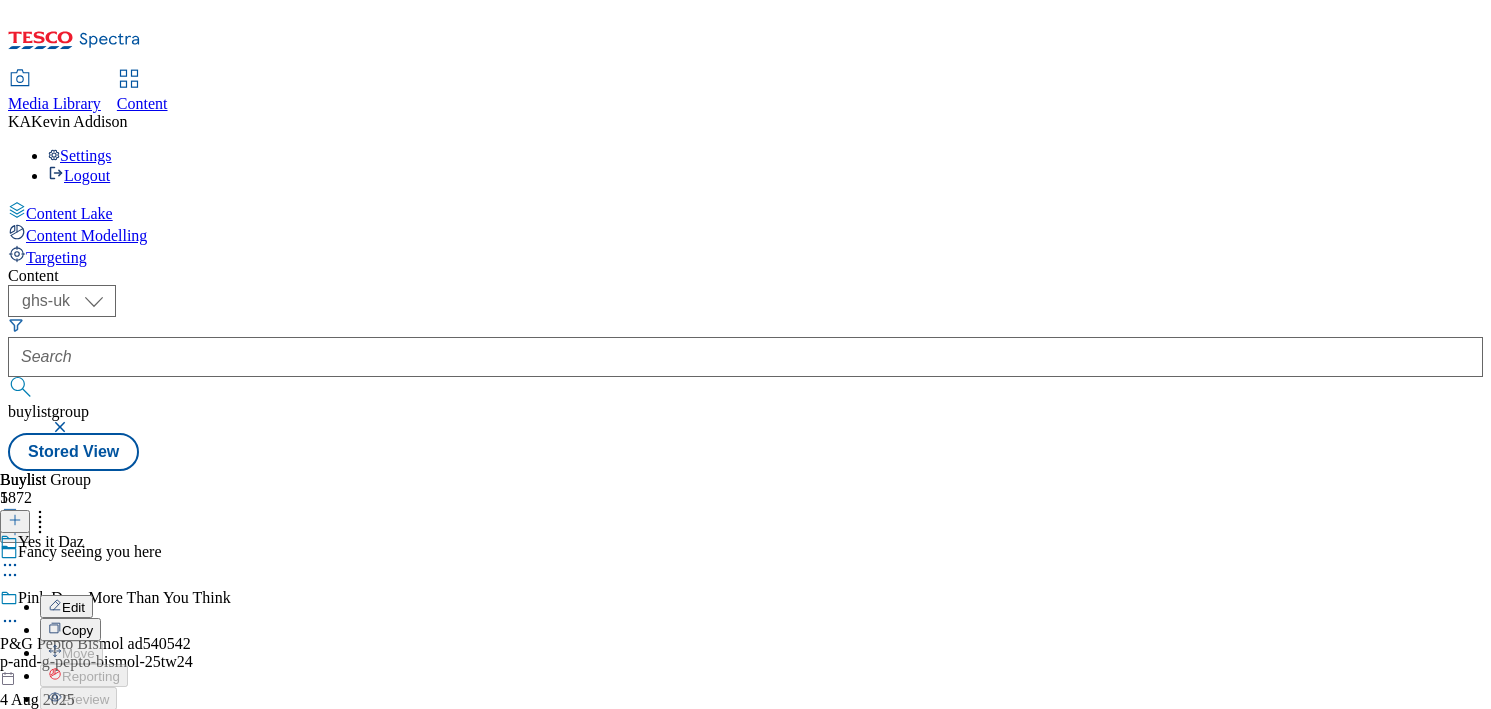 click on "Edit" at bounding box center [73, 607] 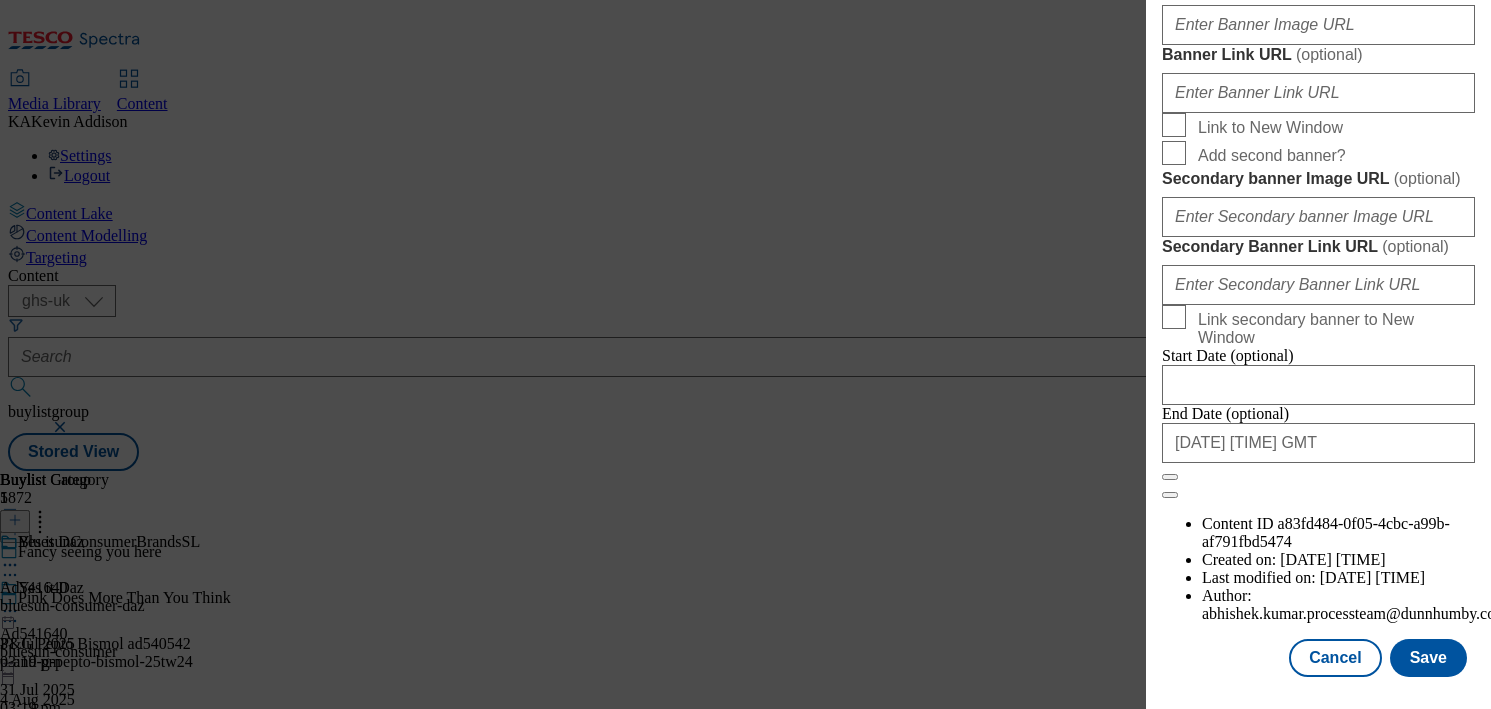 scroll, scrollTop: 1820, scrollLeft: 0, axis: vertical 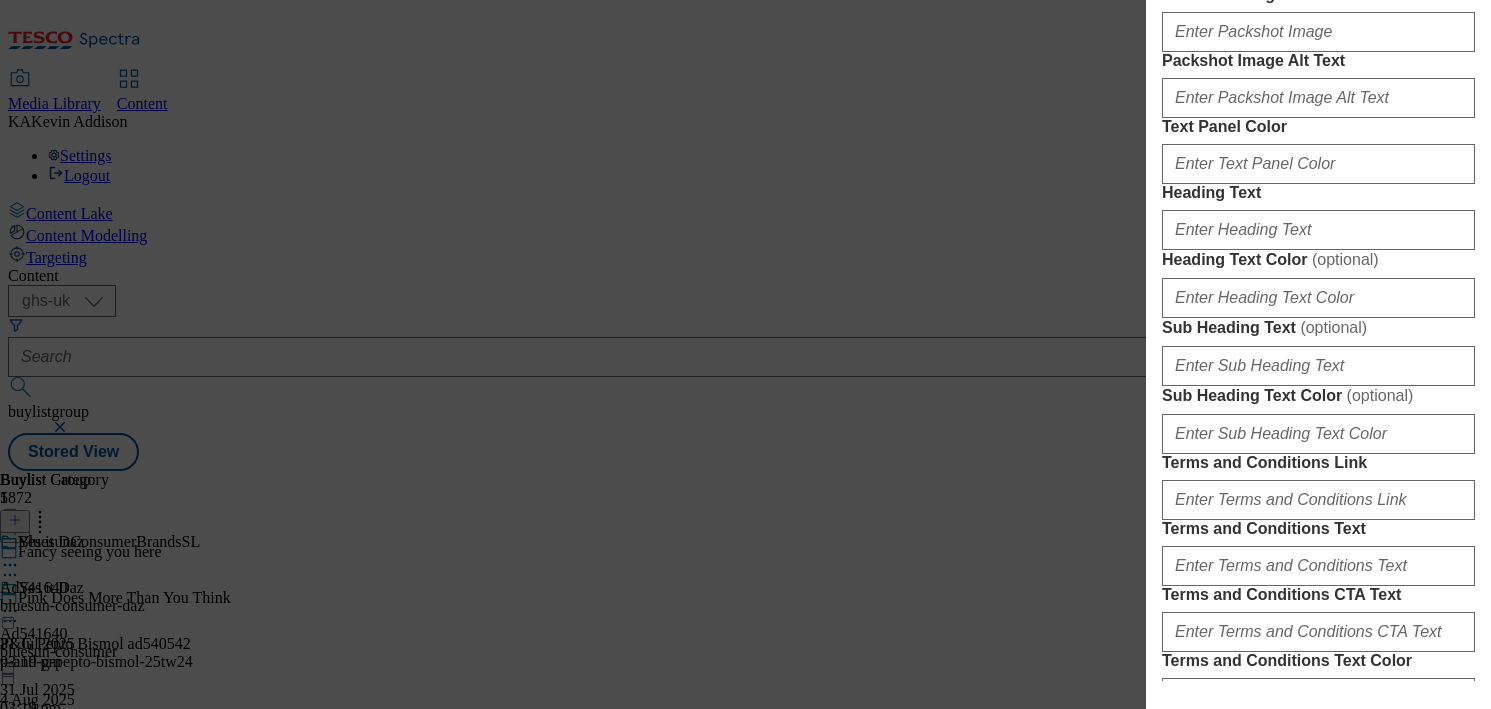 click on "Select Buylist Component Type Banner Competition Header Meal" at bounding box center [1318, -368] 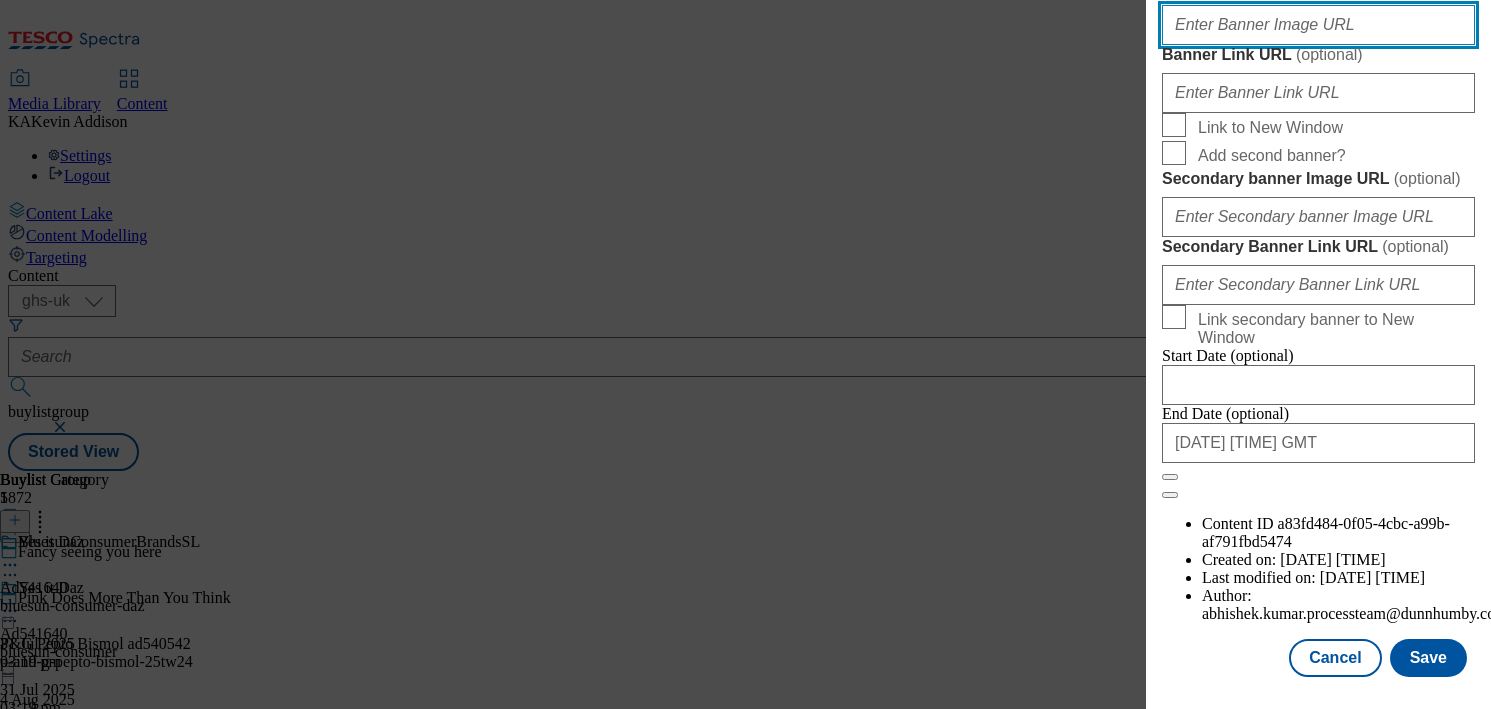 click on "Banner Image URL   ( optional )" at bounding box center (1318, 25) 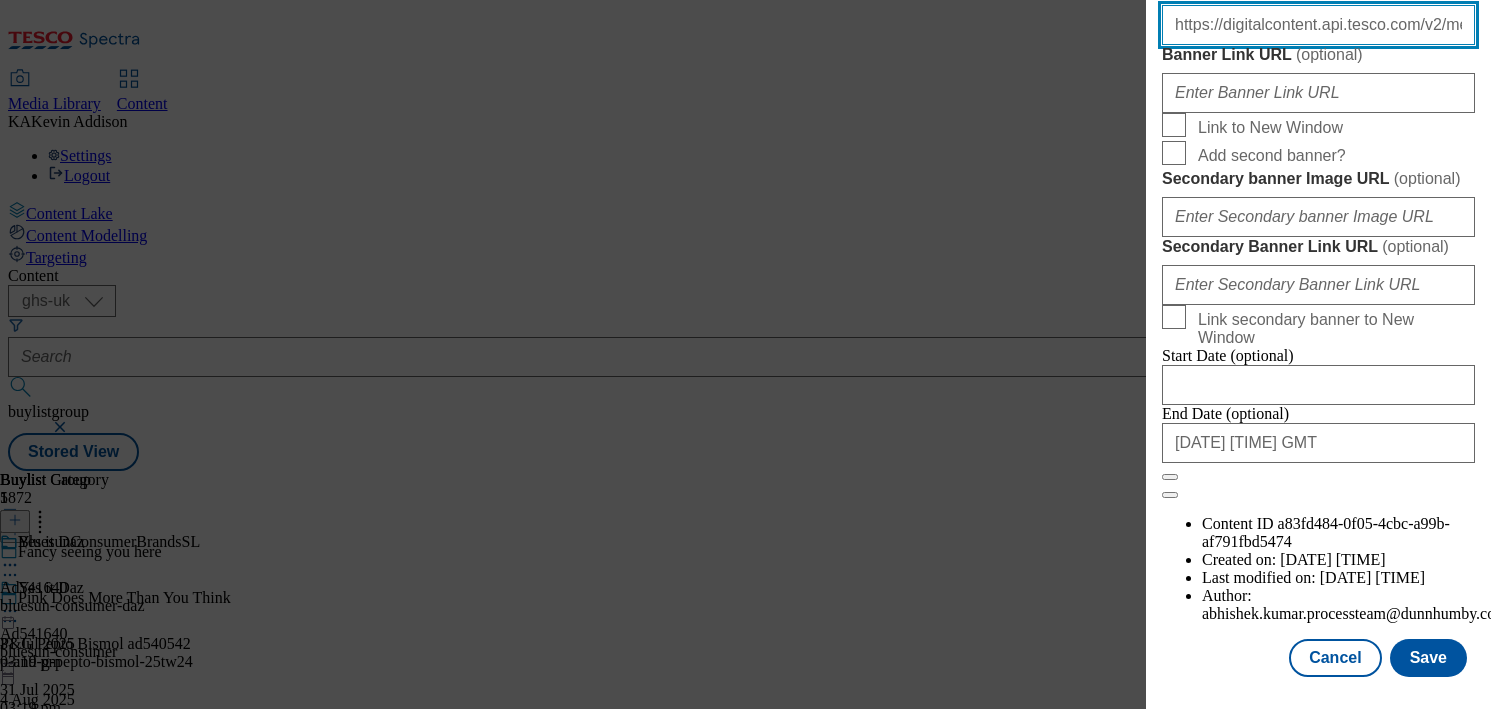 scroll, scrollTop: 0, scrollLeft: 659, axis: horizontal 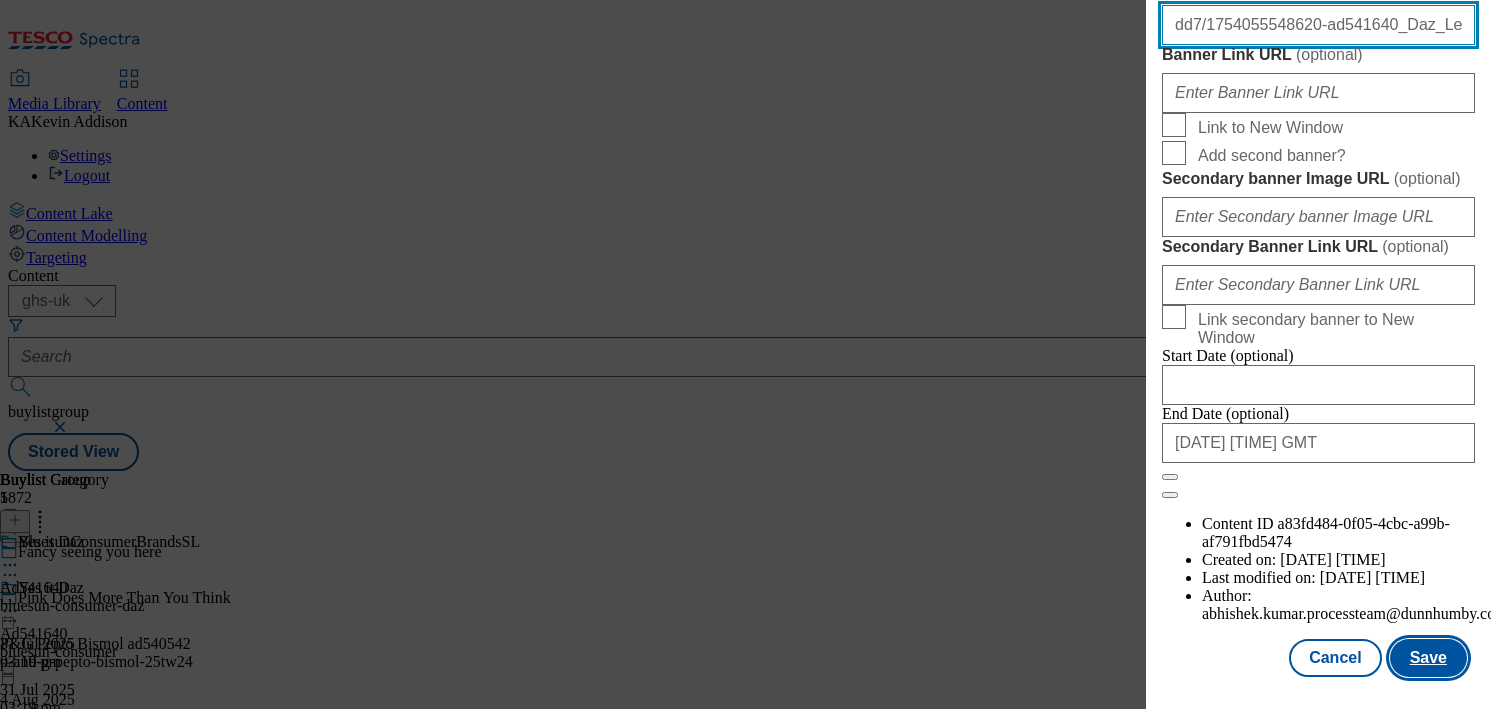 type on "https://digitalcontent.api.tesco.com/v2/media/ghs-mktg/1be4aa2a-0ef6-4bec-860f-d5bd61620dd7/1754055548620-ad541640_Daz_LegoBrand+Header_H_1184x333_V1.jpeg" 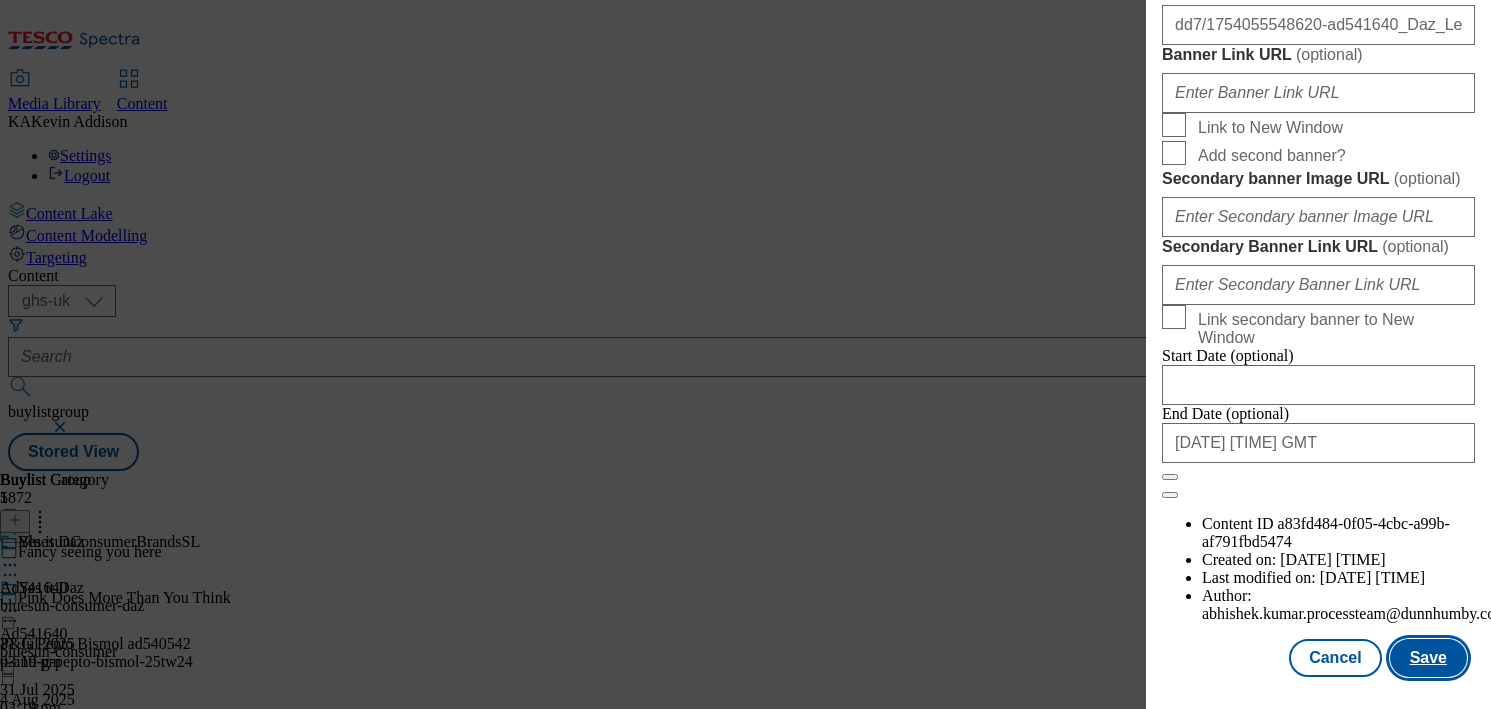 scroll, scrollTop: 0, scrollLeft: 0, axis: both 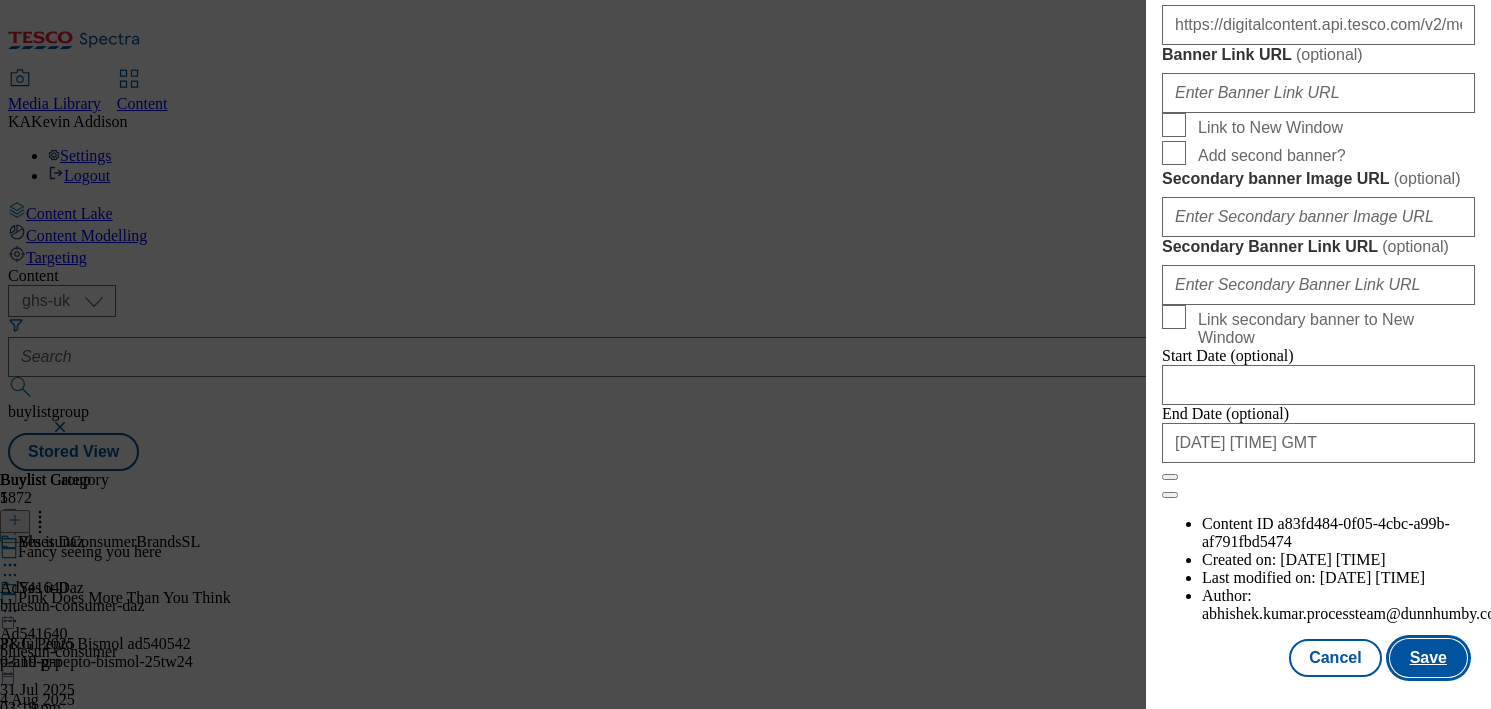 click on "Save" at bounding box center [1428, 658] 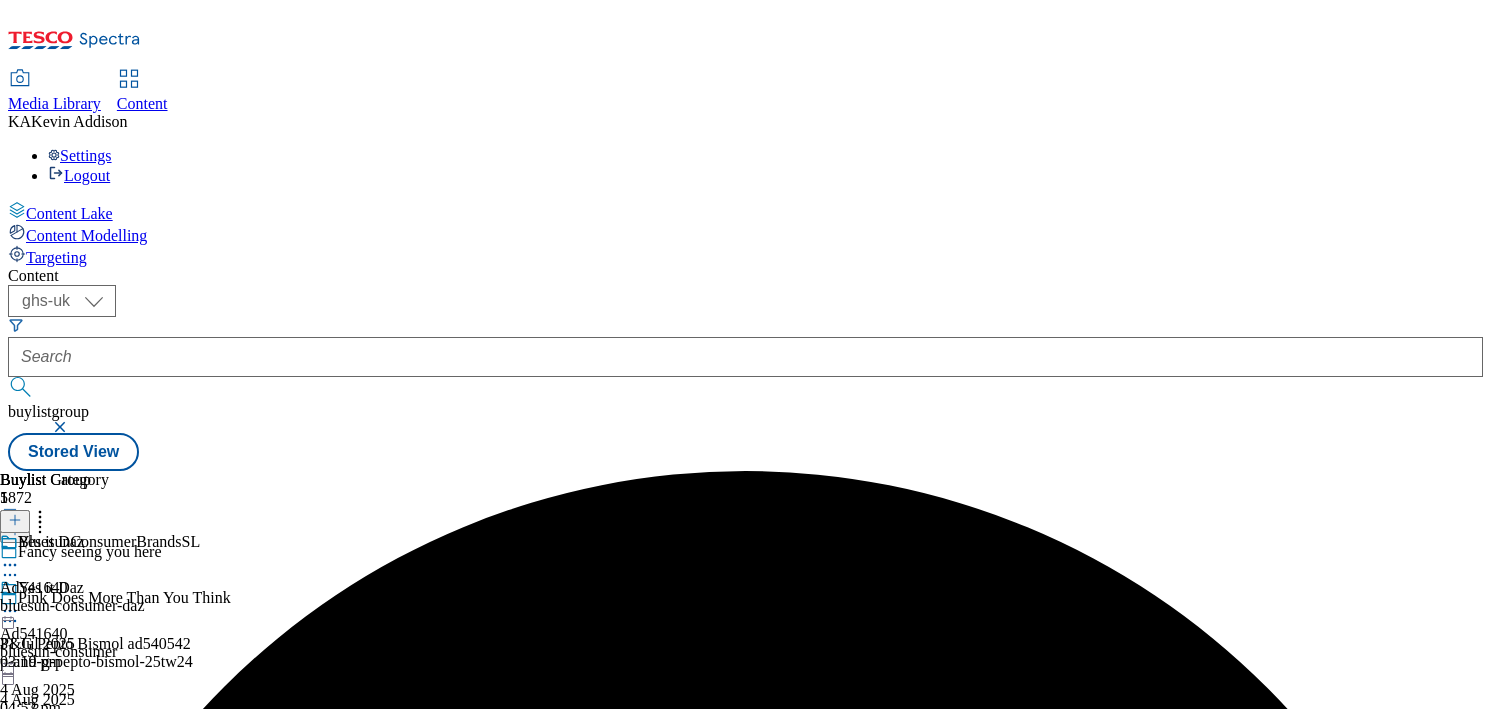 click 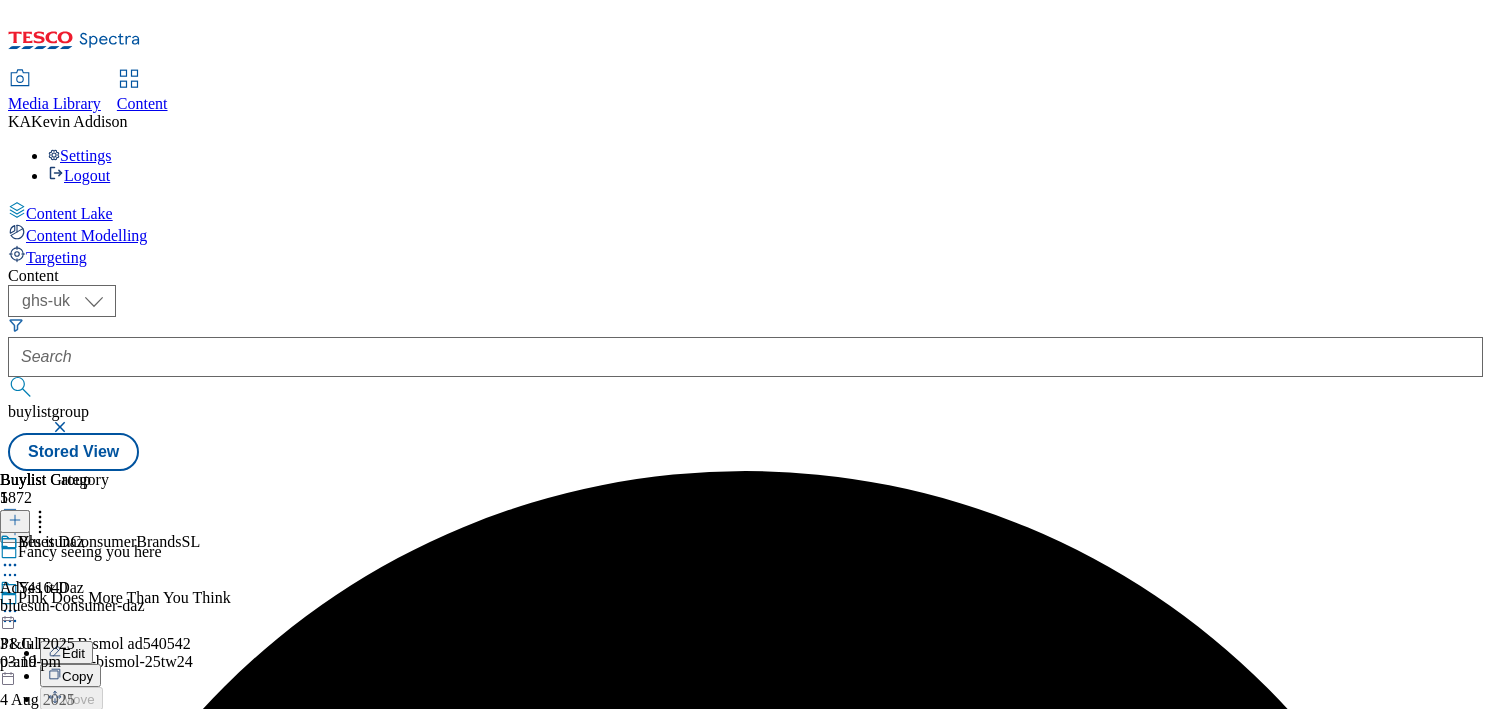 click on "Preview" at bounding box center (85, 745) 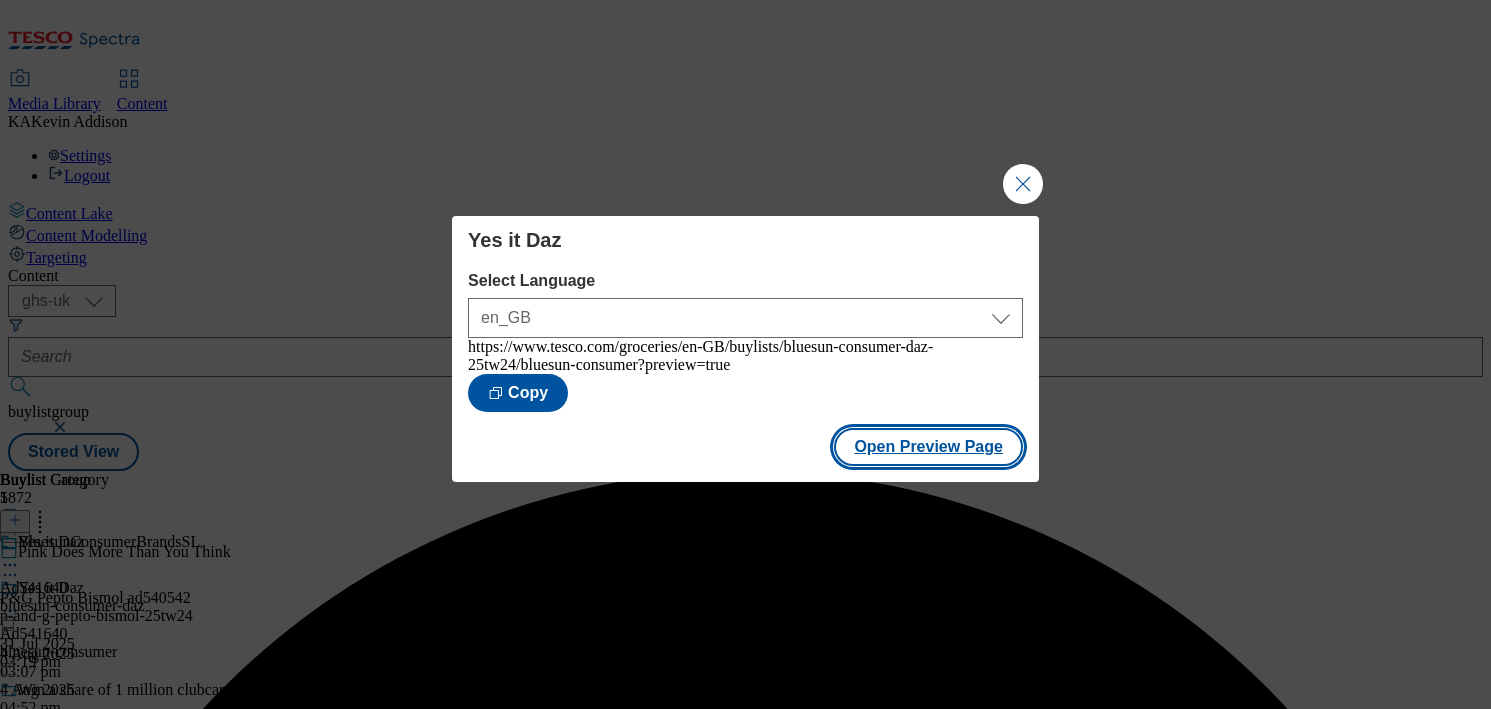 click on "Open Preview Page" at bounding box center [928, 447] 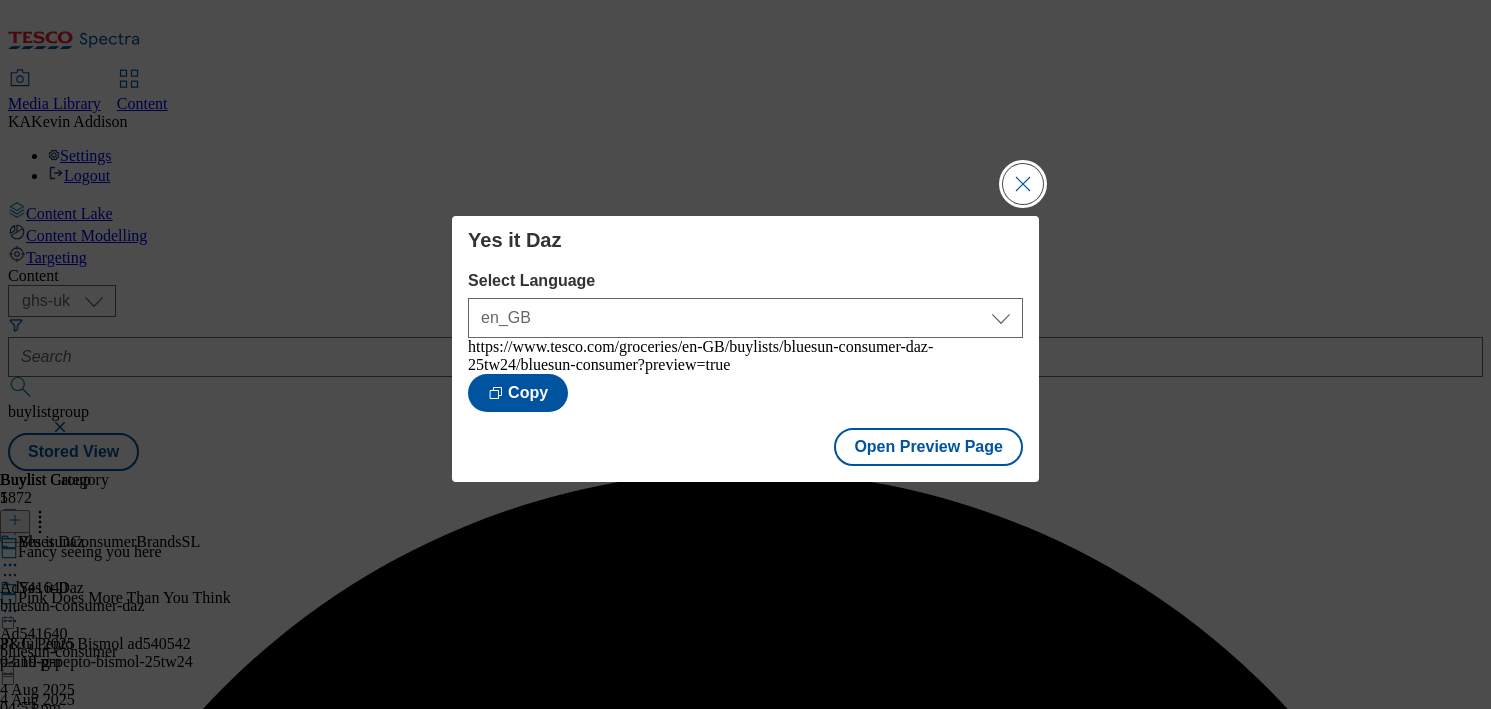 click at bounding box center [1023, 184] 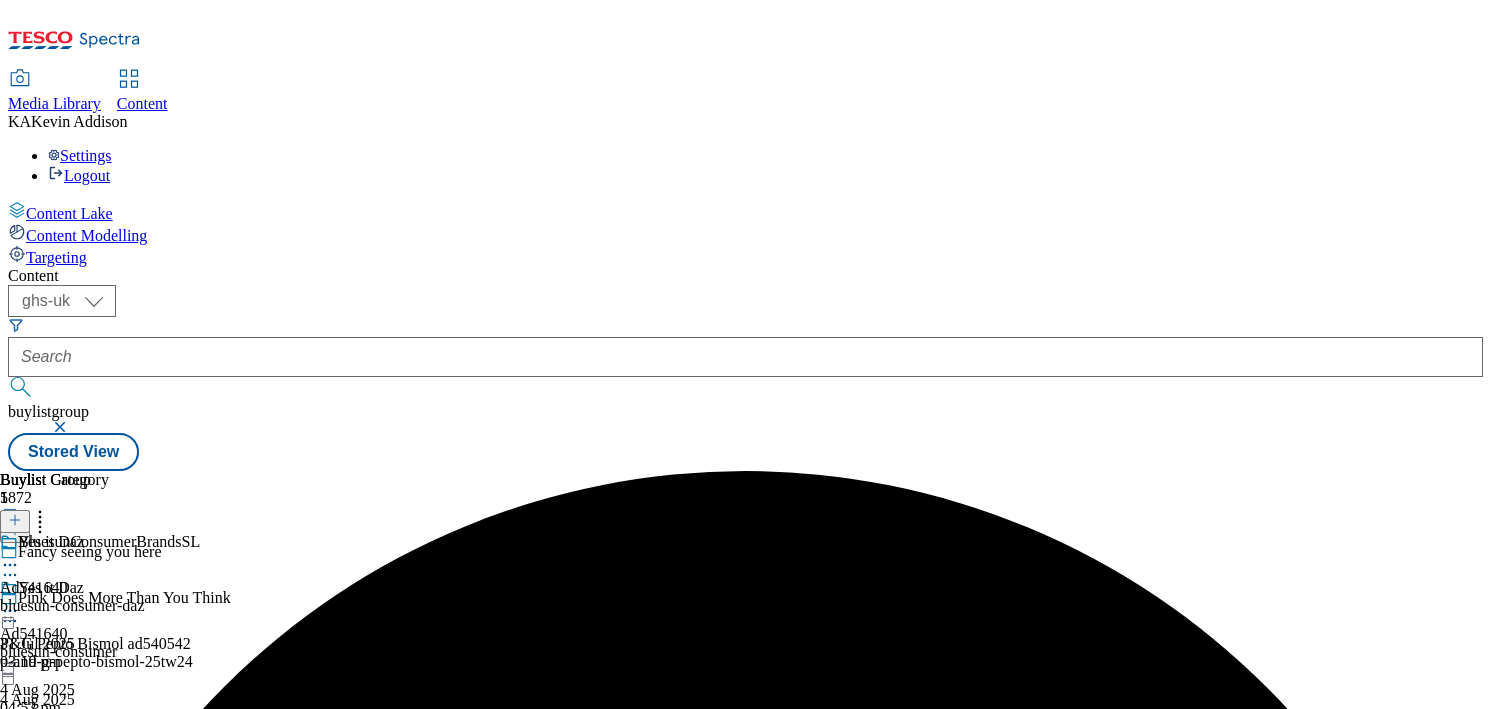 click 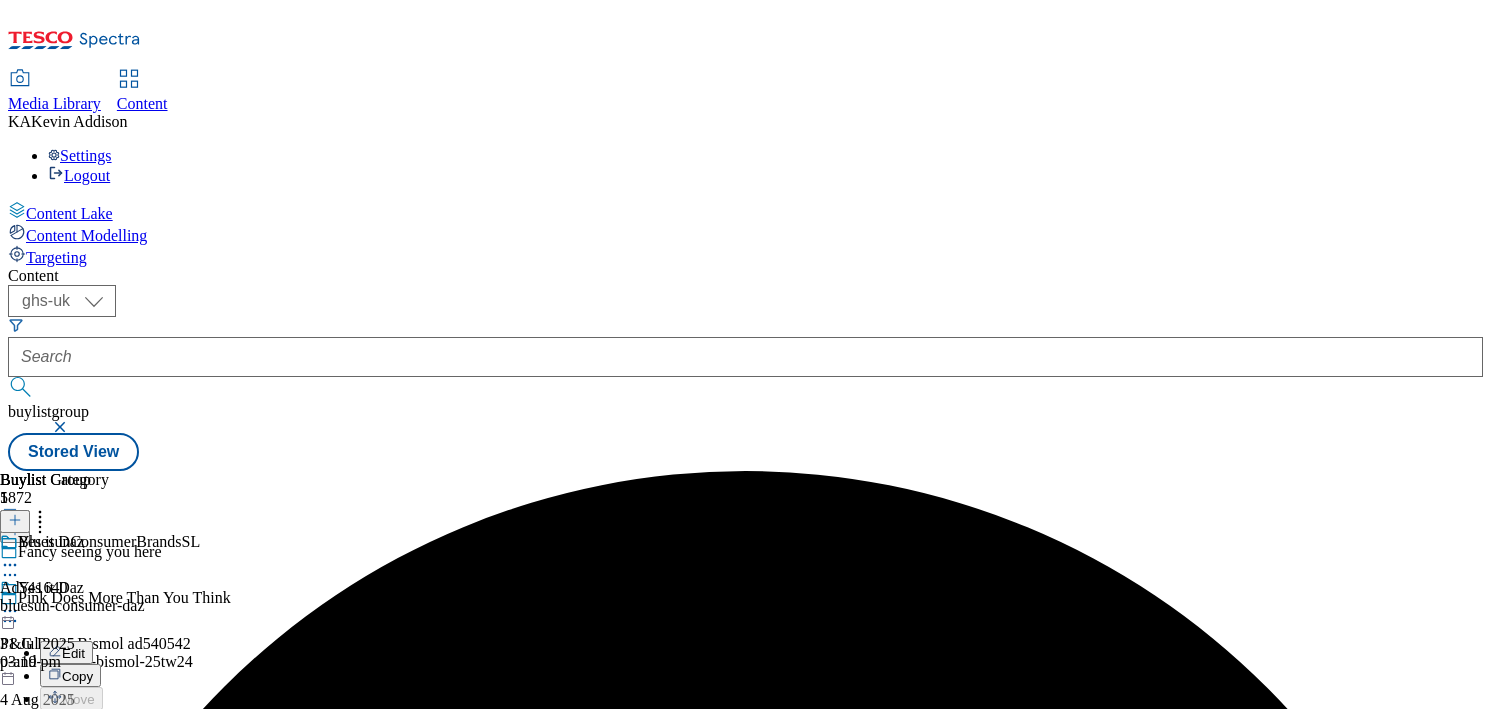 click on "Publish" at bounding box center (84, 814) 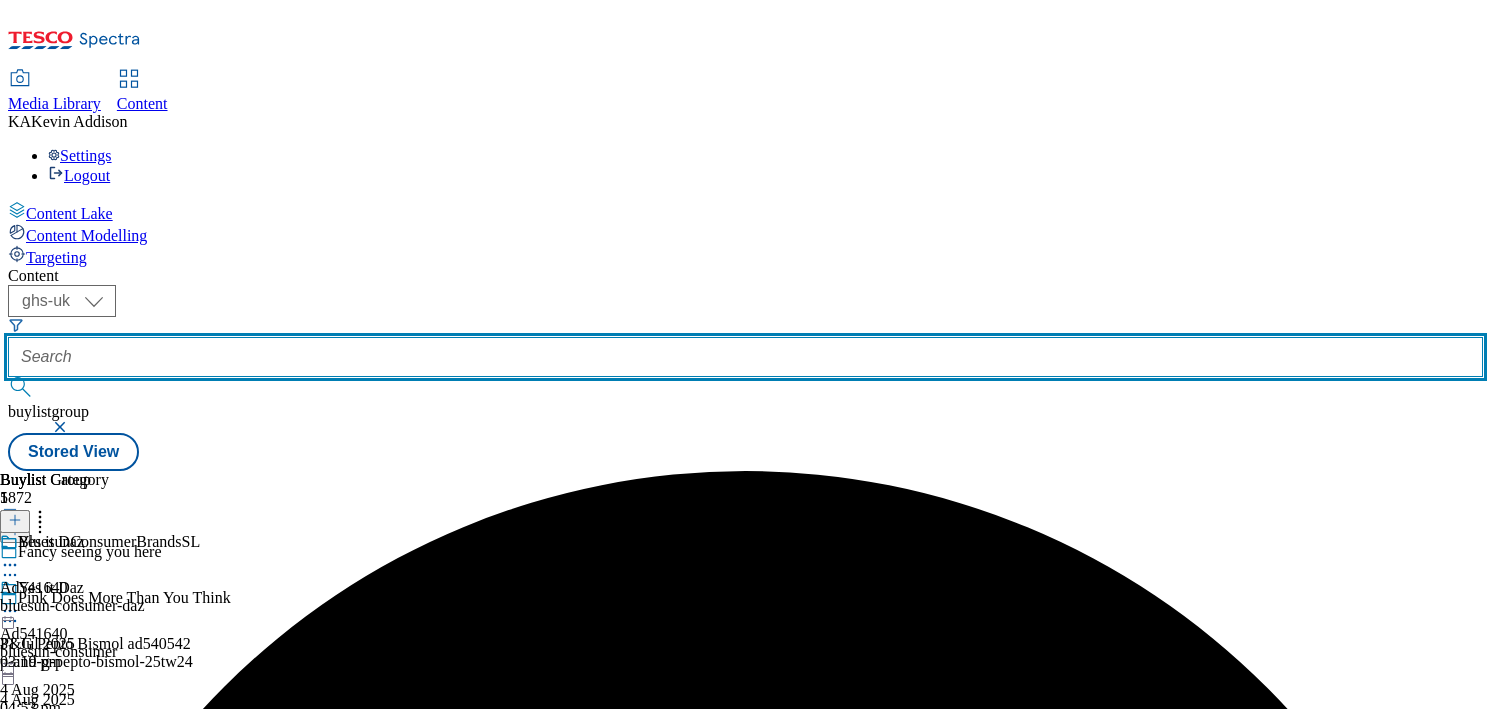 click at bounding box center (745, 357) 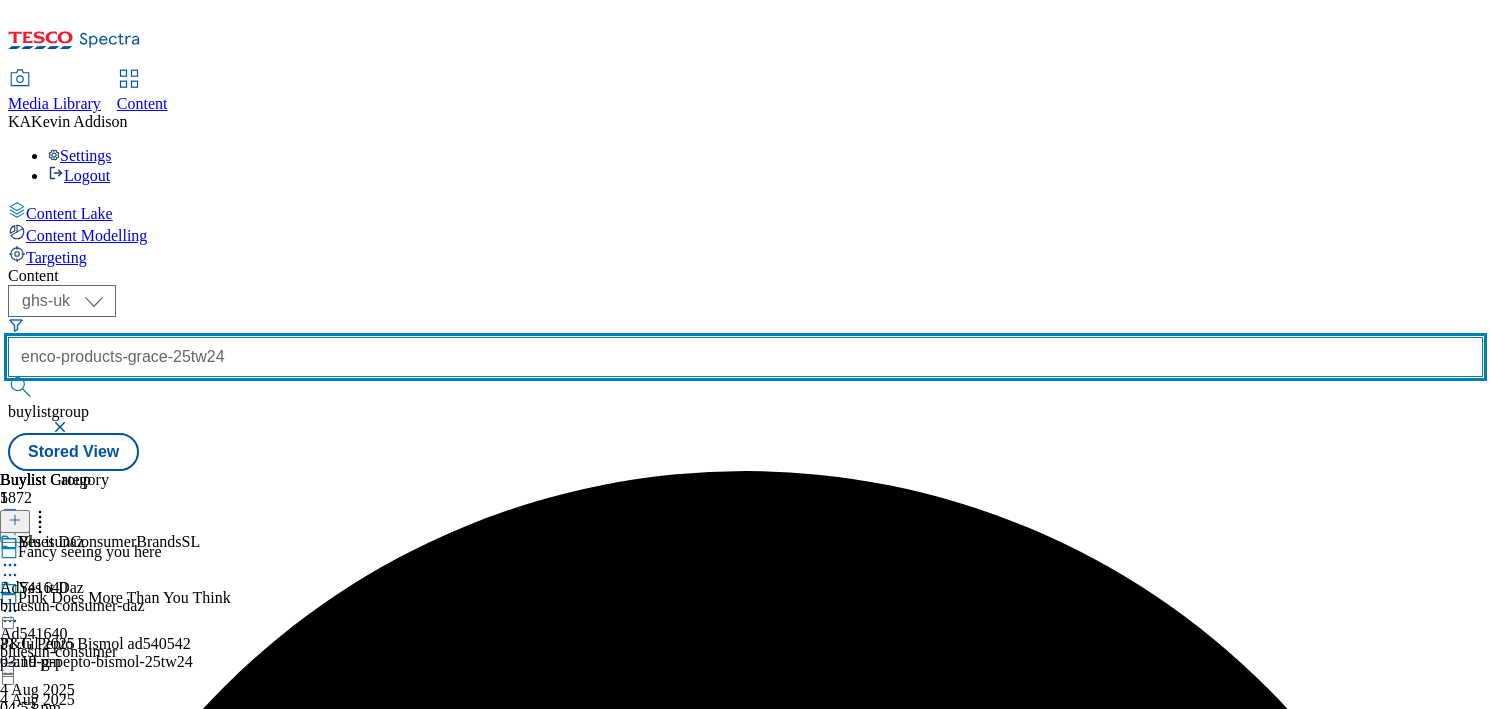 scroll, scrollTop: 0, scrollLeft: 40, axis: horizontal 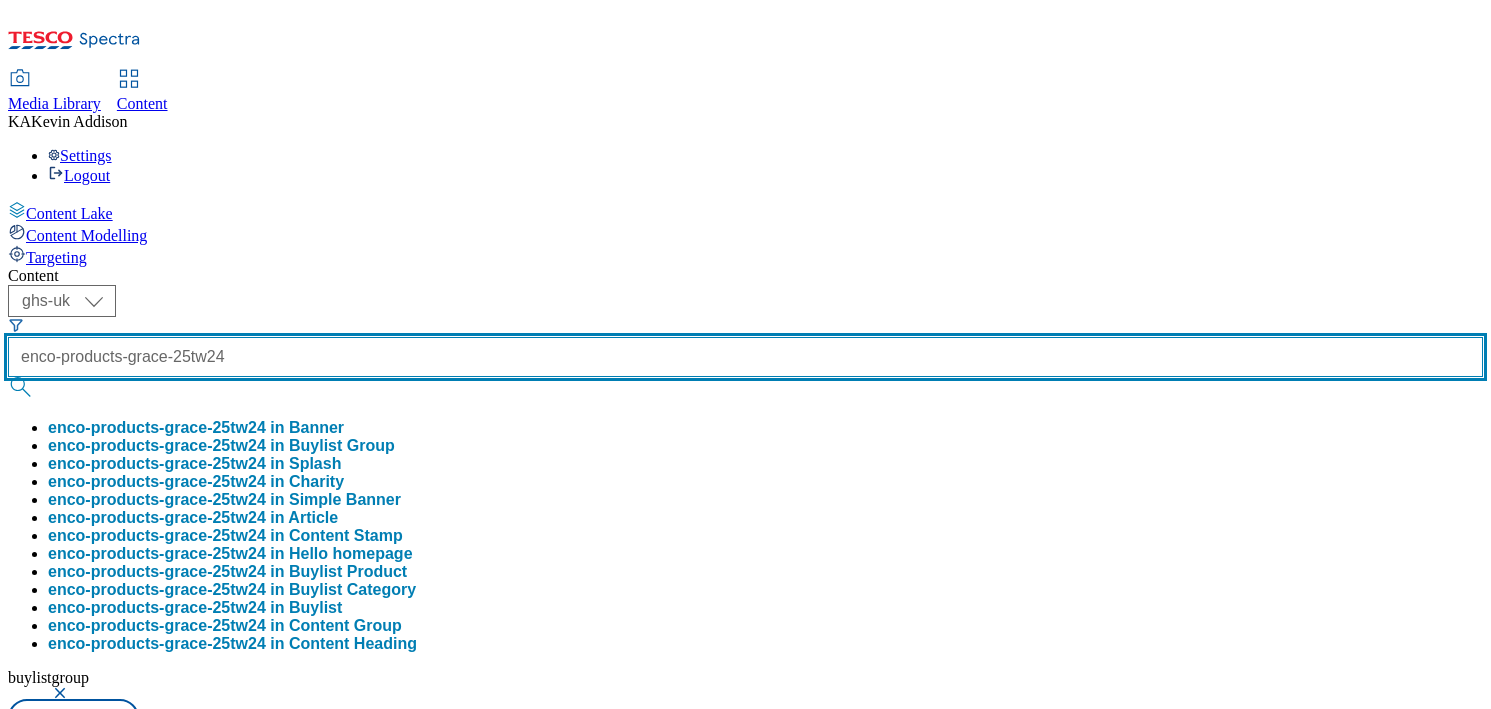 type on "enco-products-grace-25tw24" 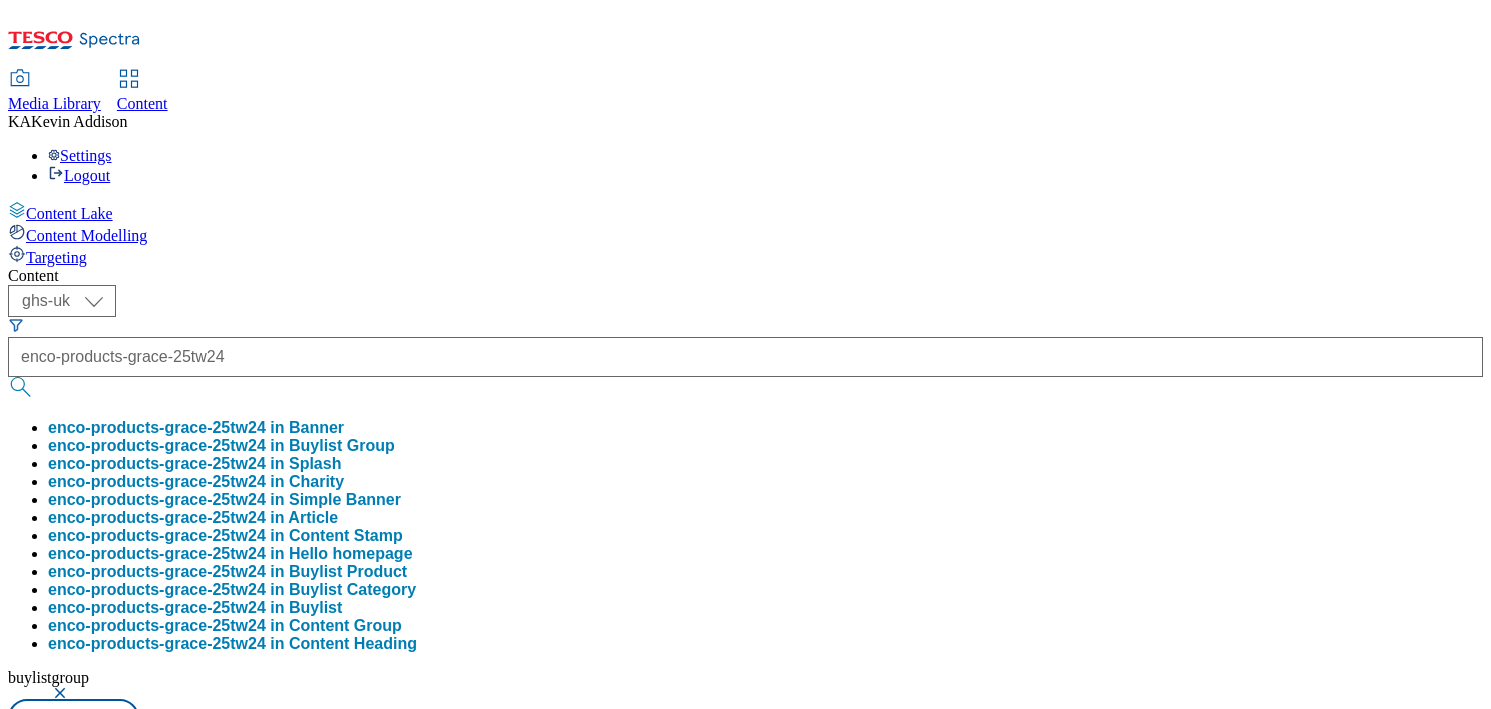 scroll, scrollTop: 0, scrollLeft: 0, axis: both 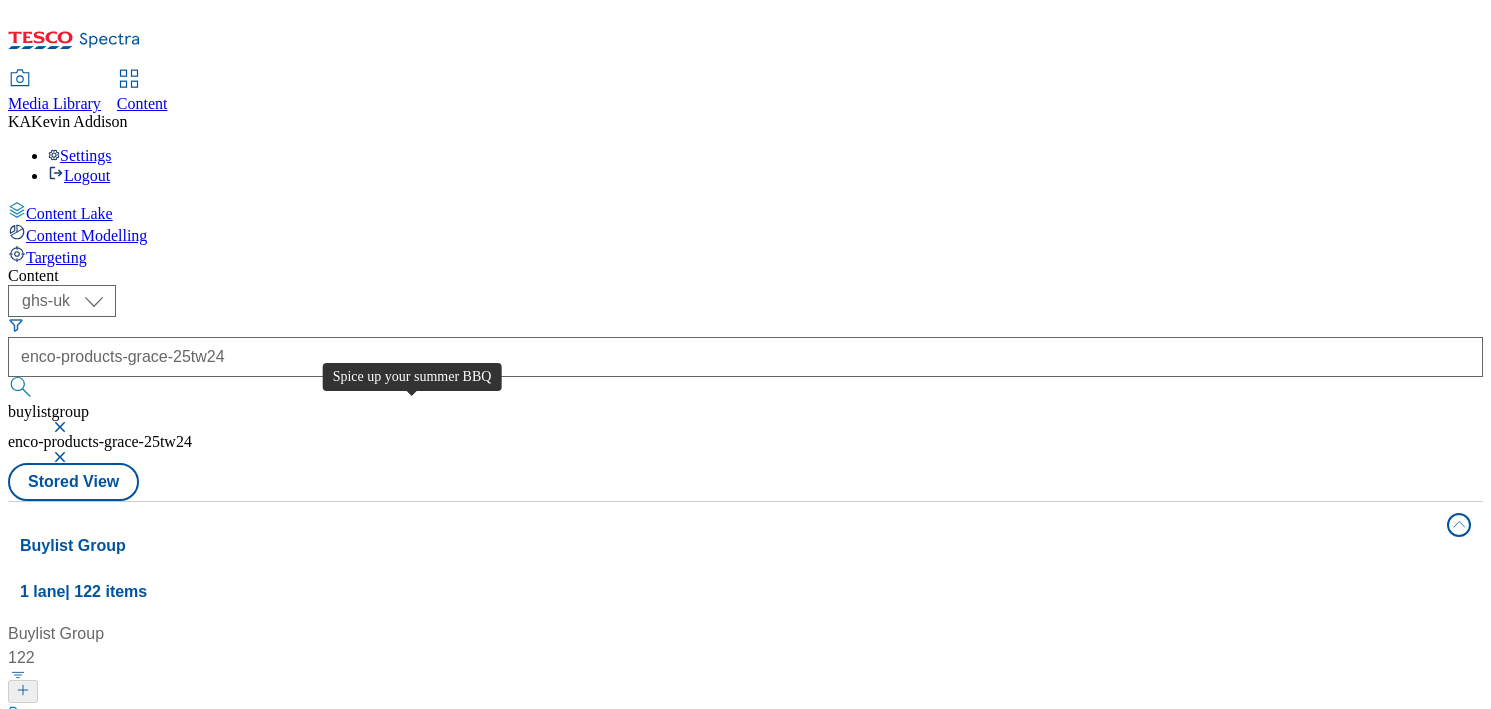 click on "Spice up your summer BBQ" at bounding box center [125, 716] 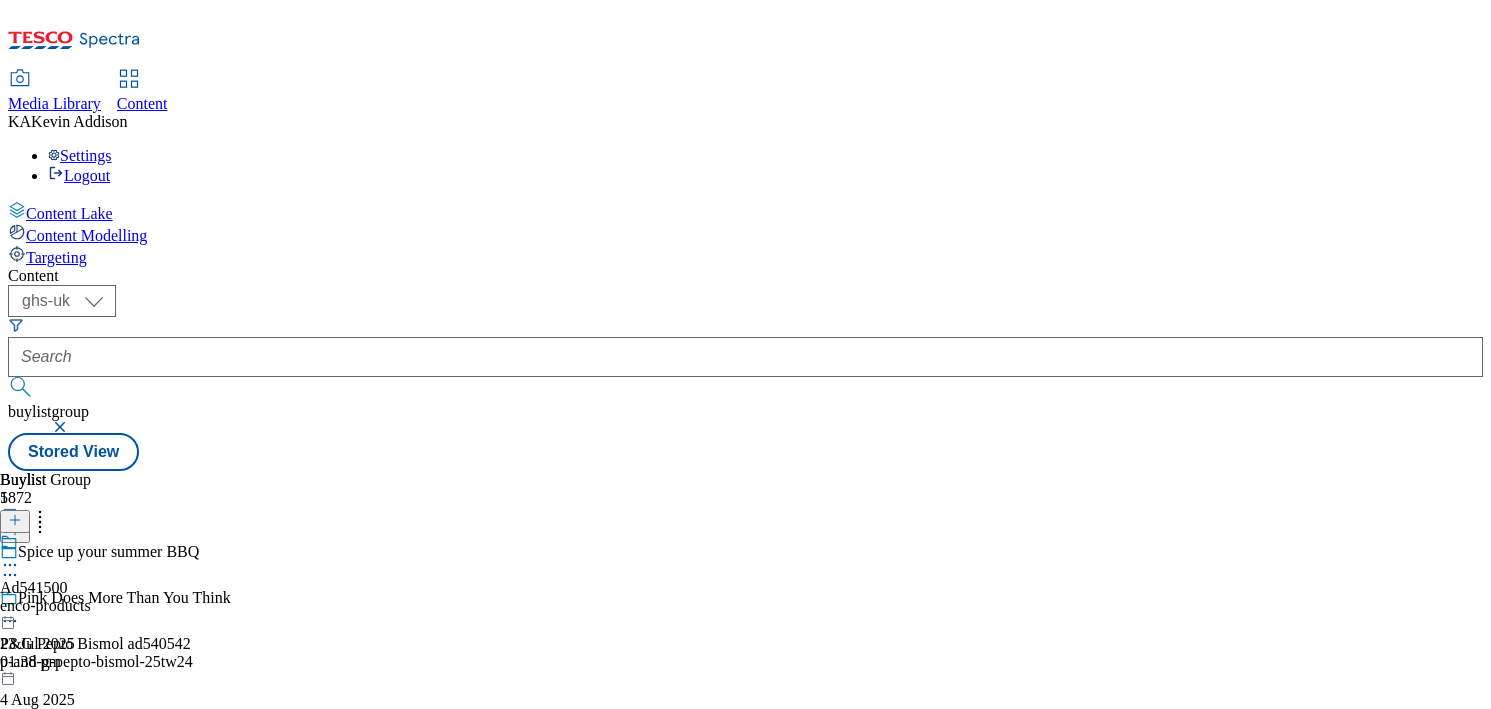 click 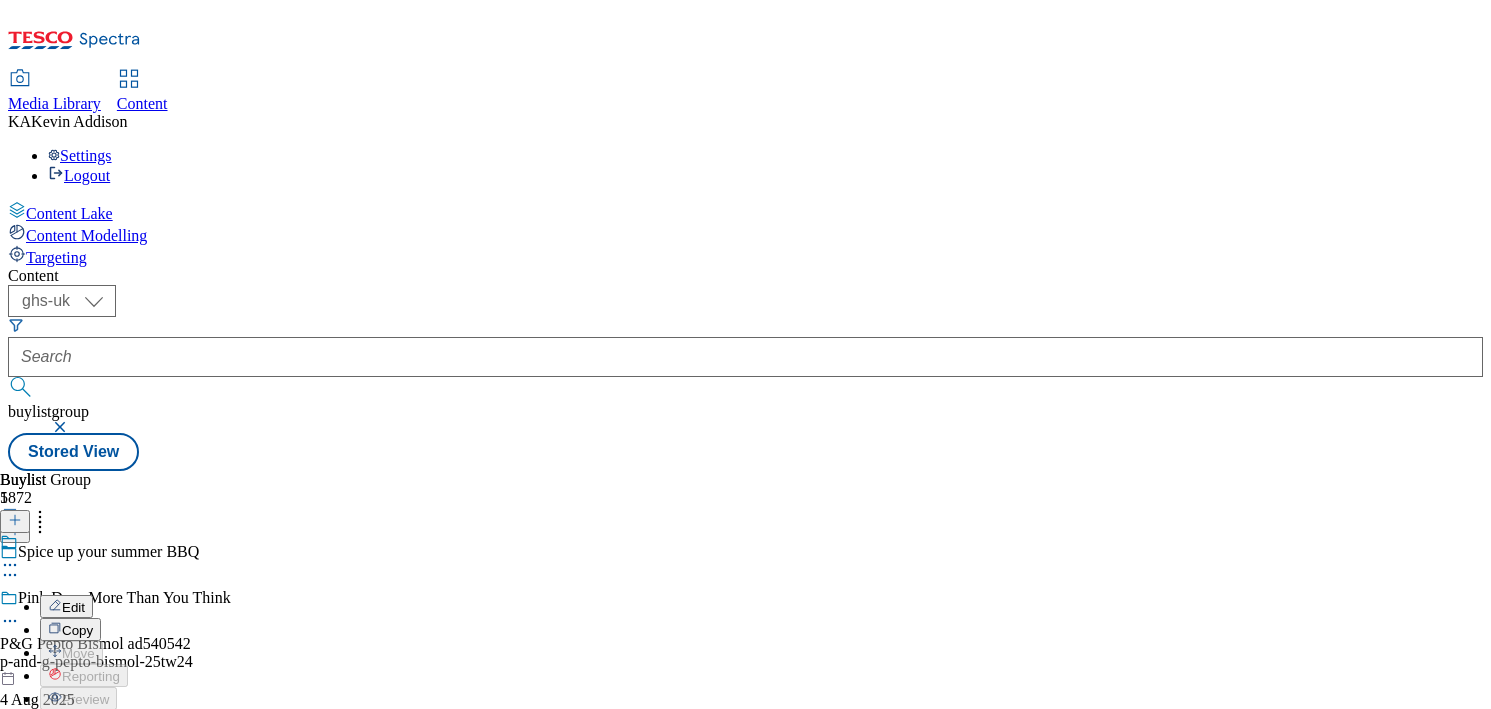 click on "Edit" at bounding box center [73, 607] 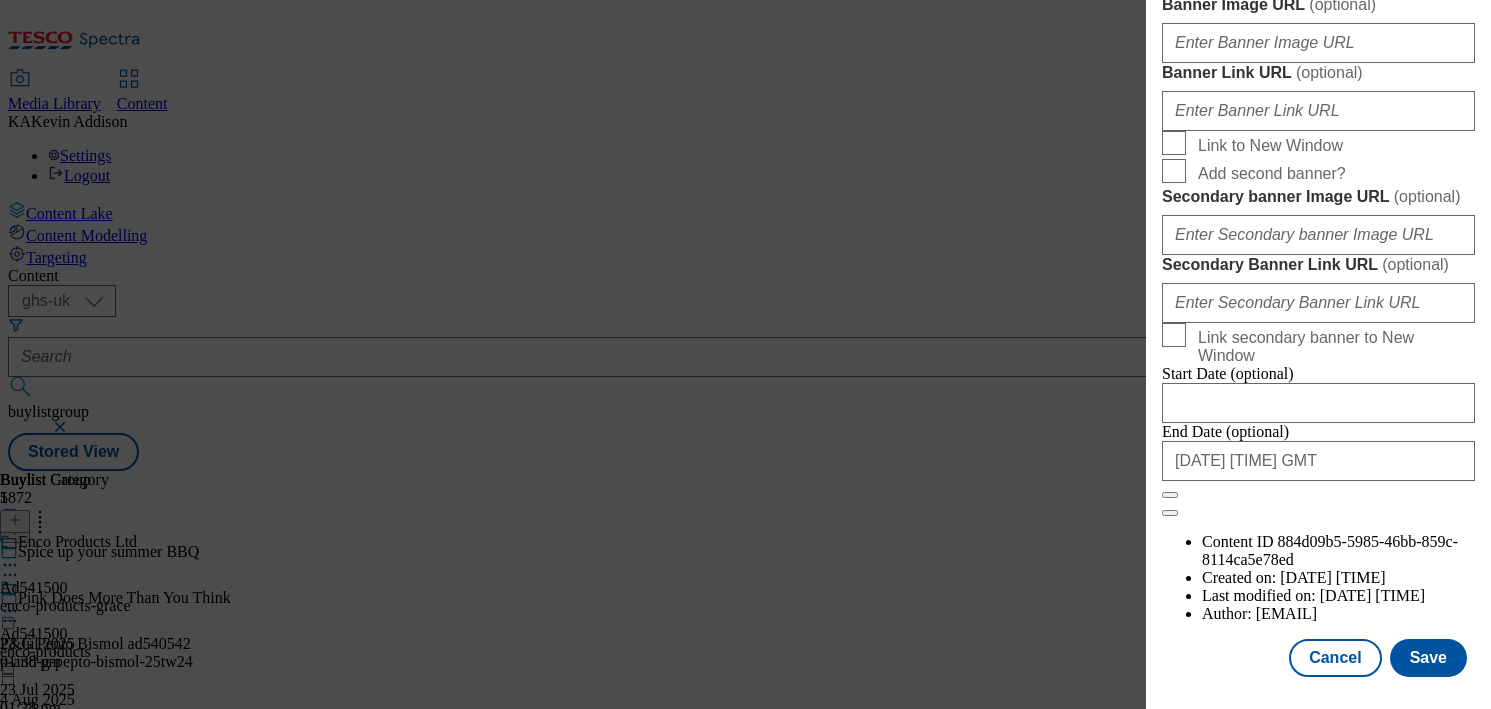 scroll, scrollTop: 1892, scrollLeft: 0, axis: vertical 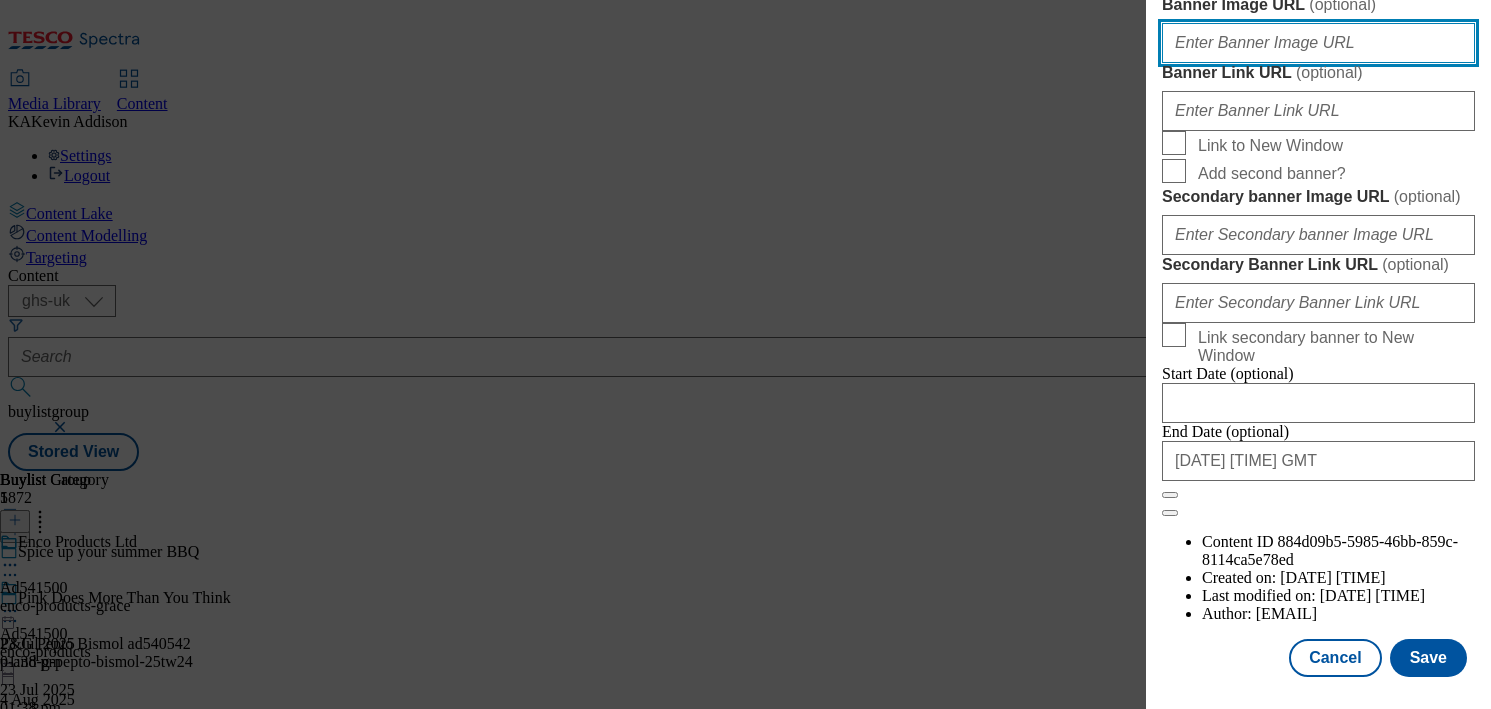 click on "Banner Image URL   ( optional )" at bounding box center [1318, 43] 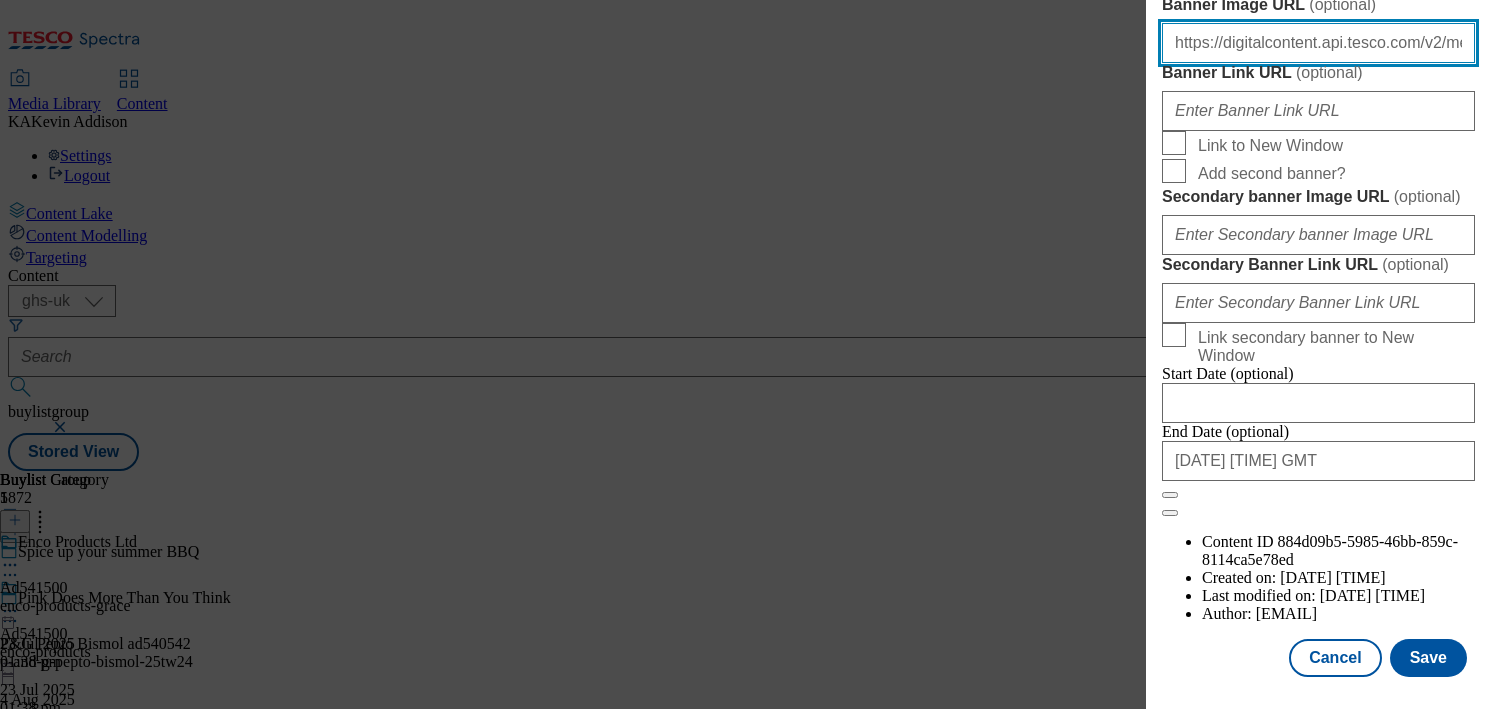 scroll, scrollTop: 0, scrollLeft: 597, axis: horizontal 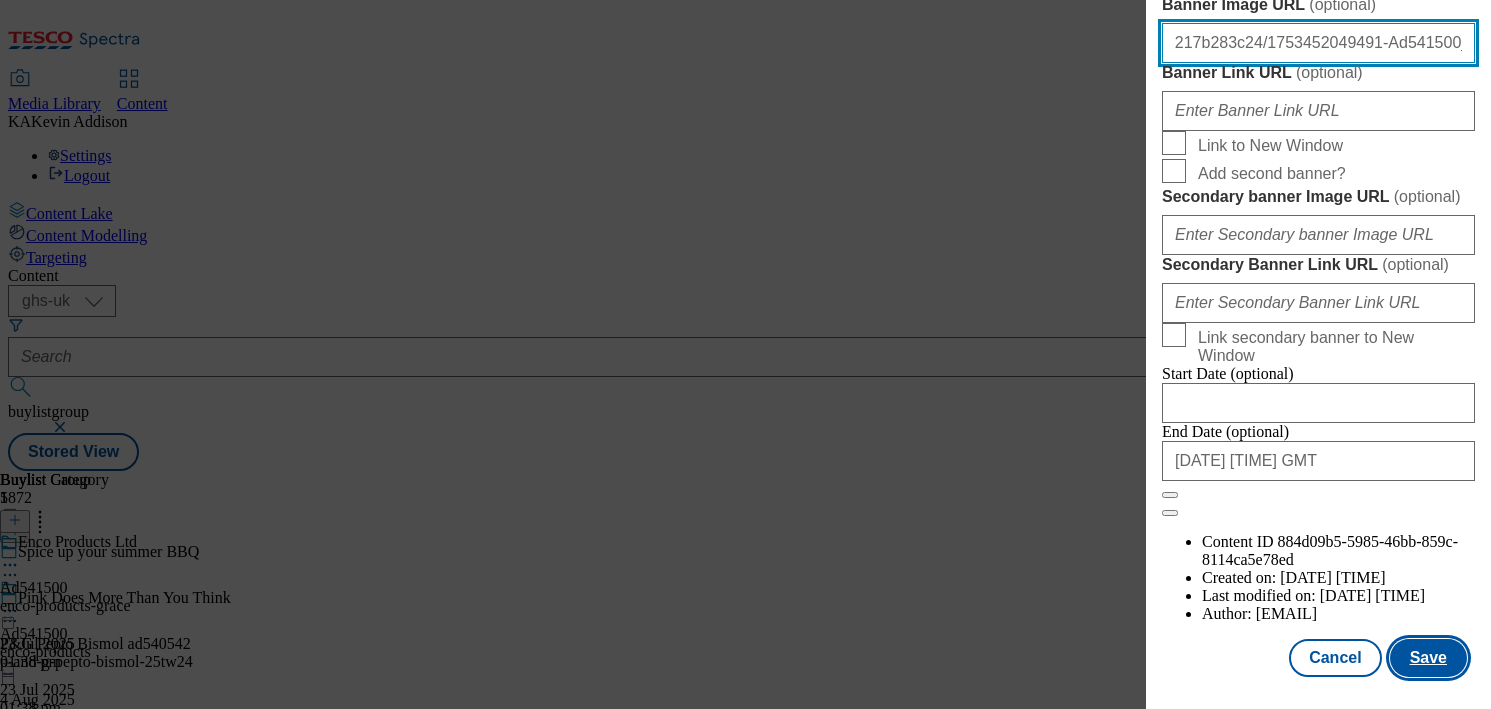 type on "https://digitalcontent.api.tesco.com/v2/media/ghs-mktg/e161a51a-19f1-4f11-985c-15217b283c24/1753452049491-Ad541500_Grace_LegoBrand_H_1184x333_V1.jpeg" 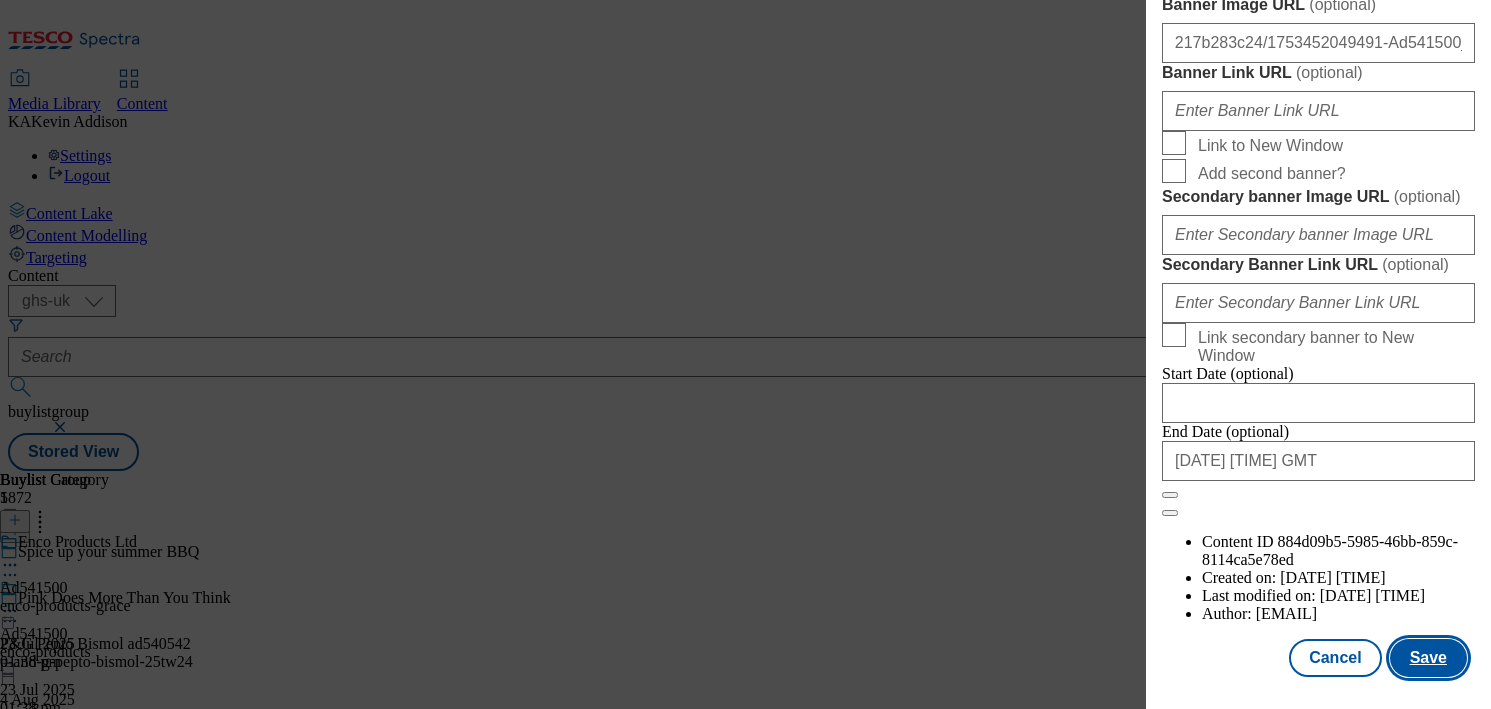 click on "Save" at bounding box center (1428, 658) 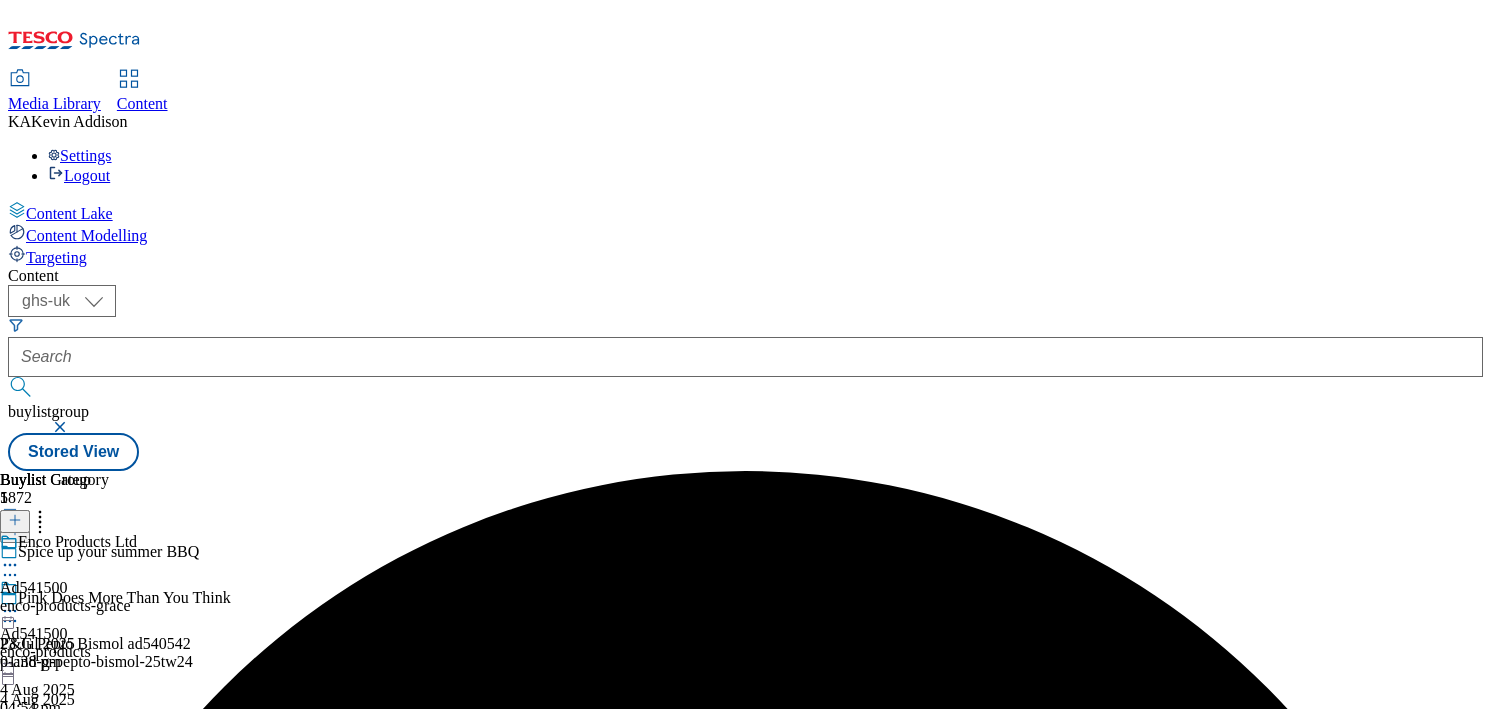 click 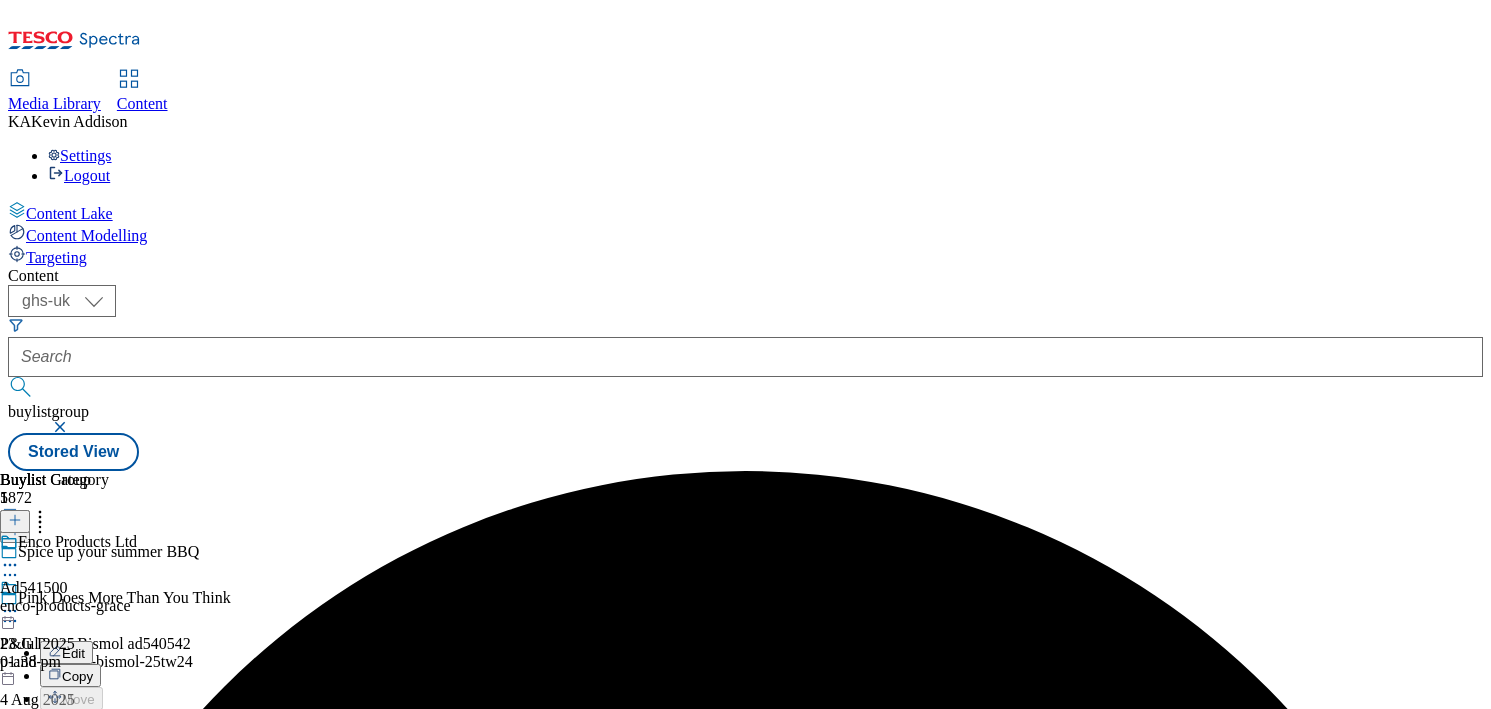 click on "Preview" at bounding box center [85, 745] 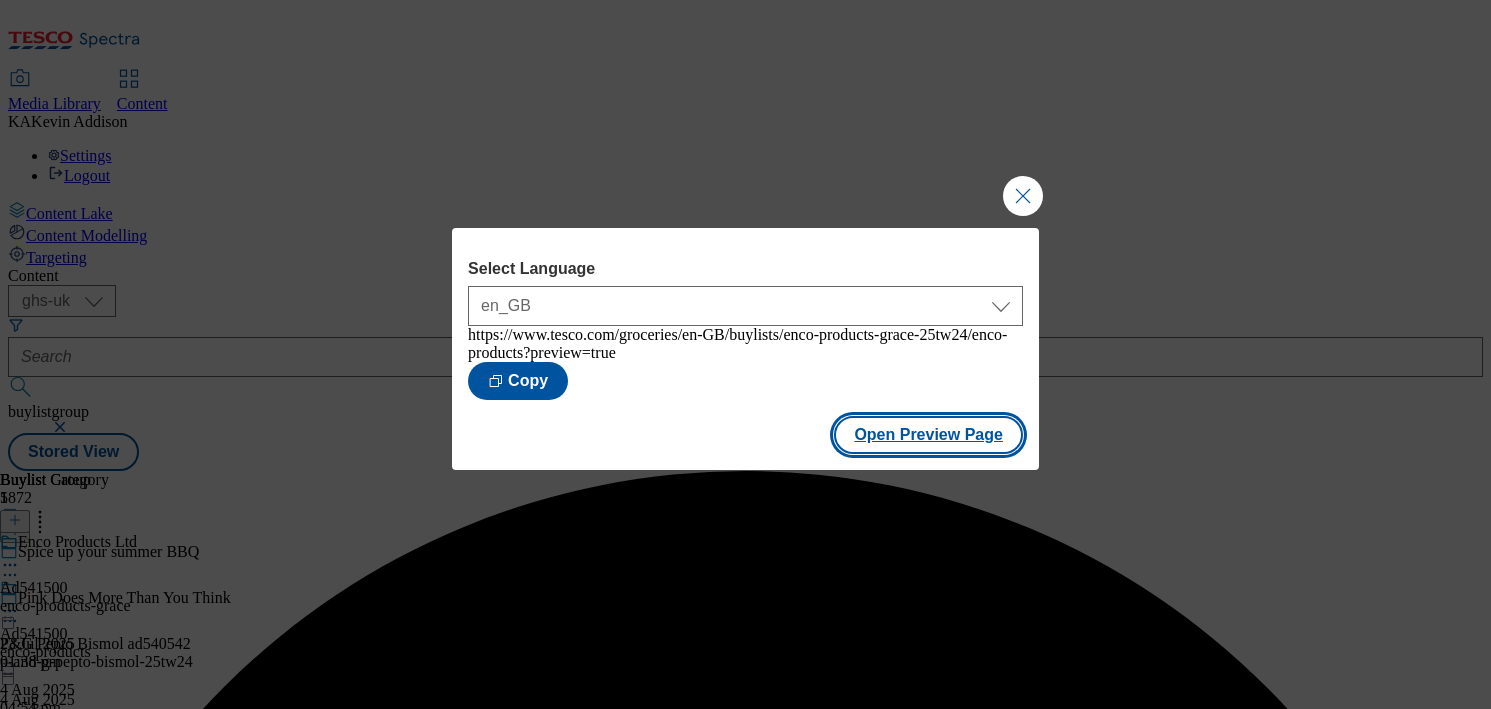 click on "Open Preview Page" at bounding box center [928, 435] 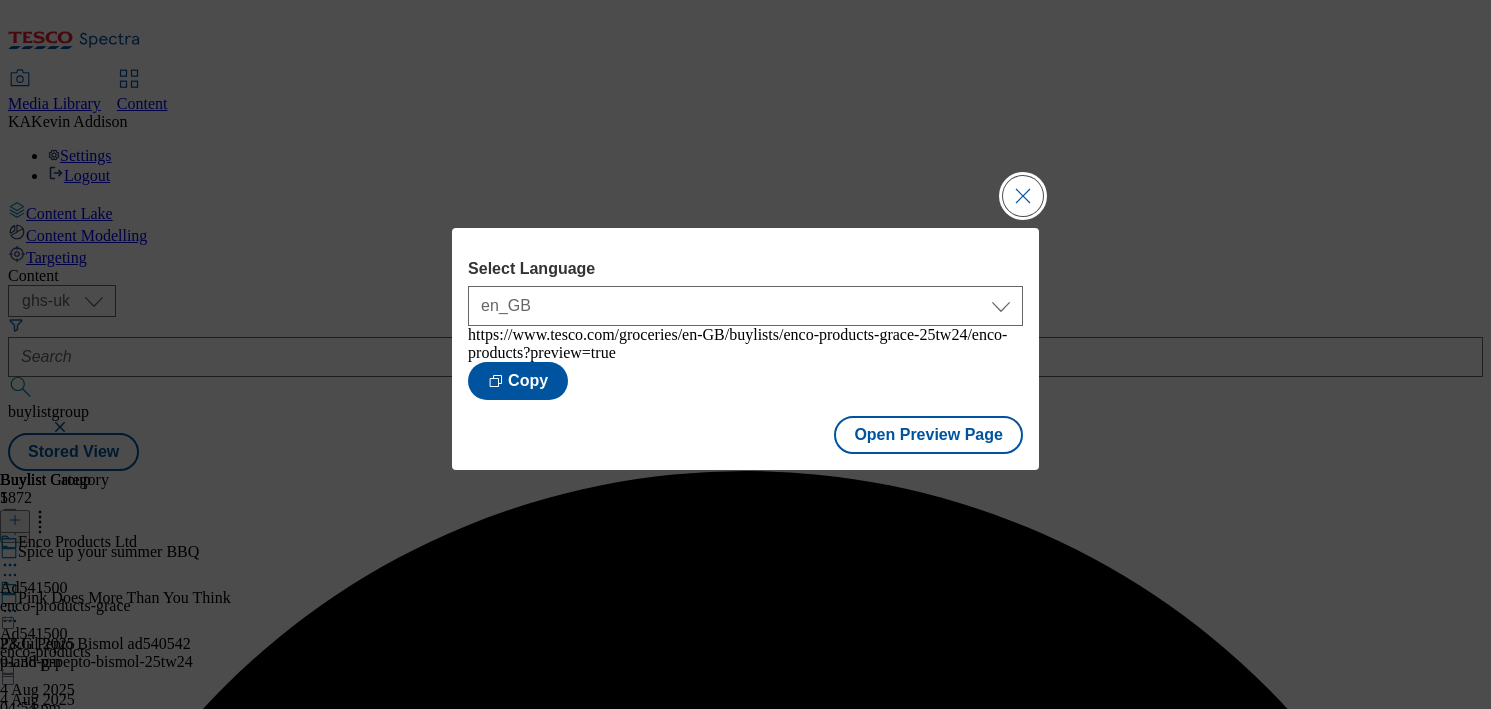 click at bounding box center (1023, 196) 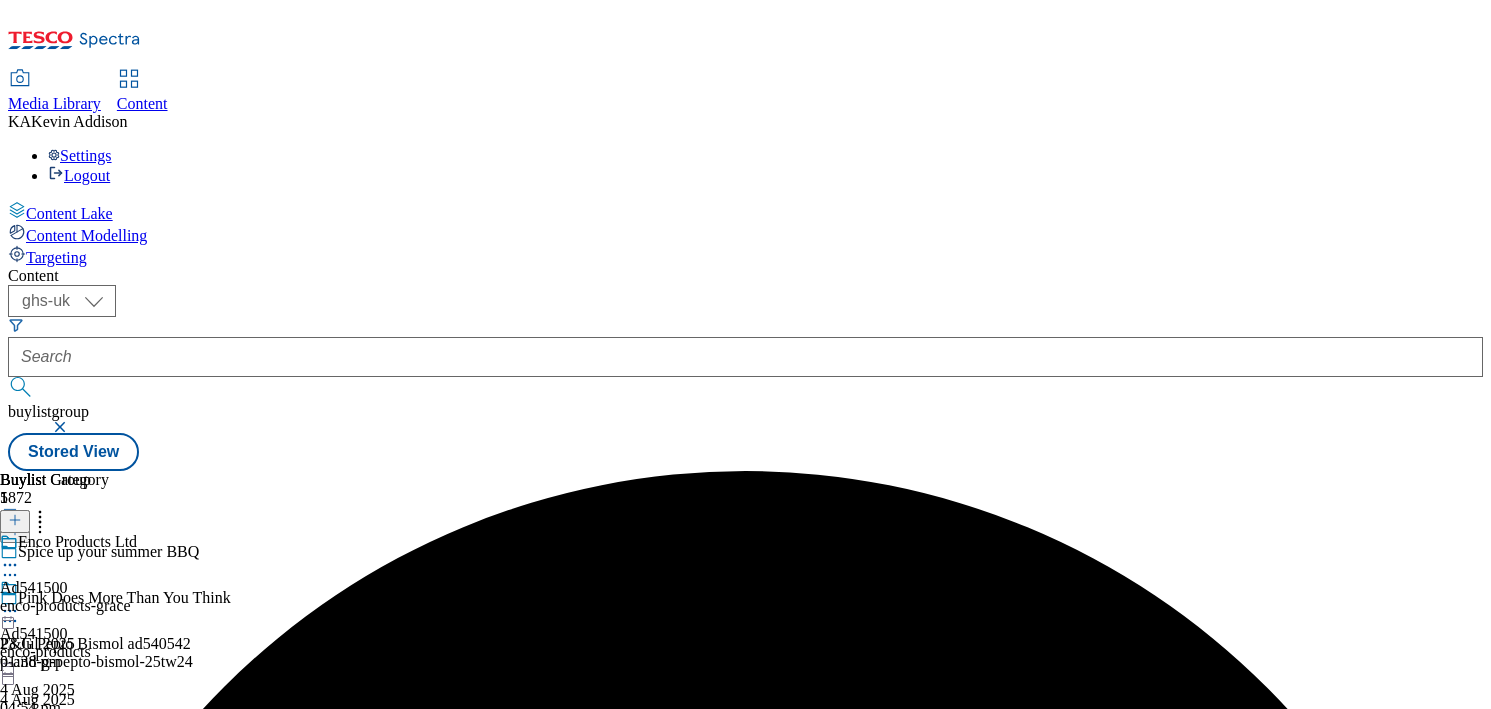 click 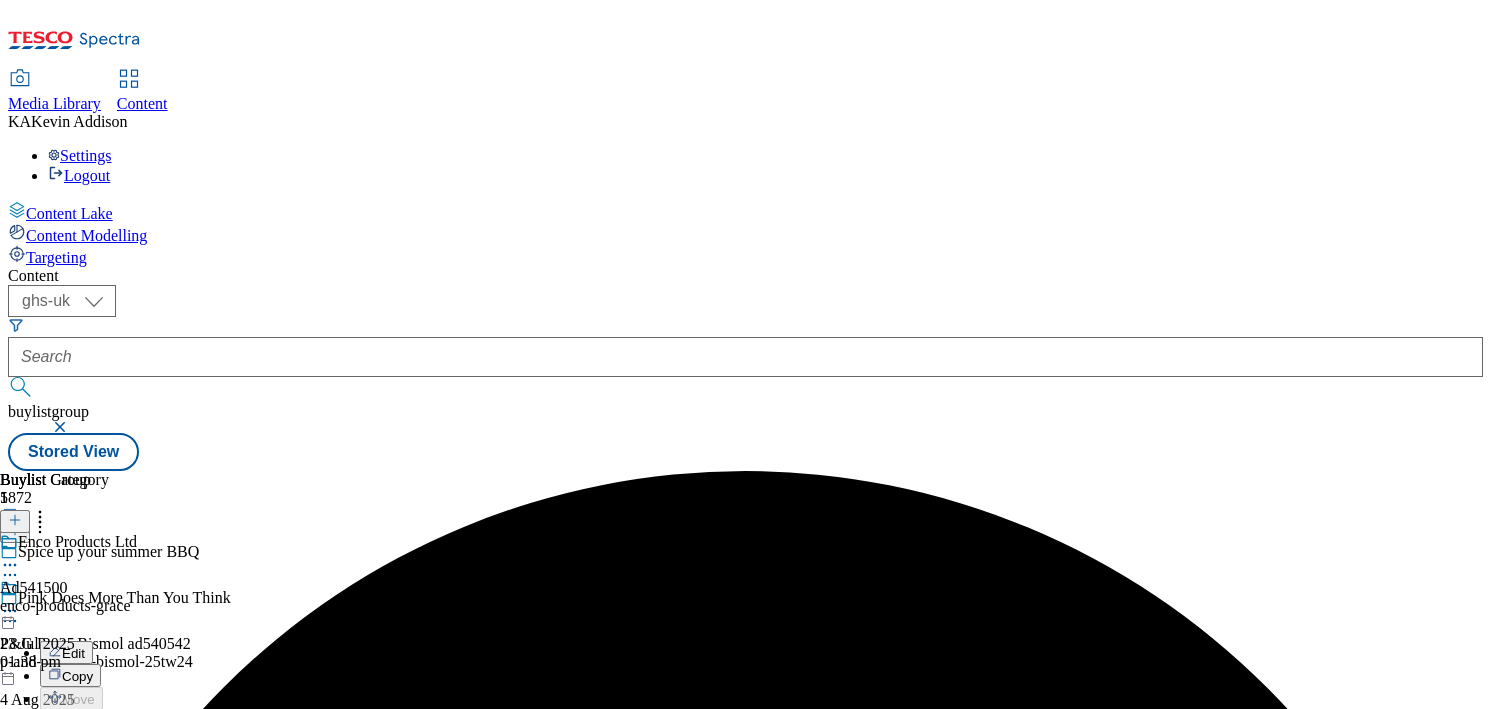 click on "Publish" at bounding box center [84, 814] 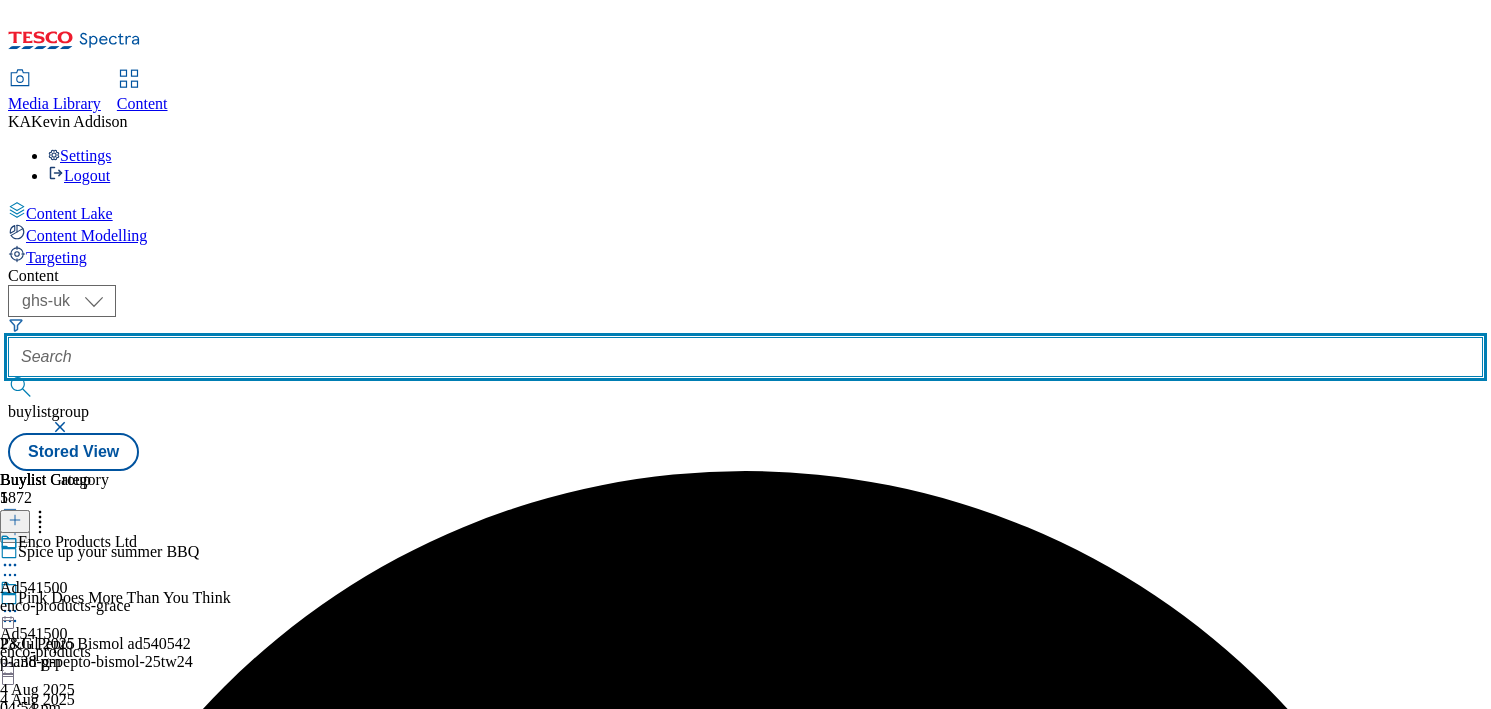 click at bounding box center (745, 357) 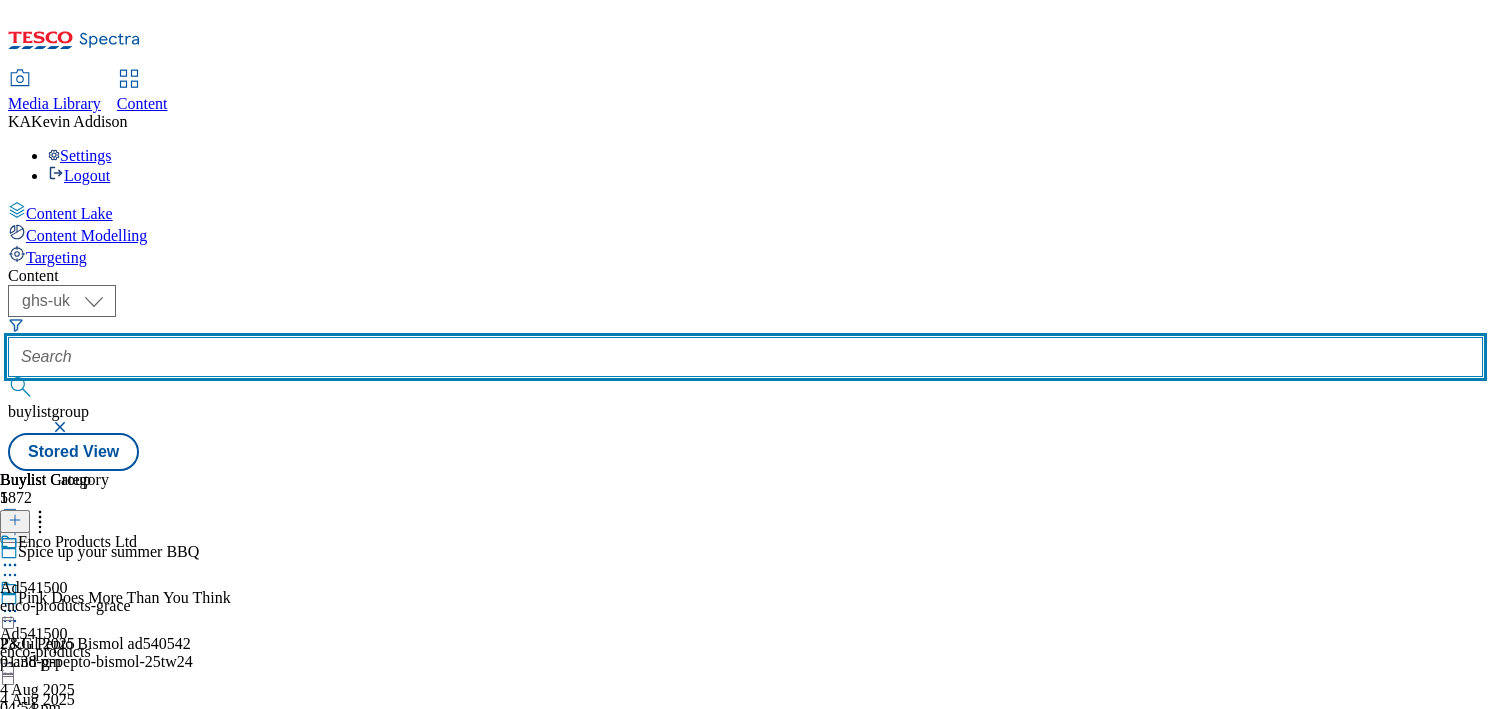 paste on "newell-rubbermaid-sharpie-25tw24" 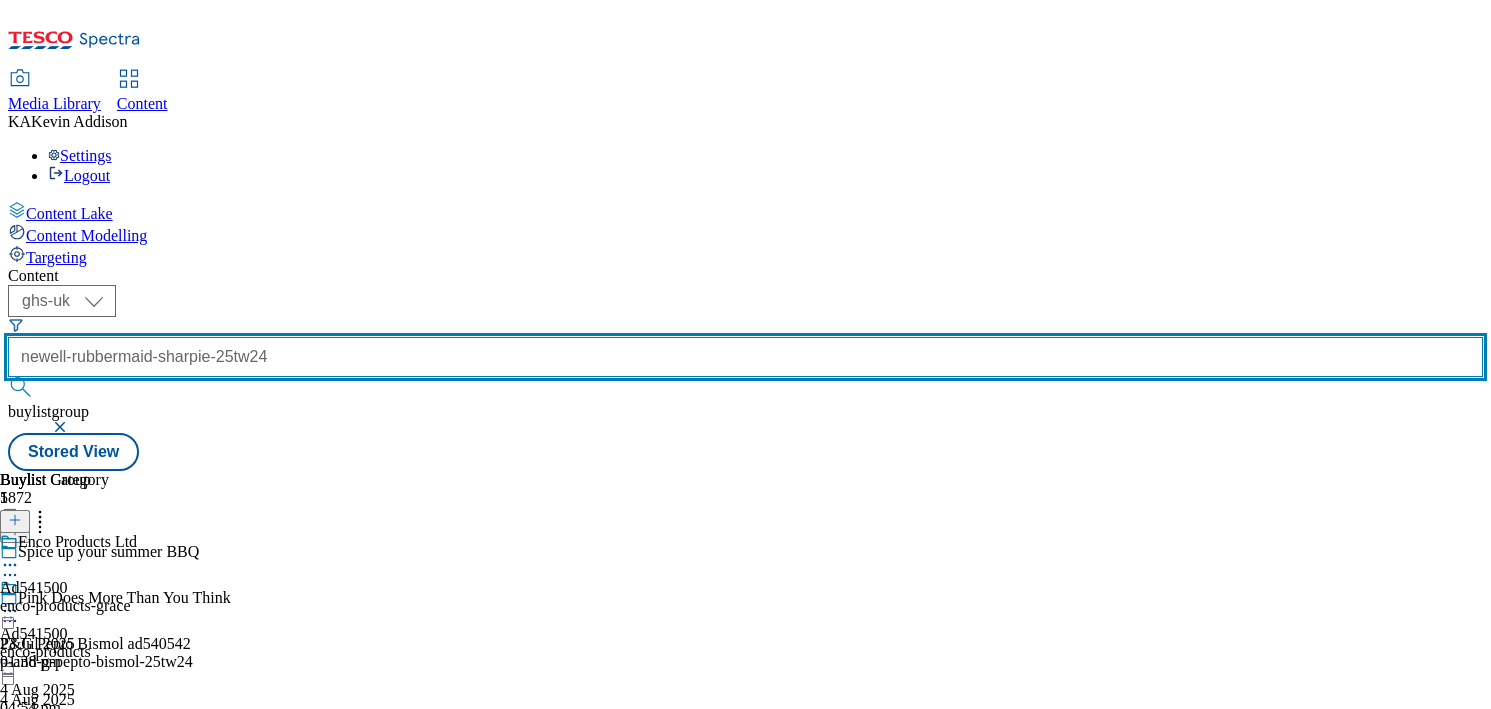 scroll, scrollTop: 0, scrollLeft: 77, axis: horizontal 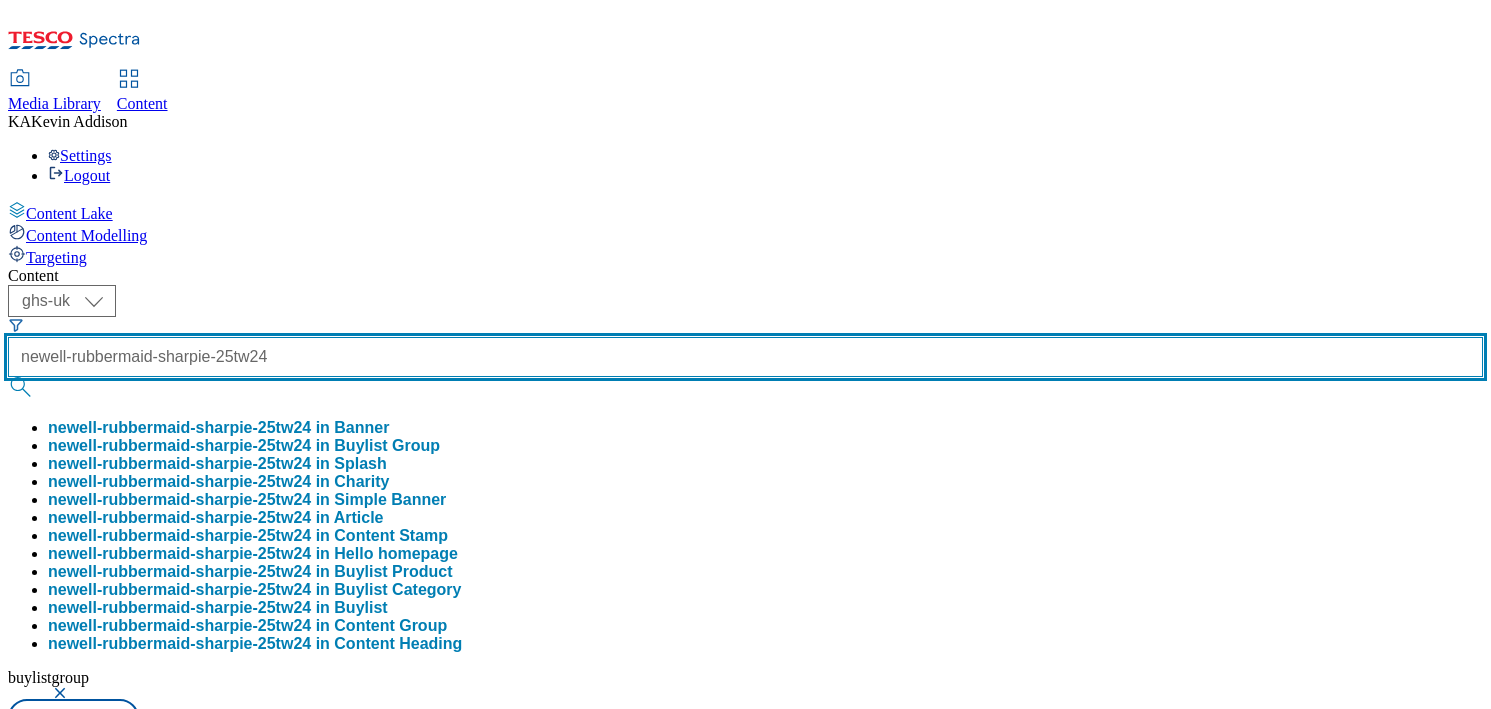 type on "newell-rubbermaid-sharpie-25tw24" 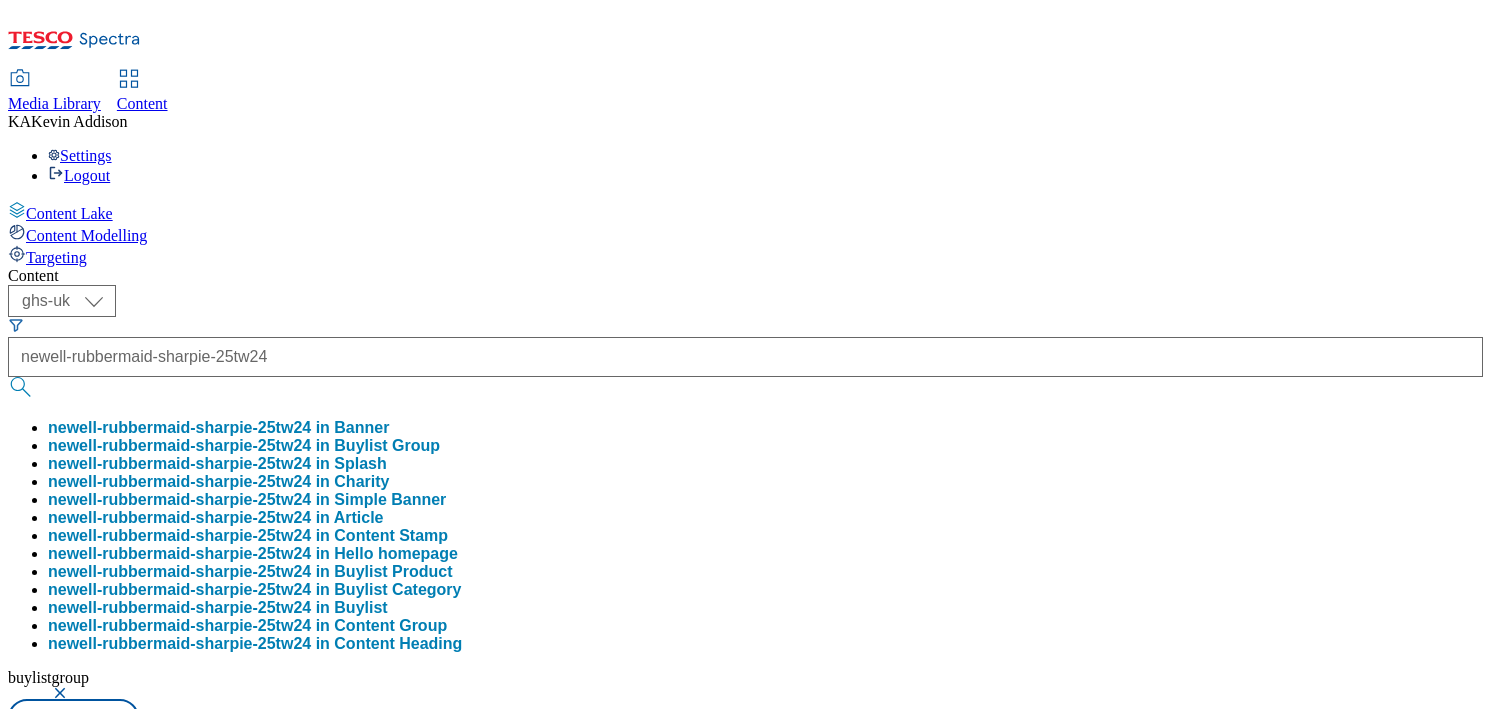 scroll, scrollTop: 0, scrollLeft: 0, axis: both 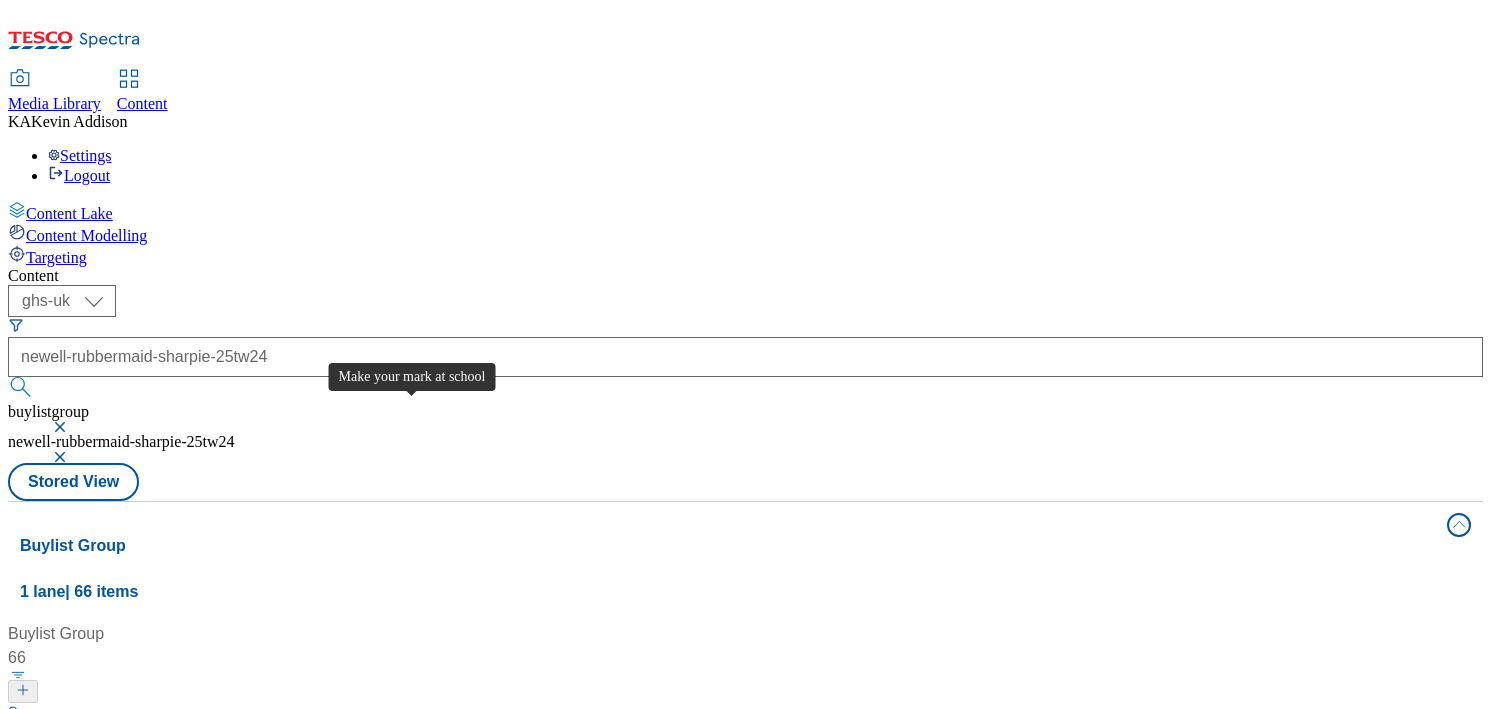 click on "Make your mark at school" at bounding box center [117, 716] 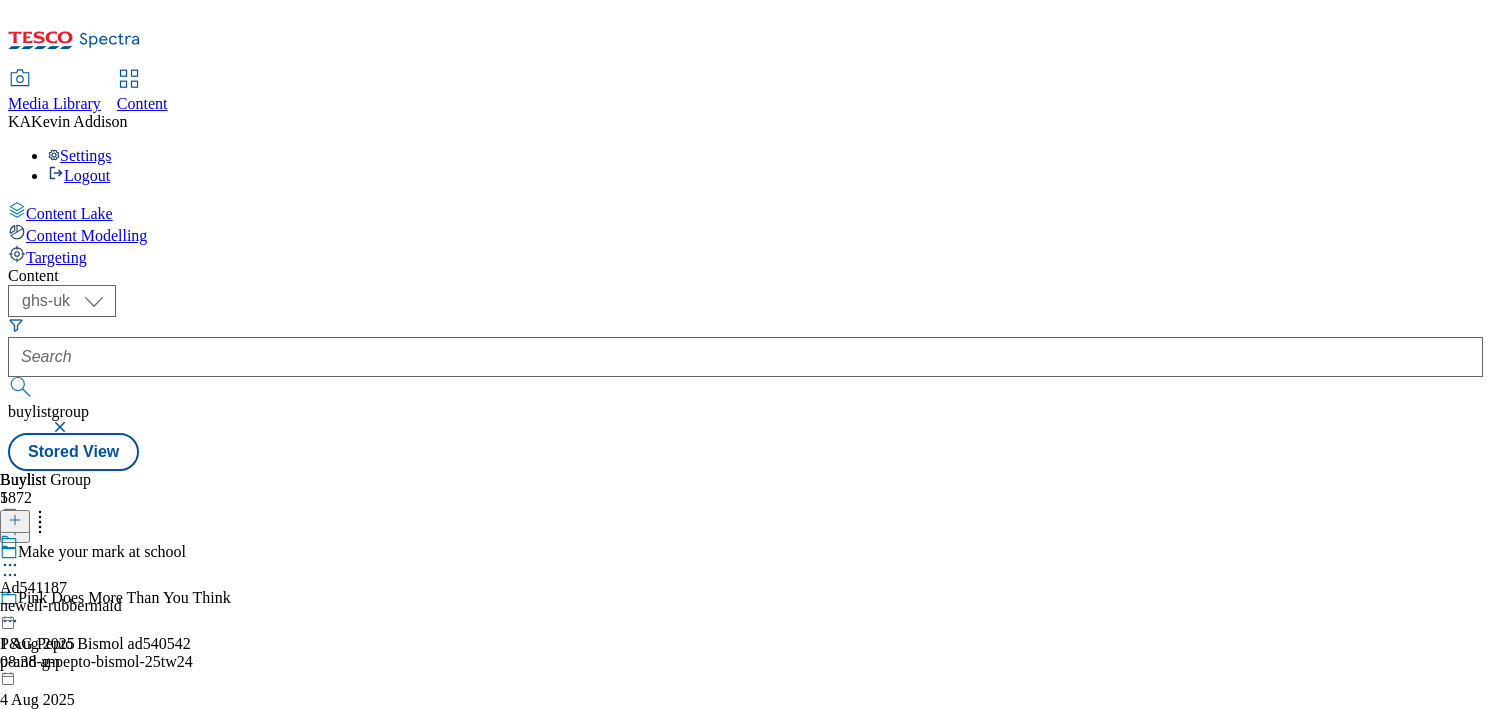 click 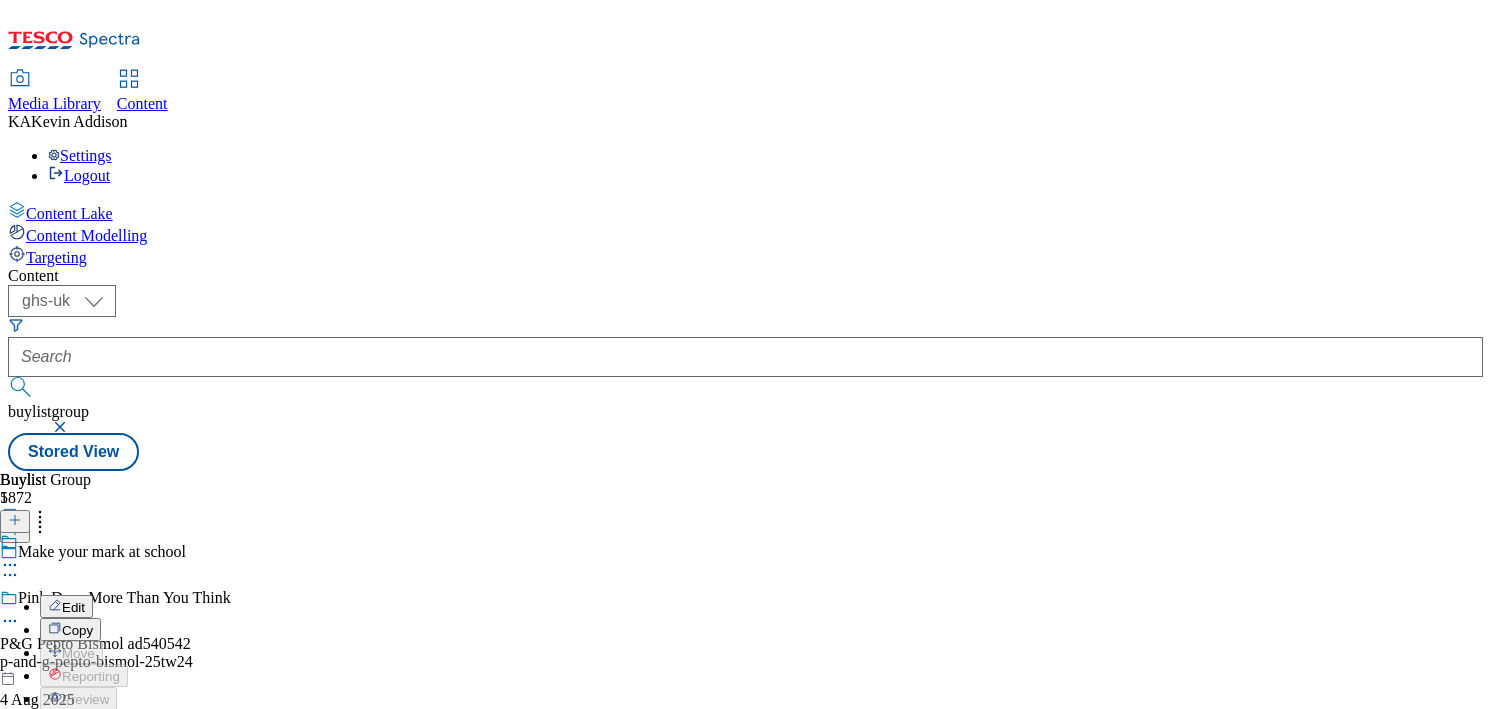 click on "Edit" at bounding box center (73, 607) 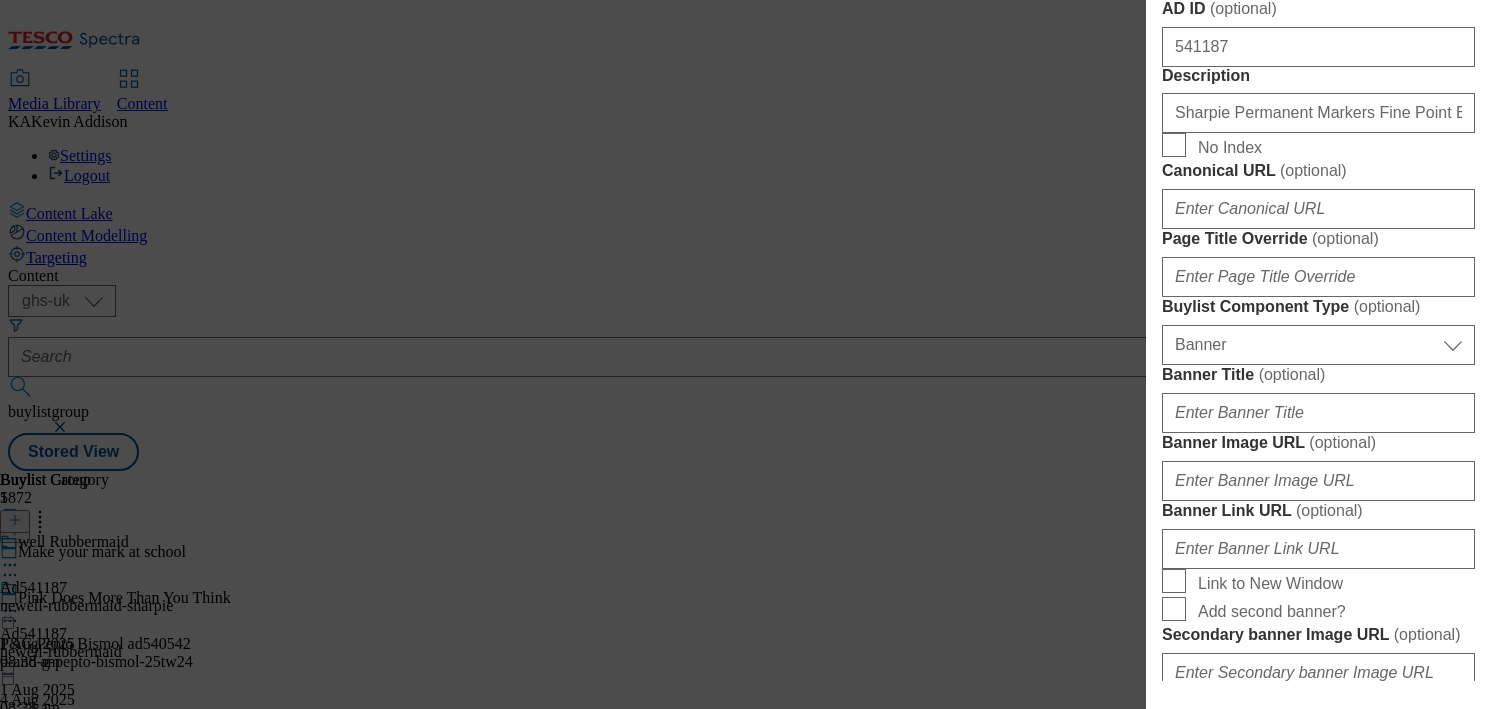scroll, scrollTop: 1980, scrollLeft: 0, axis: vertical 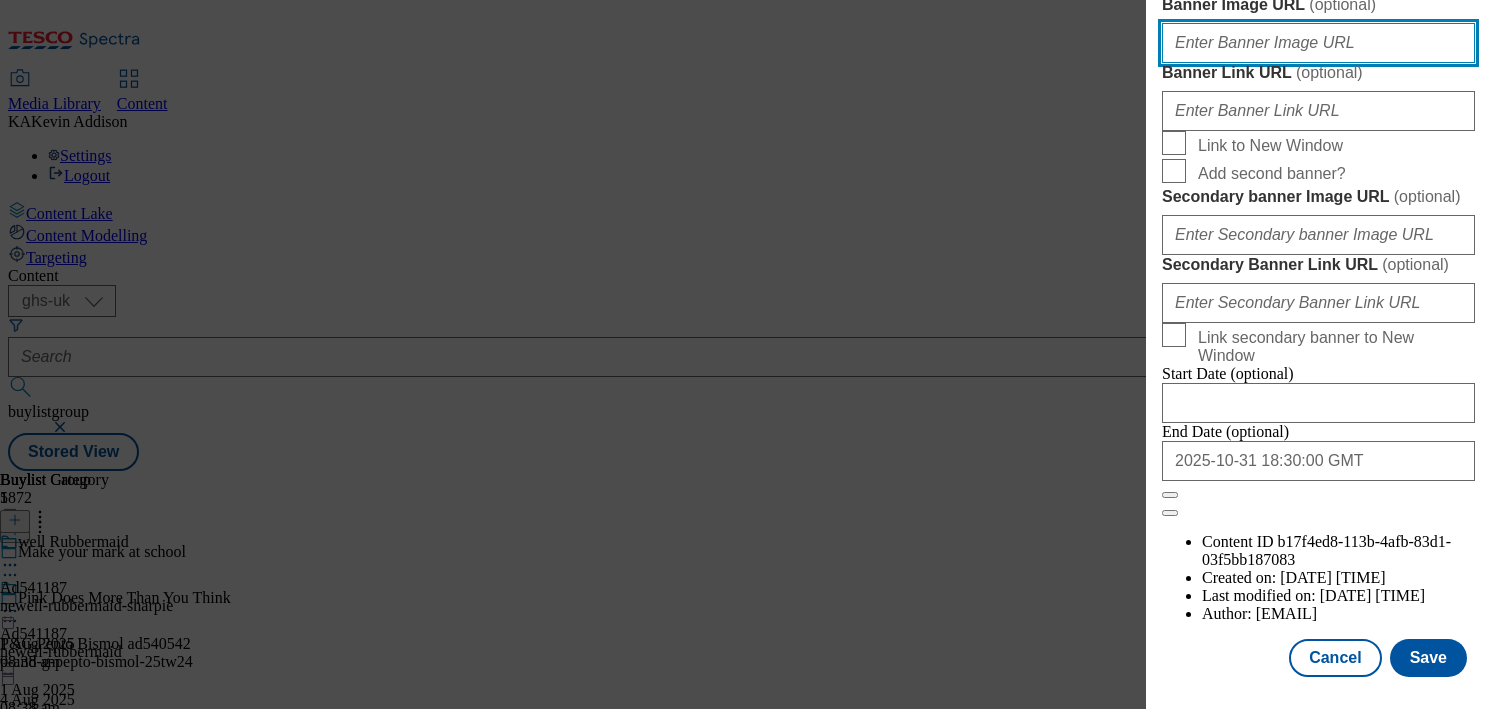 click on "Banner Image URL   ( optional )" at bounding box center (1318, 43) 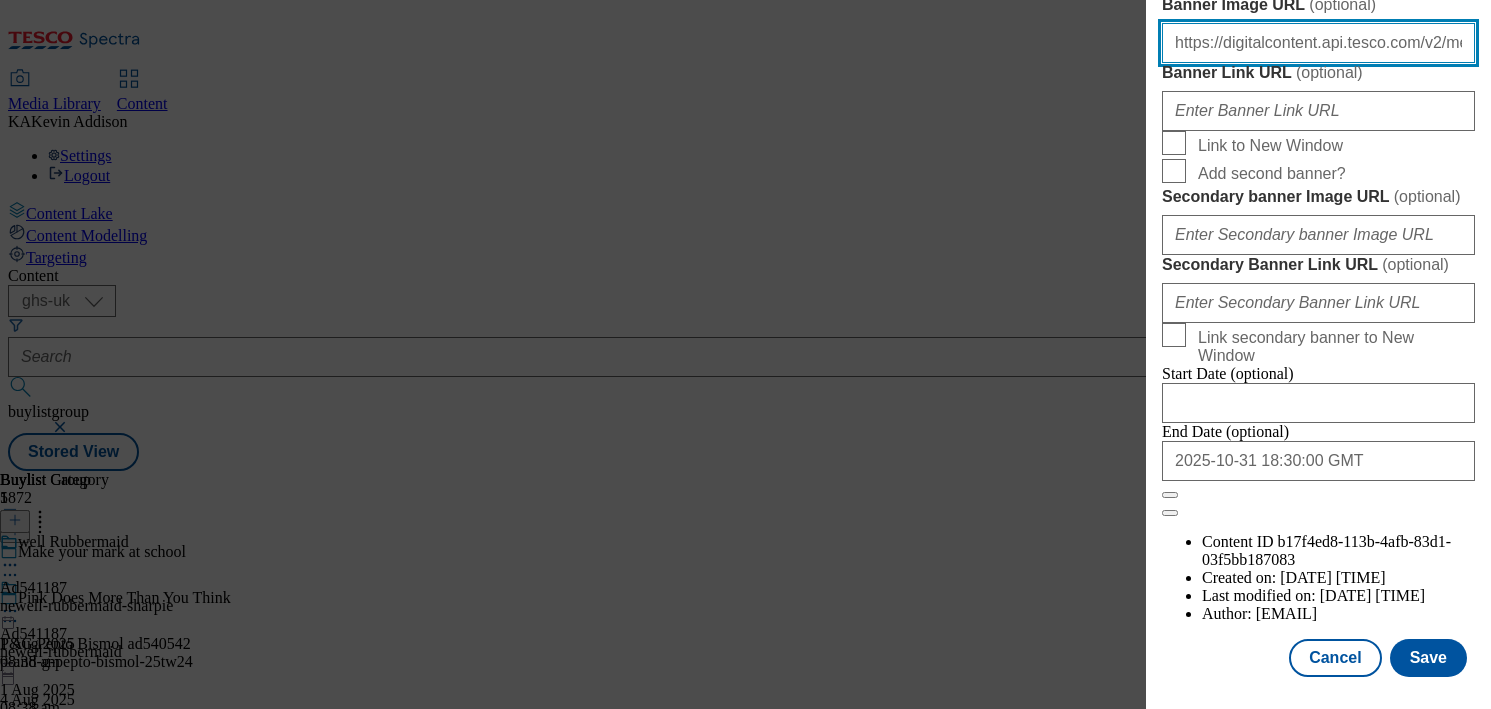 scroll, scrollTop: 0, scrollLeft: 664, axis: horizontal 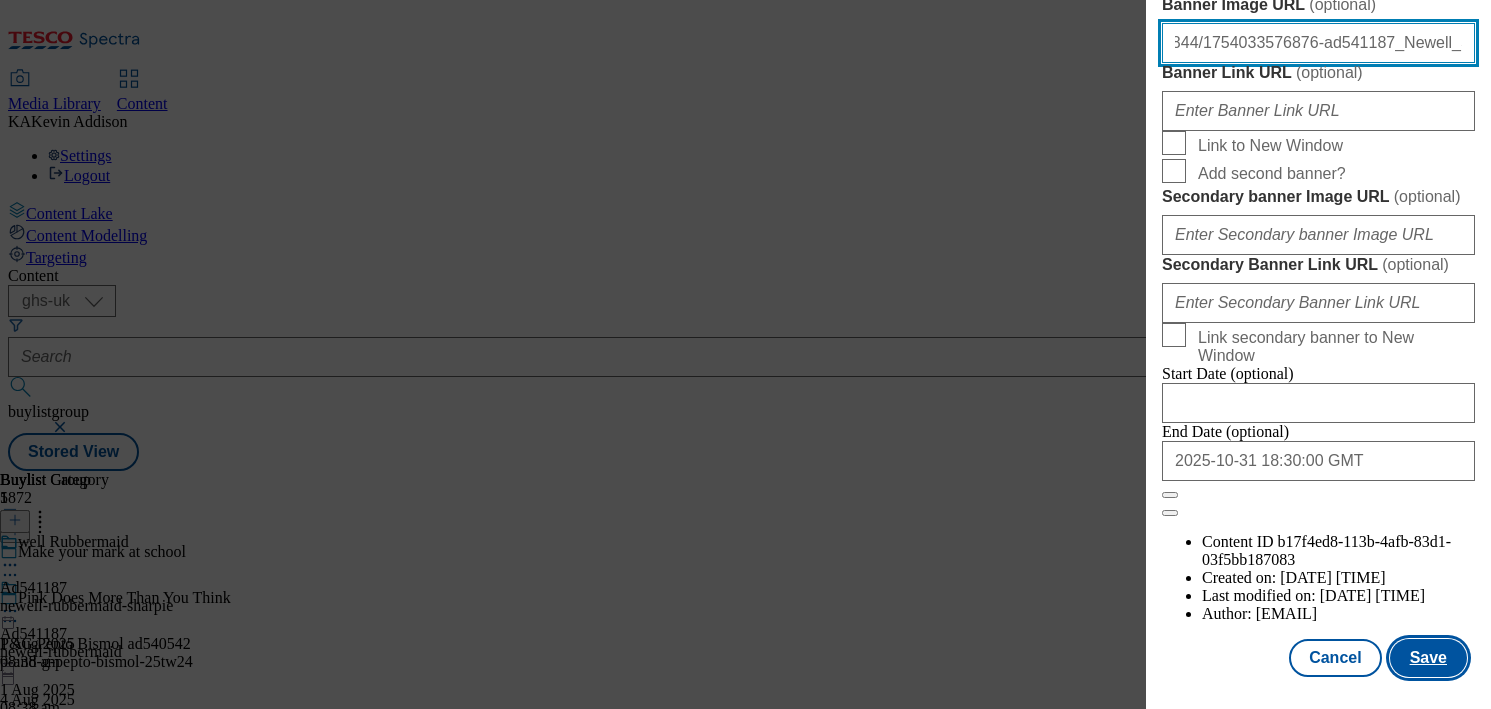 type on "https://digitalcontent.api.tesco.com/v2/media/ghs-mktg/fc0a3b5c-edbe-43b5-b77d-cec741e3e844/1754033576876-ad541187_Newell_Sharpie_LegoBrand_H_1184x333_V1.jpeg" 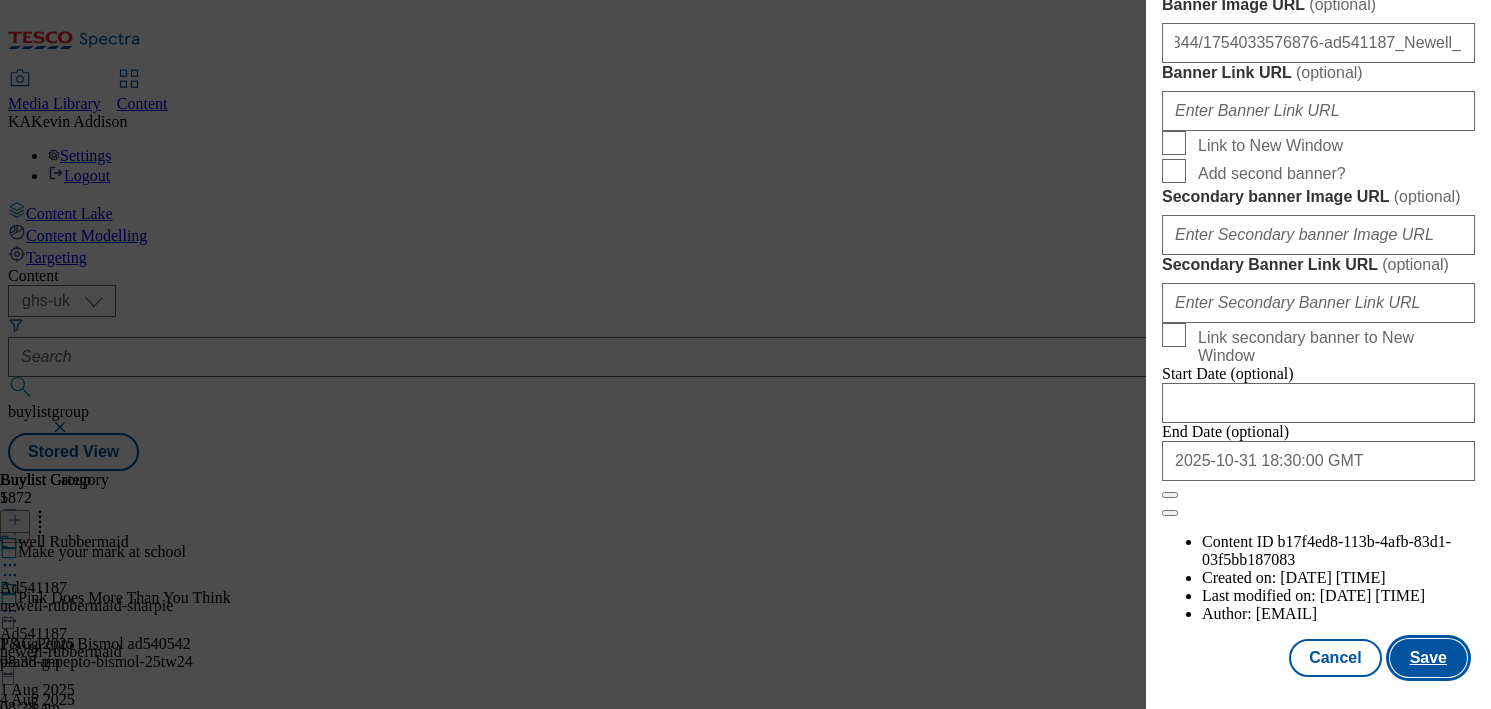 scroll, scrollTop: 0, scrollLeft: 0, axis: both 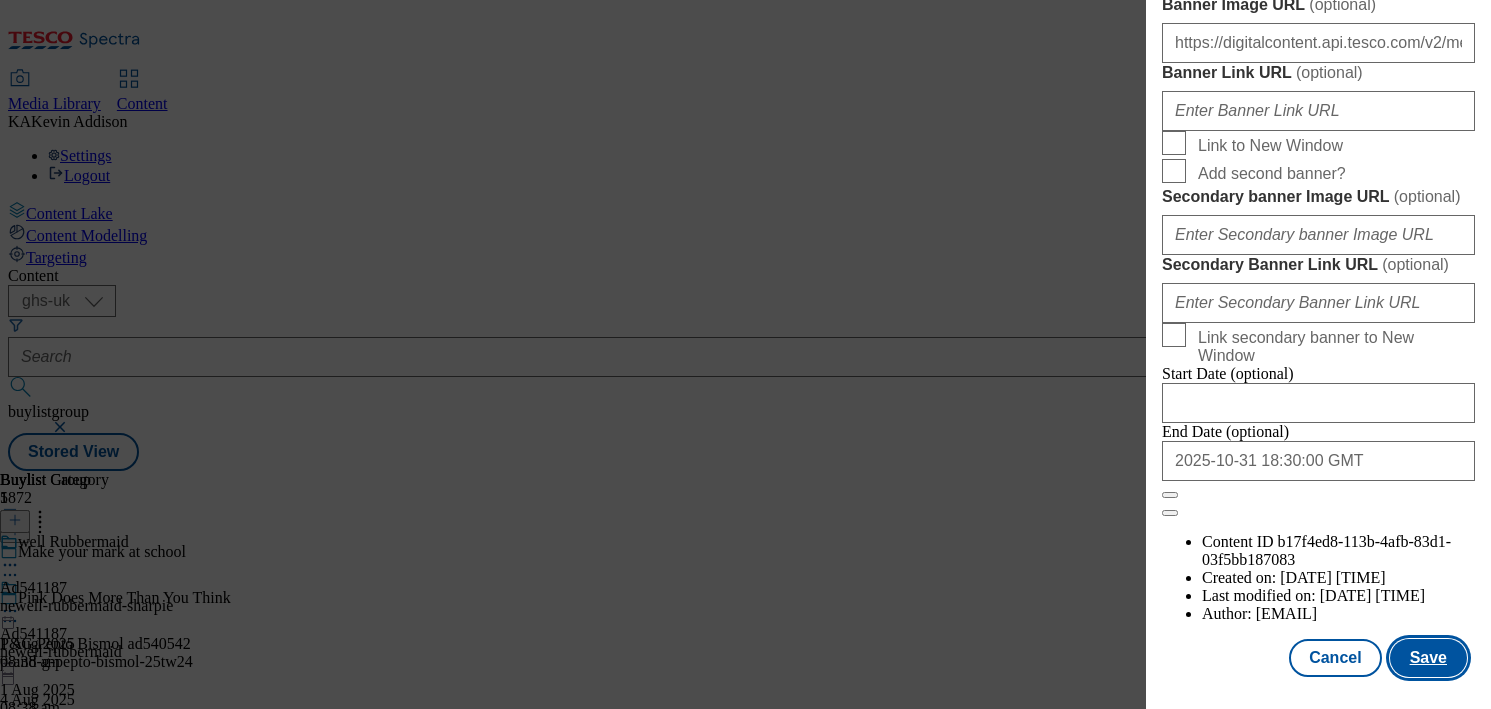 click on "Save" at bounding box center (1428, 658) 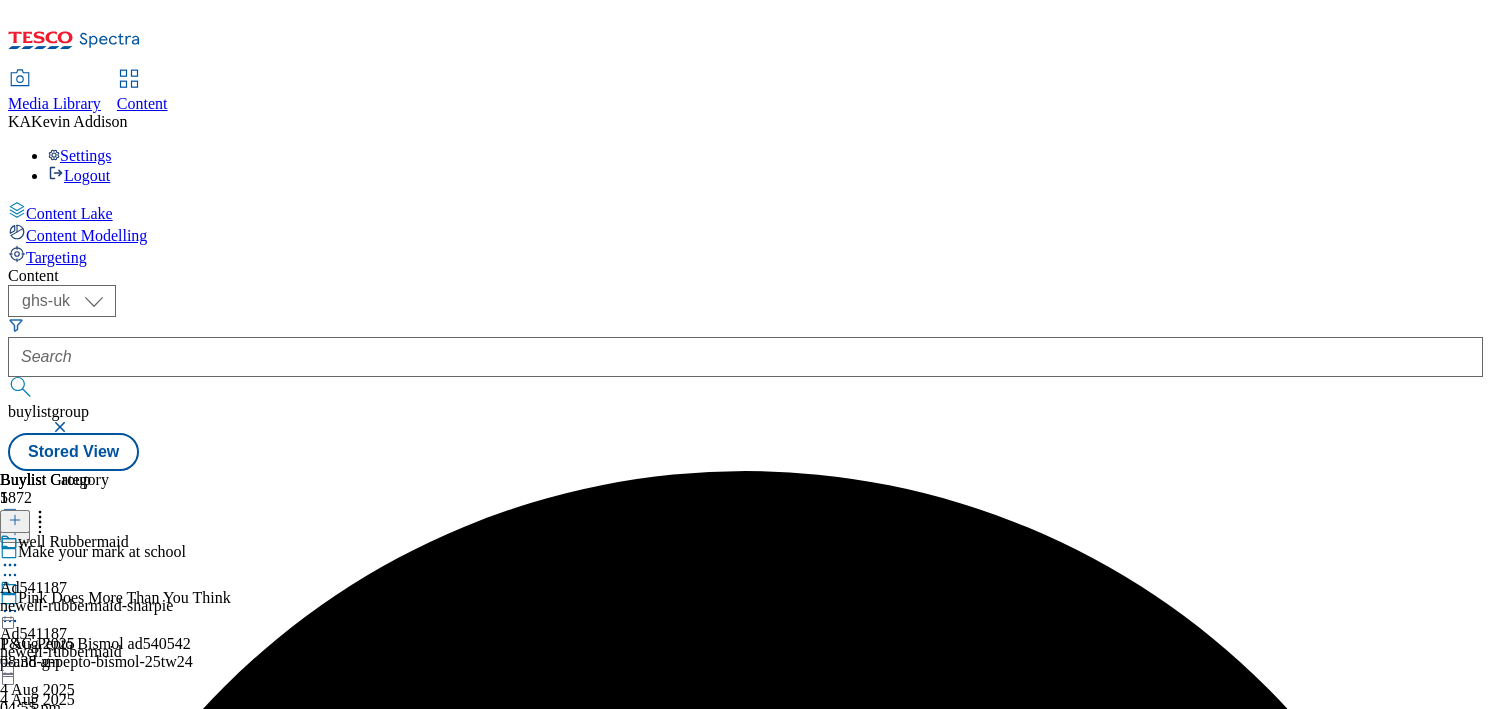 click 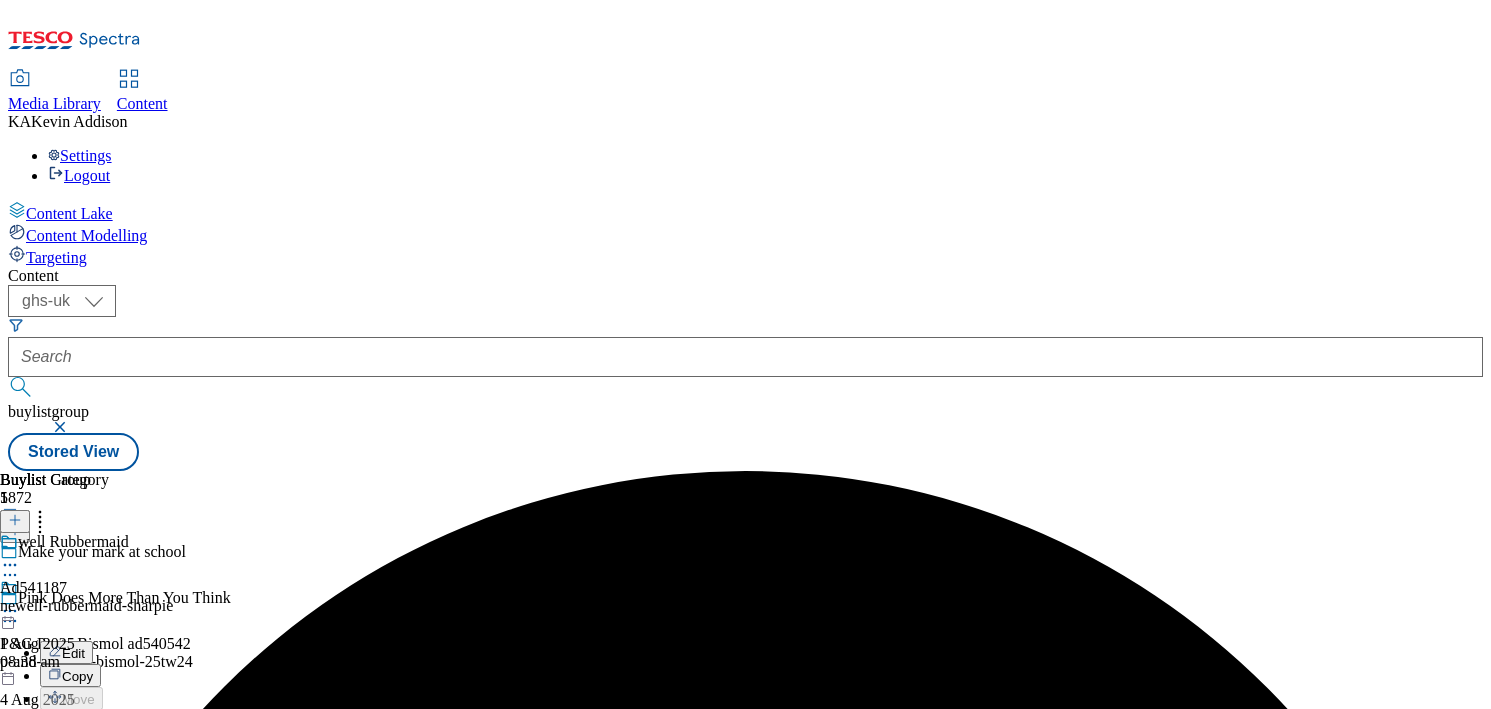 click on "Preview" at bounding box center (85, 745) 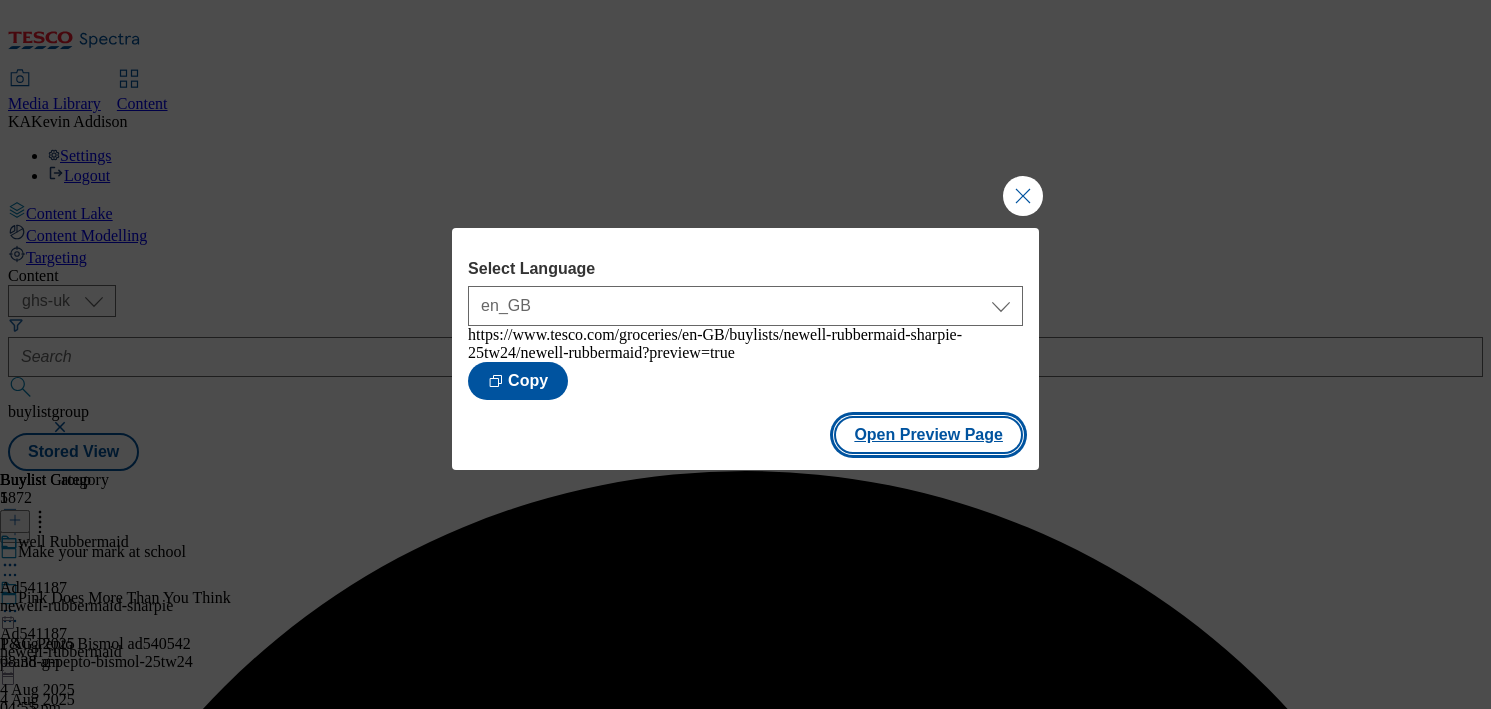 click on "Open Preview Page" at bounding box center (928, 435) 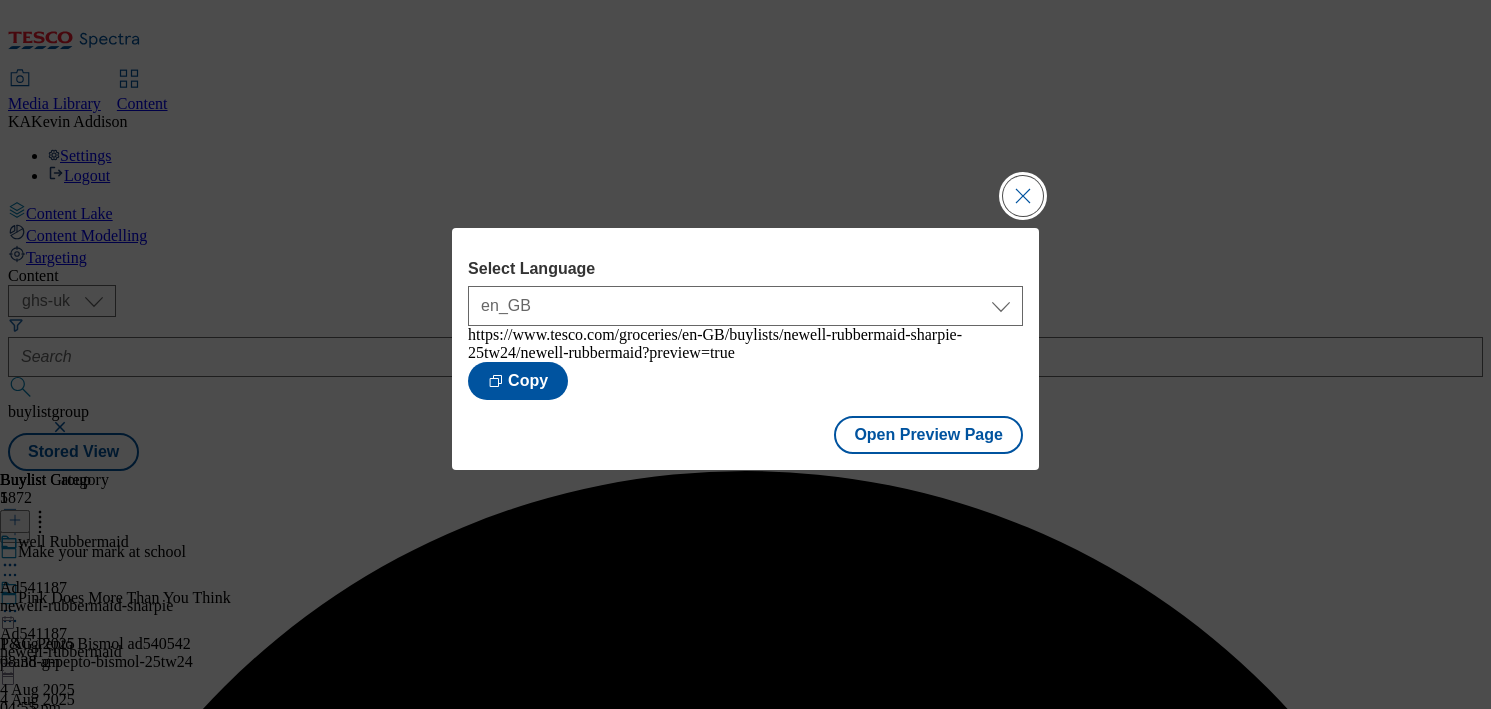 click at bounding box center [1023, 196] 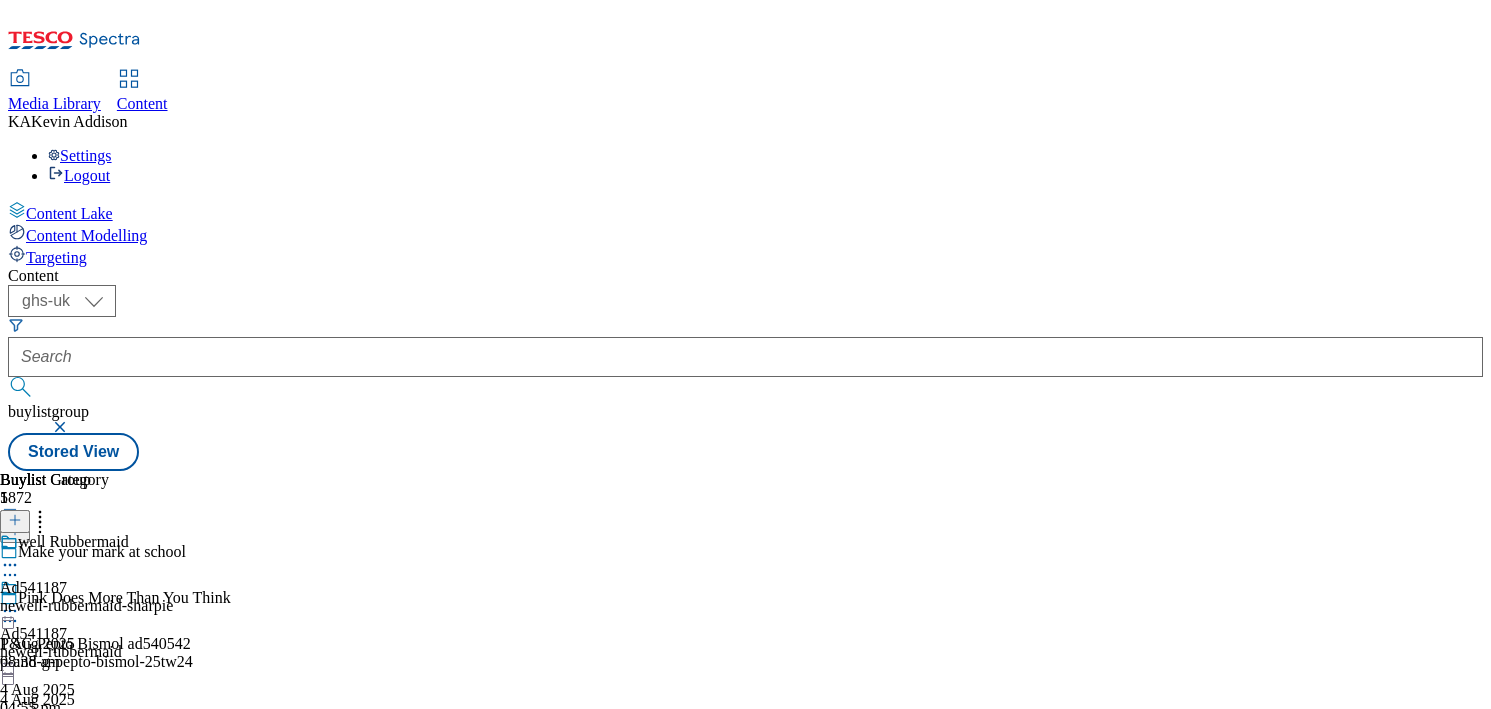 click 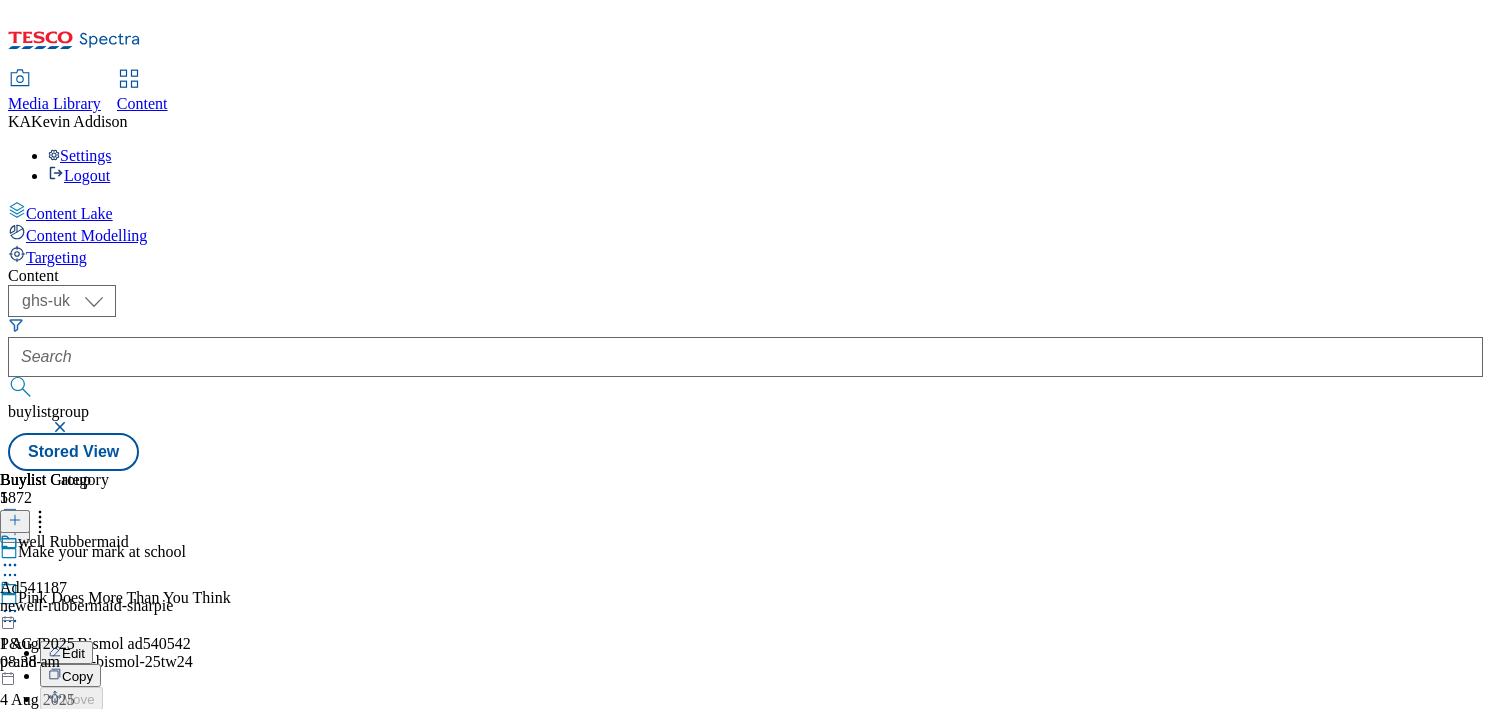 click on "Publish" at bounding box center (84, 814) 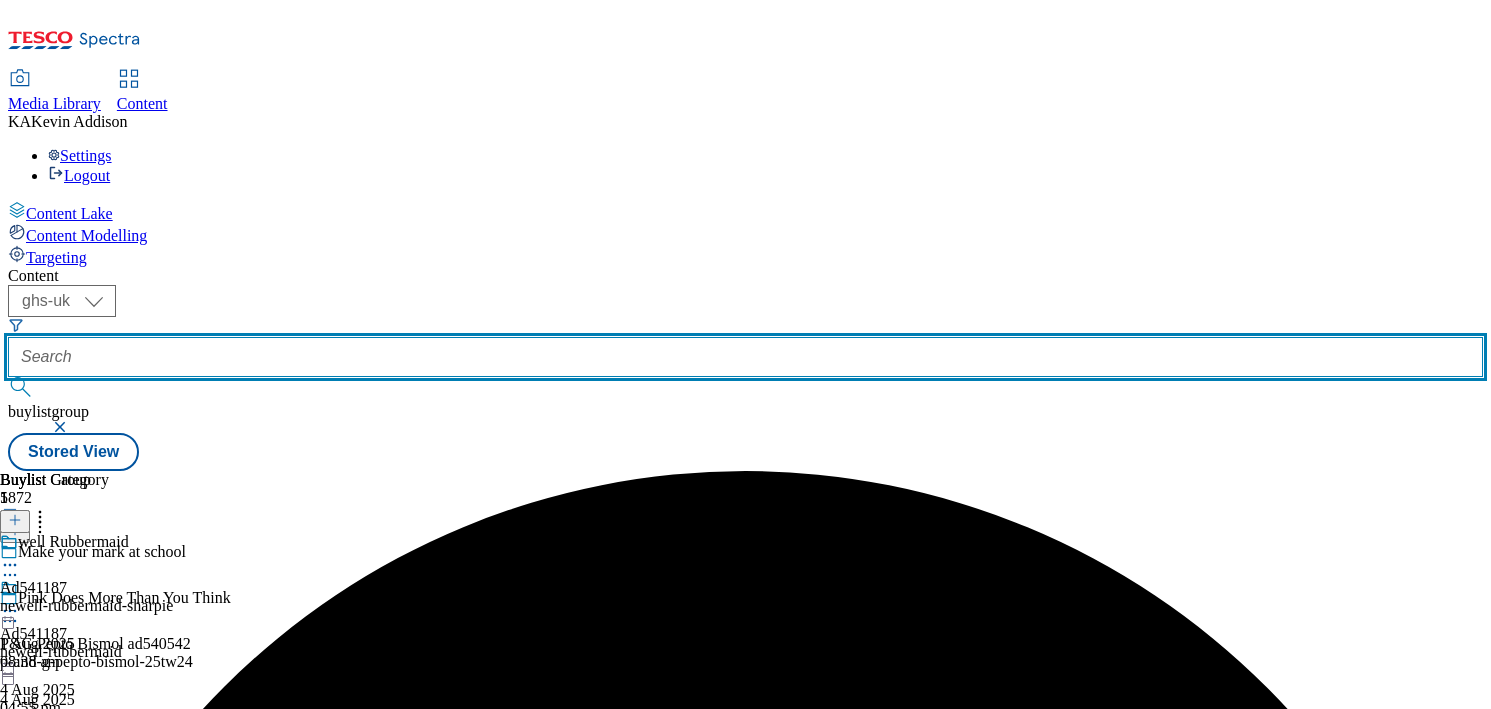 click at bounding box center (745, 357) 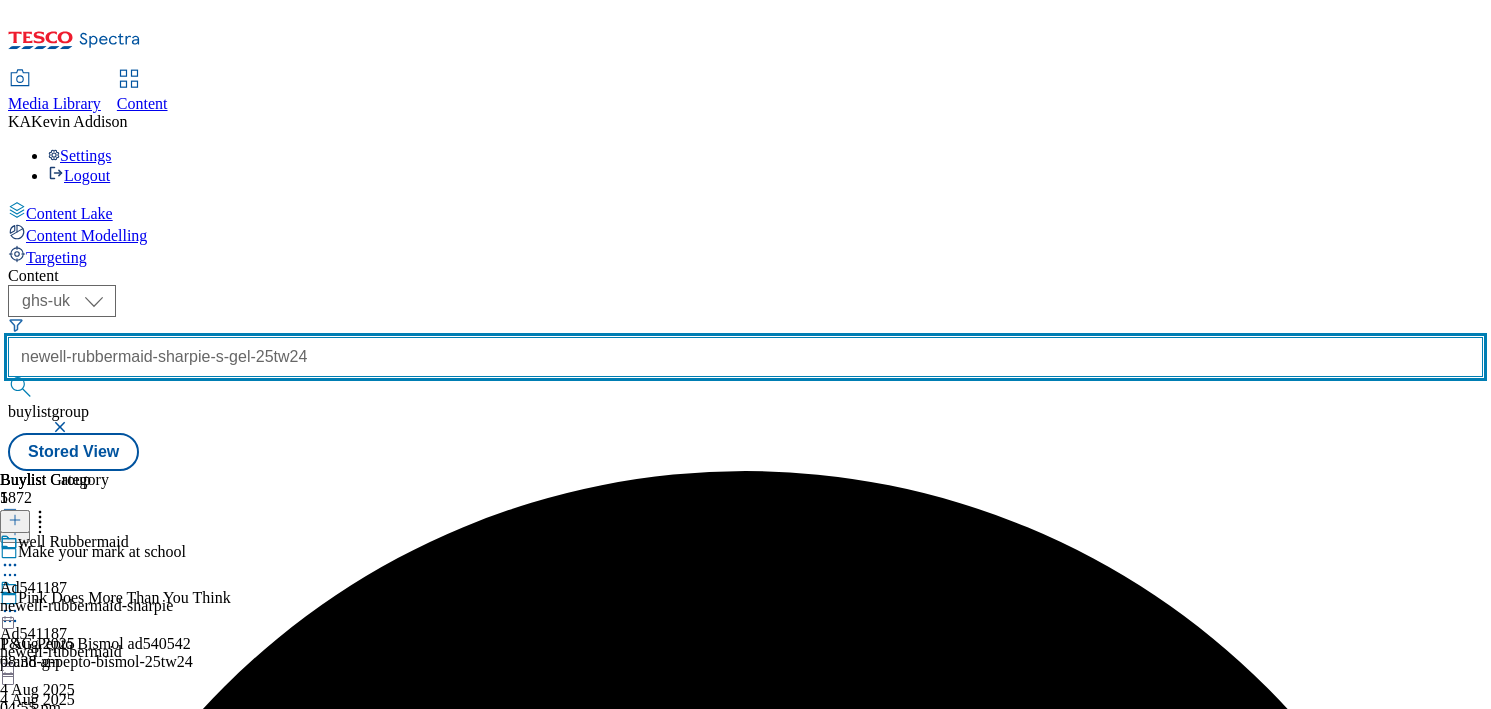 scroll, scrollTop: 0, scrollLeft: 113, axis: horizontal 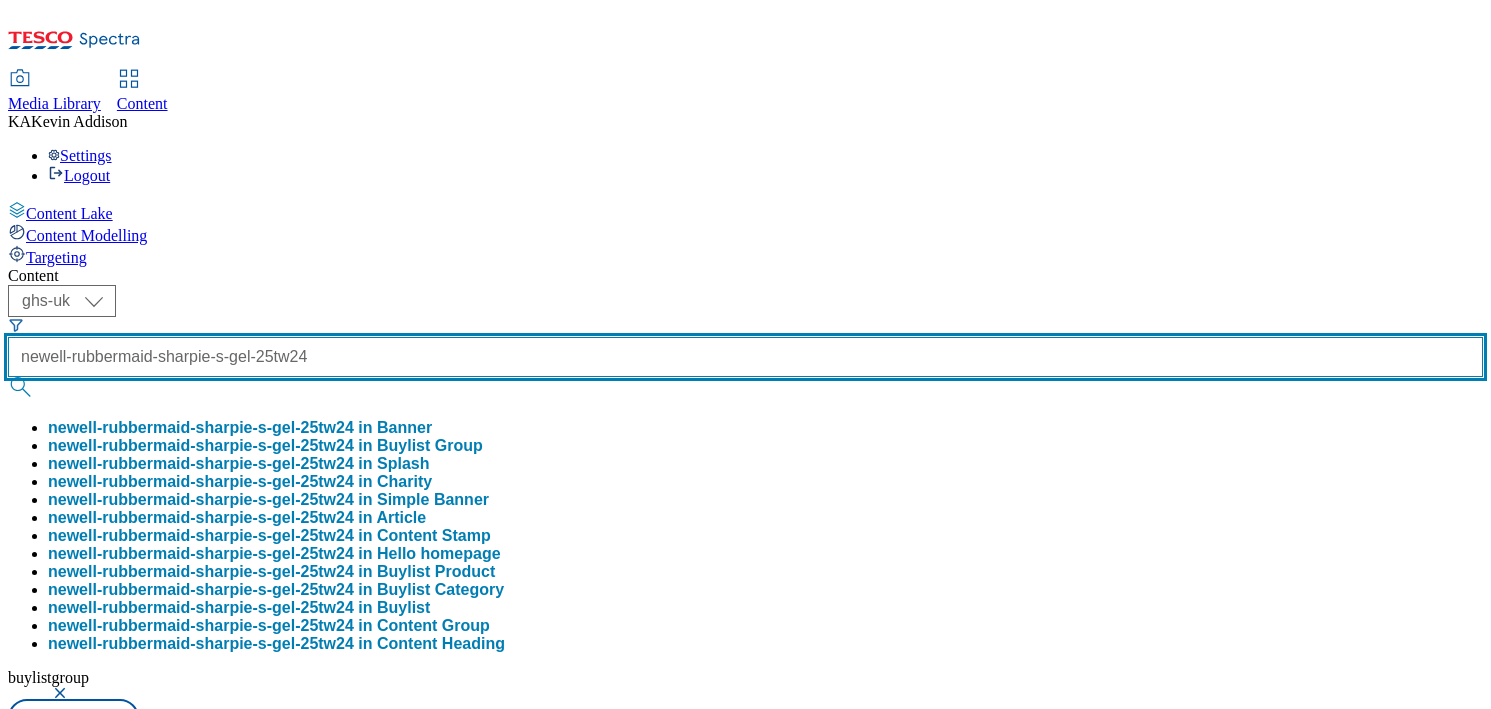 type on "newell-rubbermaid-sharpie-s-gel-25tw24" 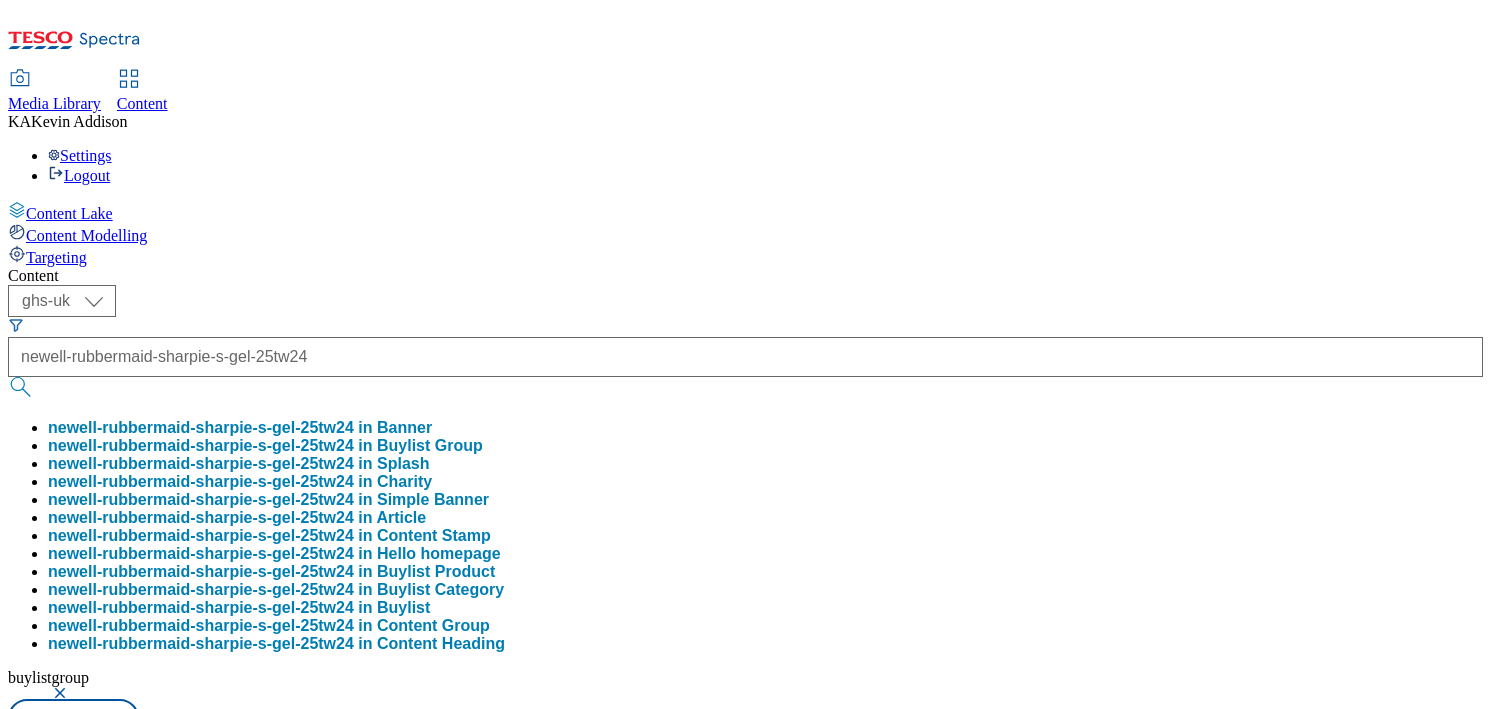 scroll, scrollTop: 0, scrollLeft: 0, axis: both 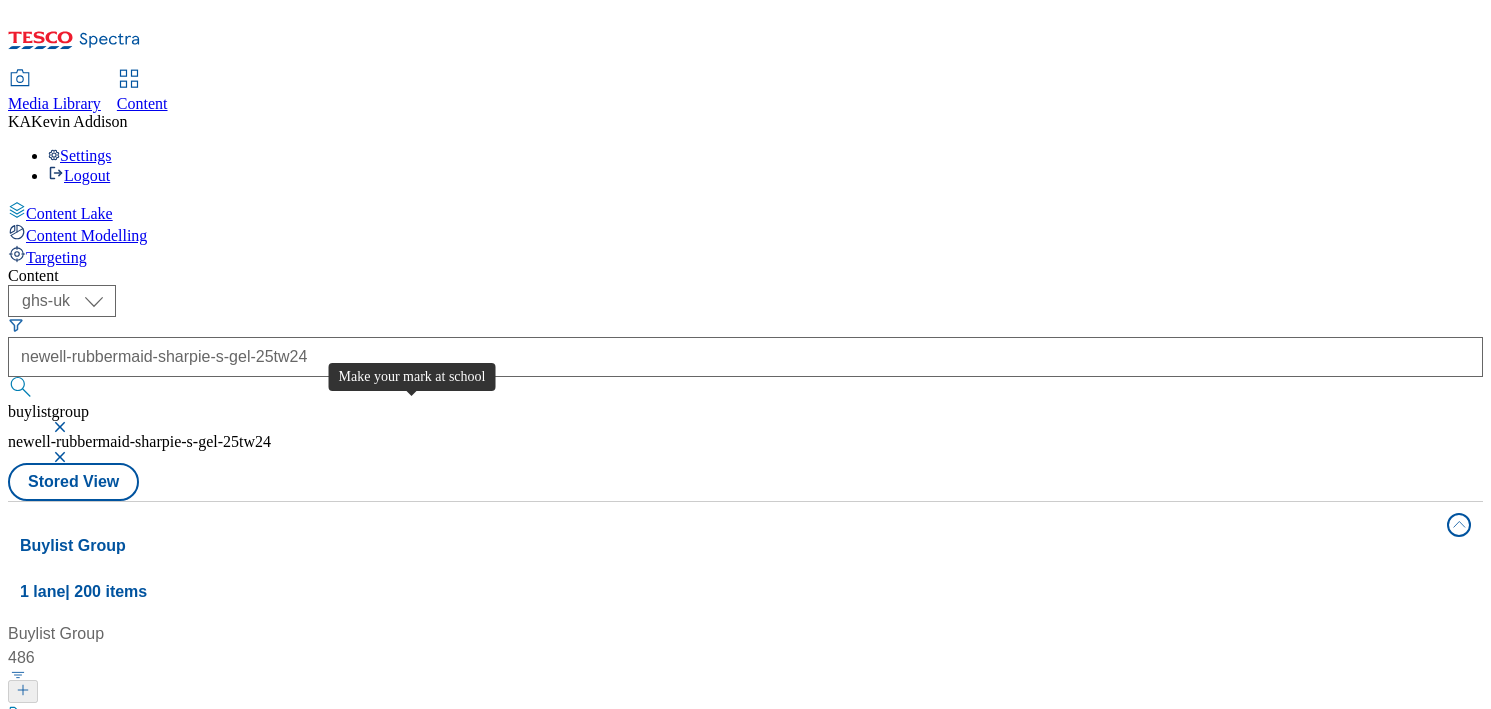 click on "Make your mark at school" at bounding box center (117, 716) 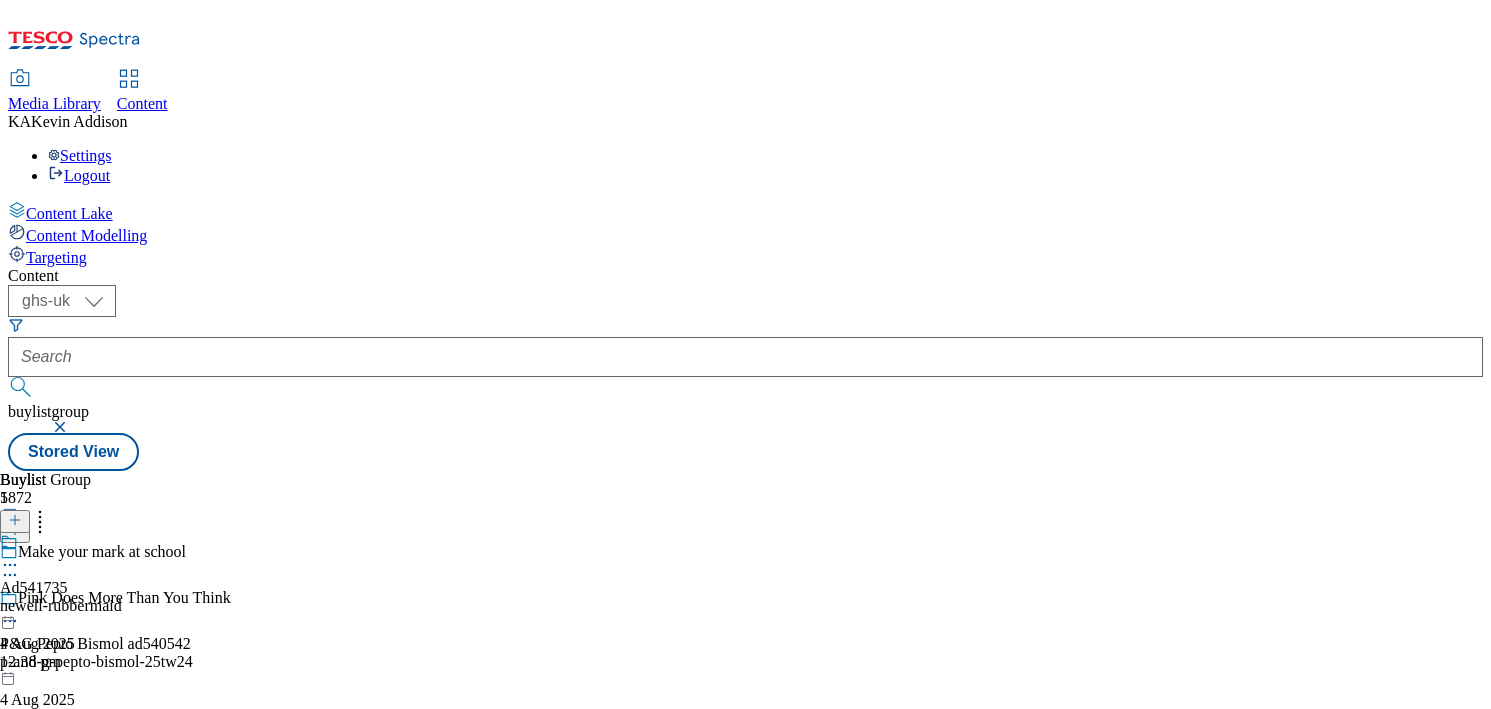 click 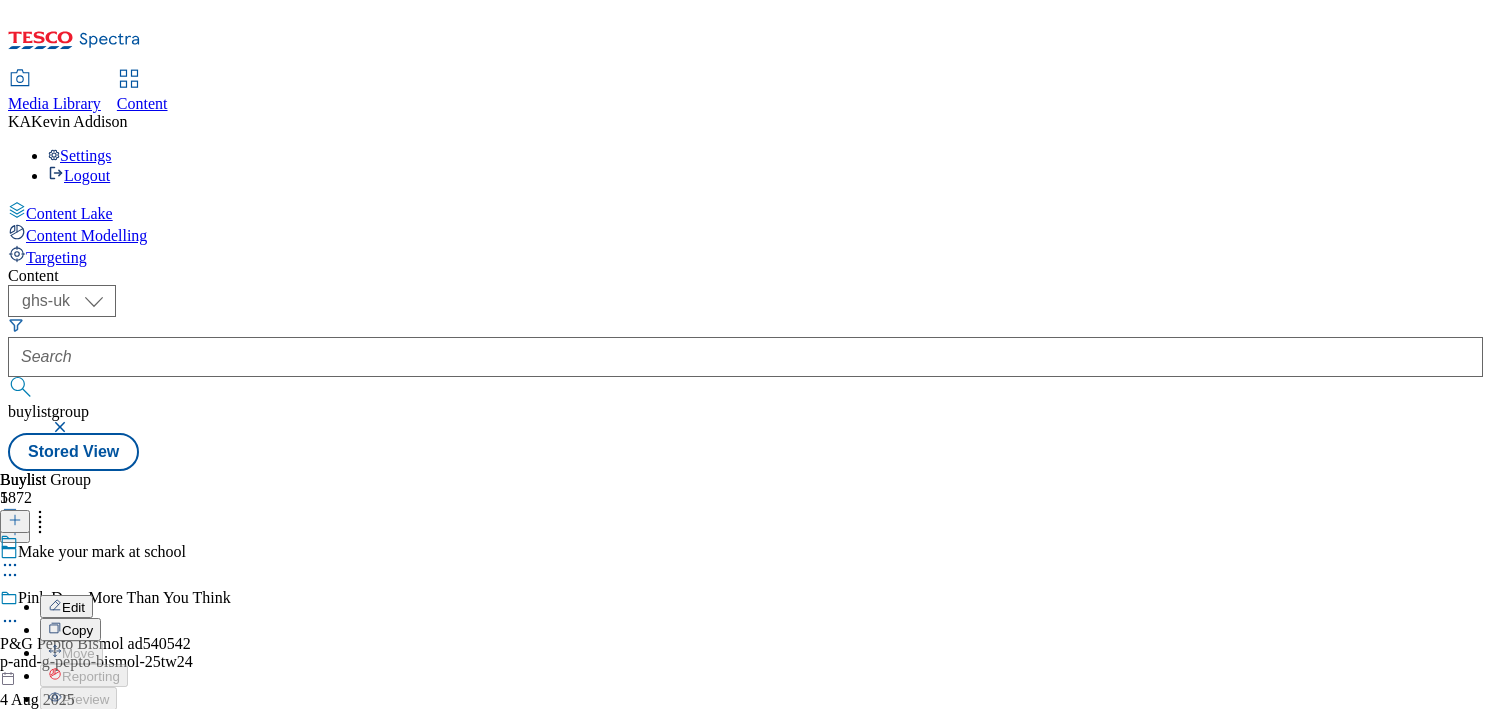 click on "Edit" at bounding box center [73, 607] 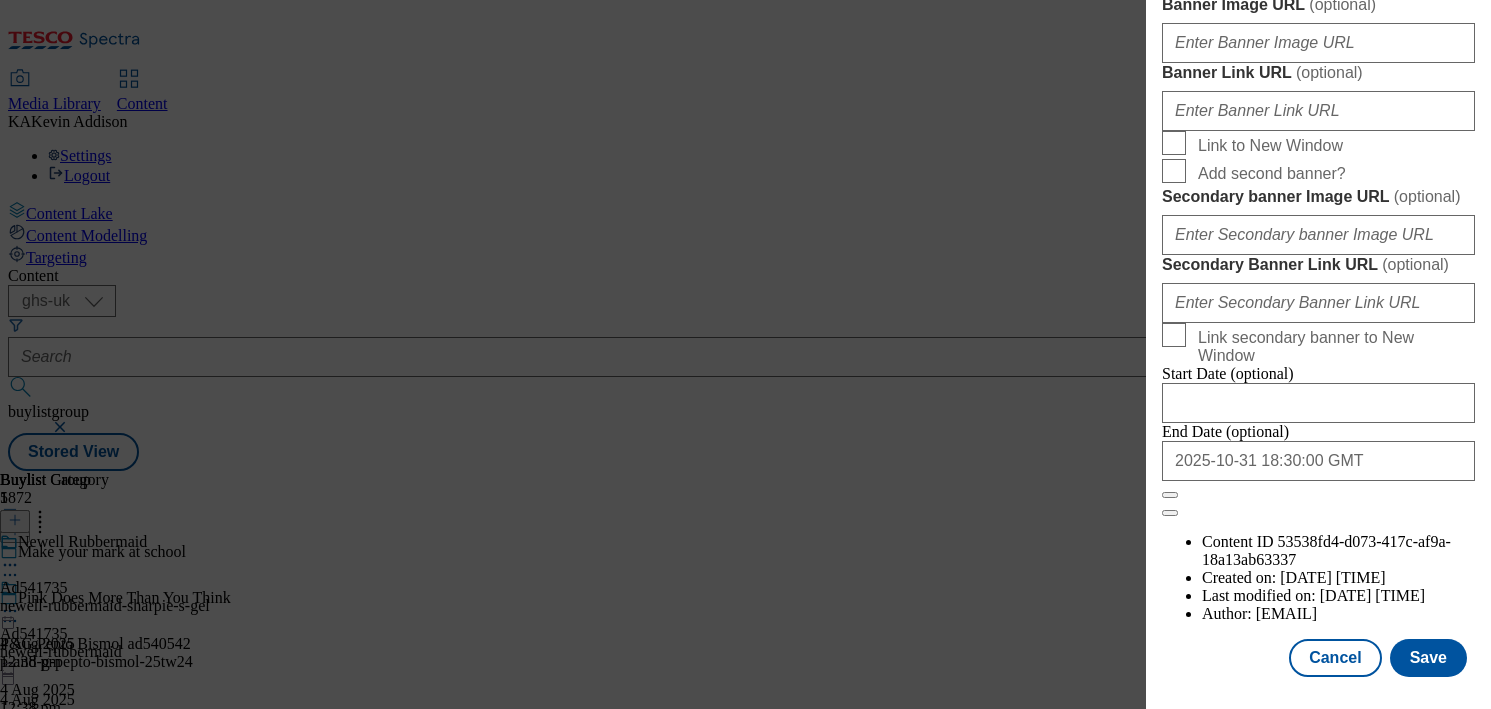scroll, scrollTop: 1775, scrollLeft: 0, axis: vertical 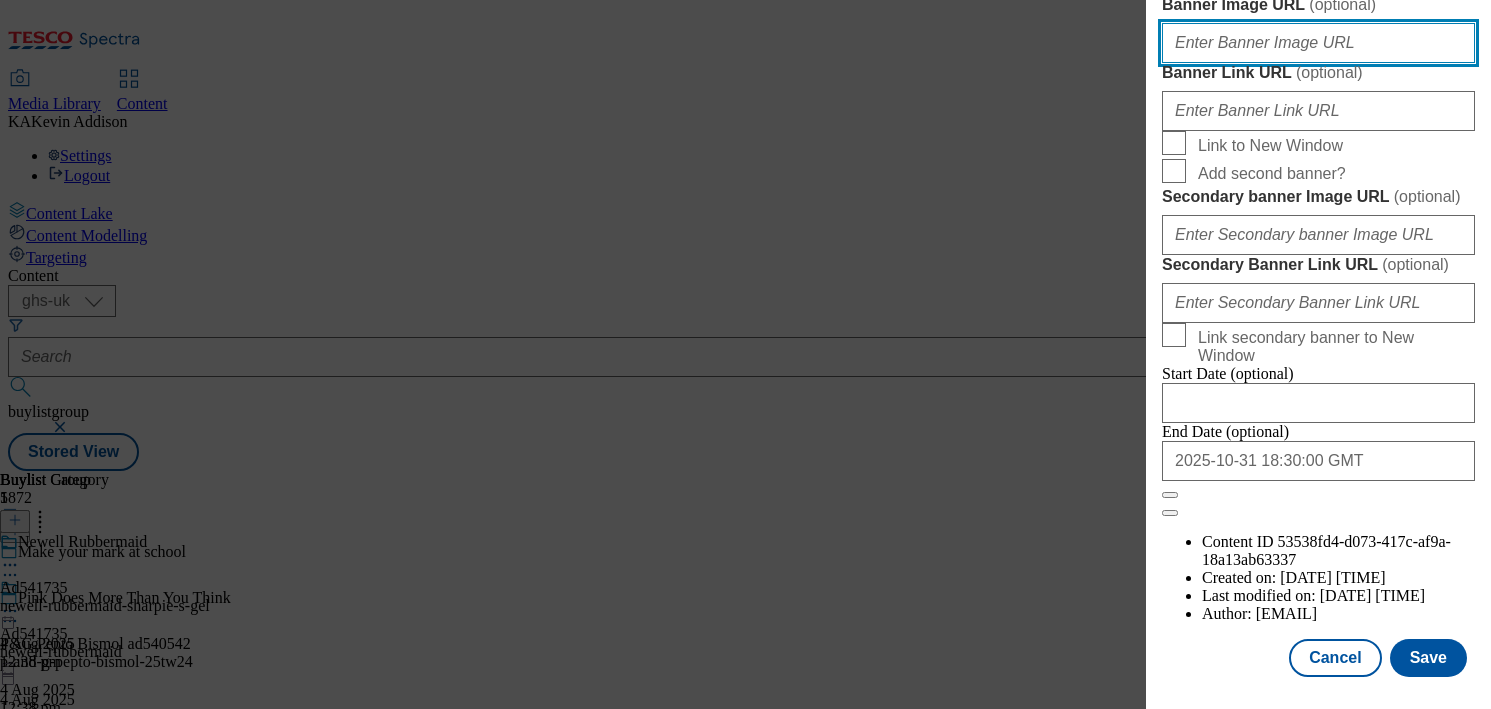 click on "Banner Image URL   ( optional )" at bounding box center [1318, 43] 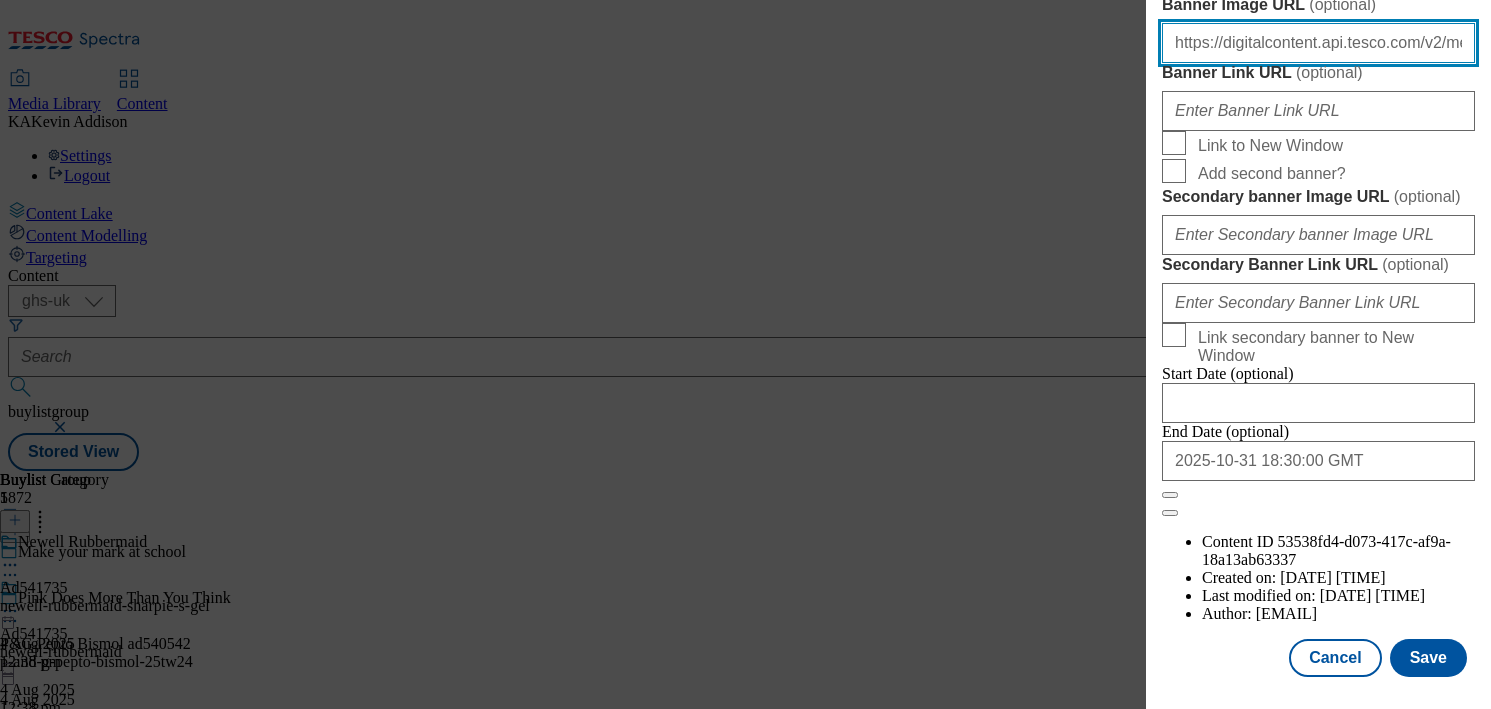 scroll, scrollTop: 0, scrollLeft: 663, axis: horizontal 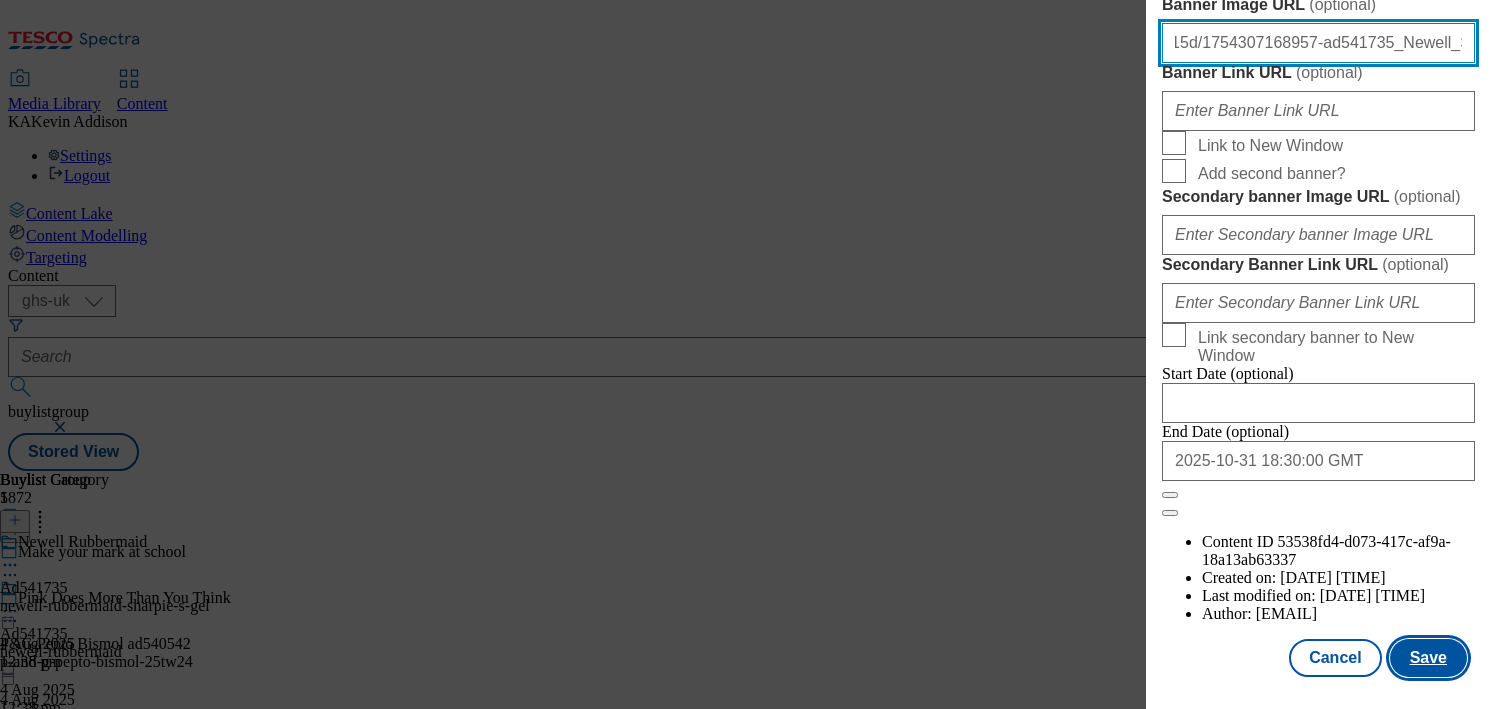type on "https://digitalcontent.api.tesco.com/v2/media/ghs-mktg/ef9b9ad1-fe66-4344-bb0b-d3104c23a15d/1754307168957-ad541735_Newell_Sharpie_LegoBrand_H_1184x333_V1.jpeg" 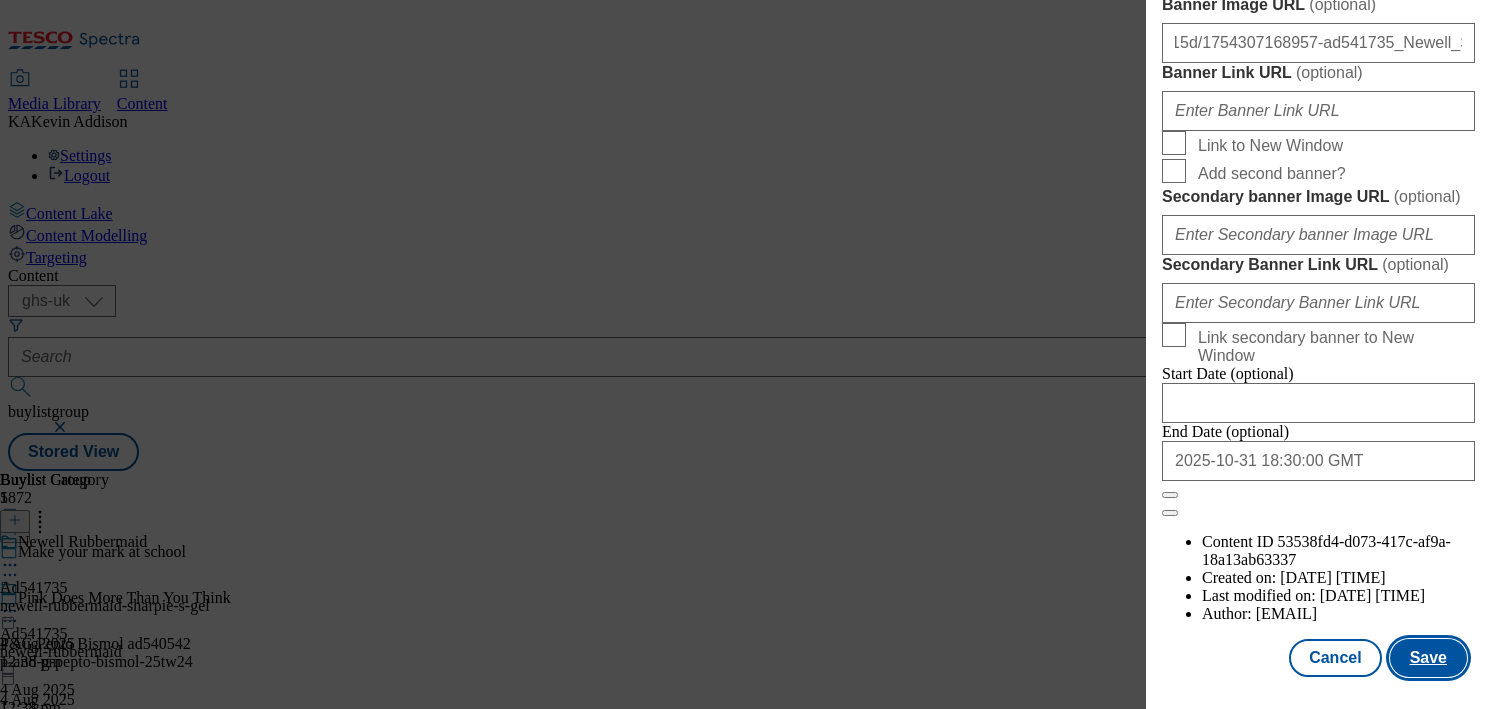 click on "Save" at bounding box center [1428, 658] 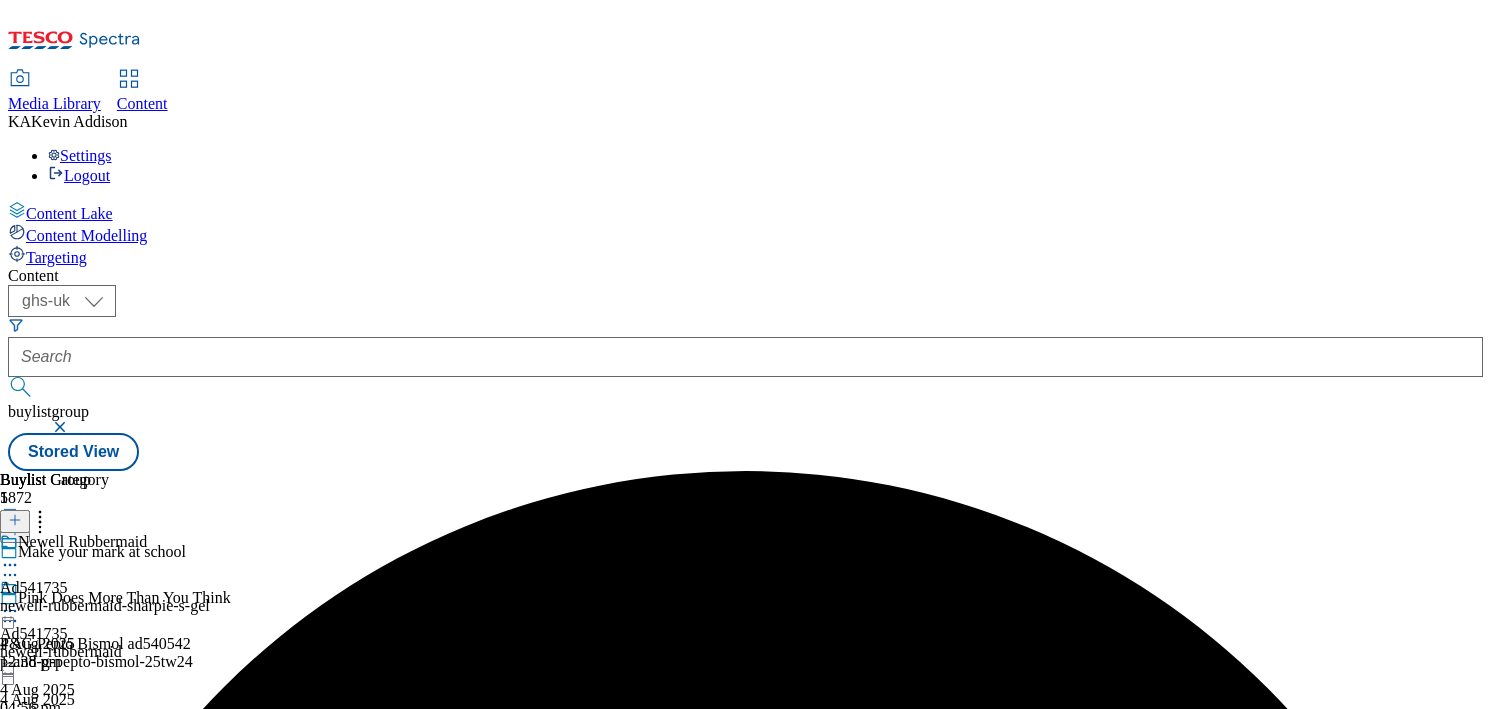 click 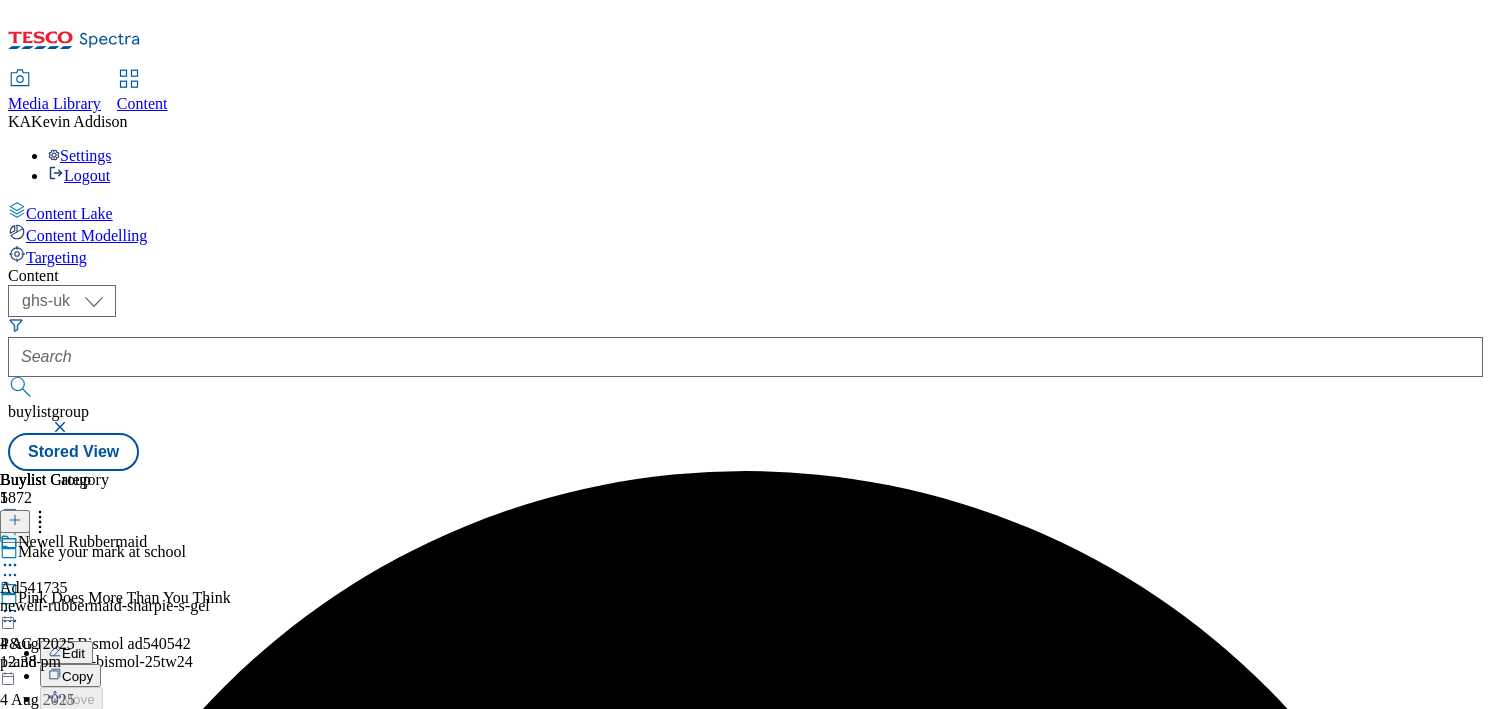 click on "Preview" at bounding box center (85, 745) 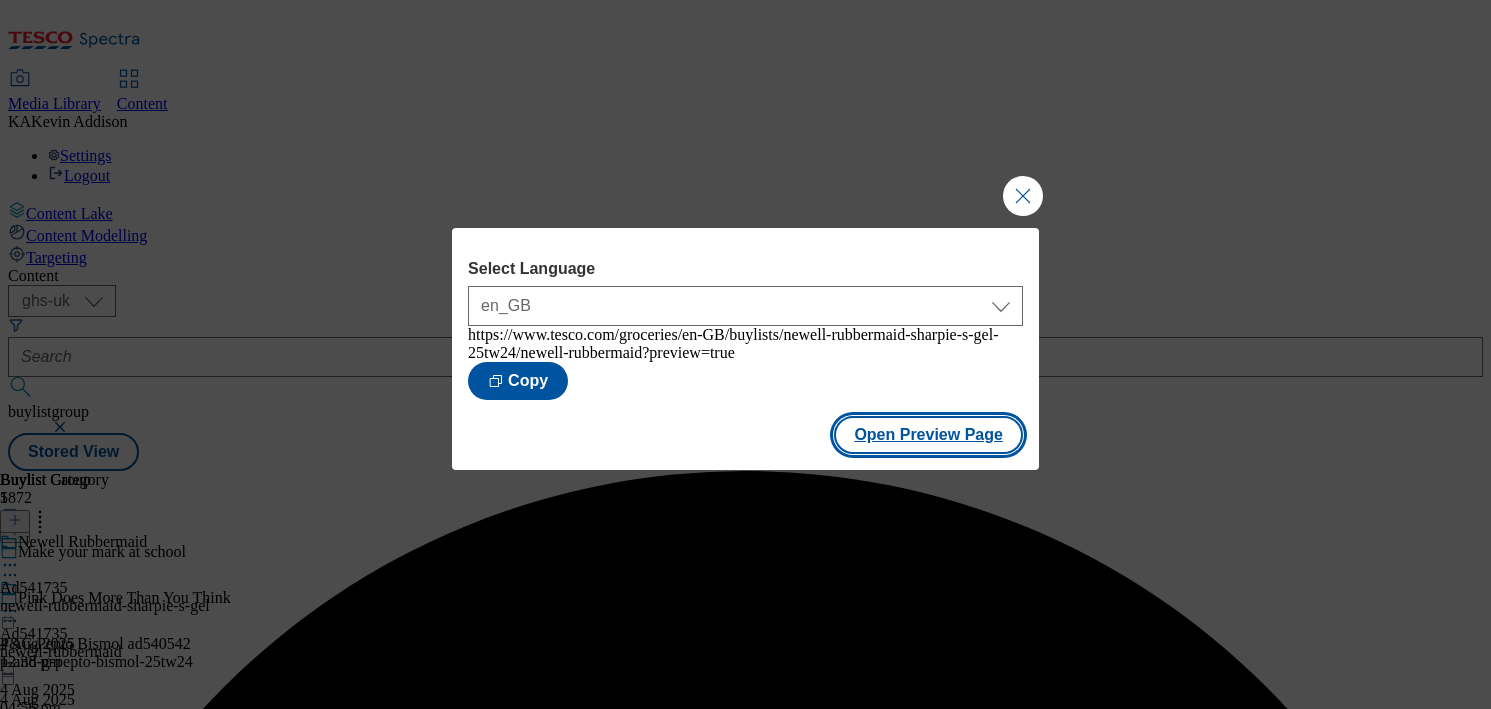 click on "Open Preview Page" at bounding box center [928, 435] 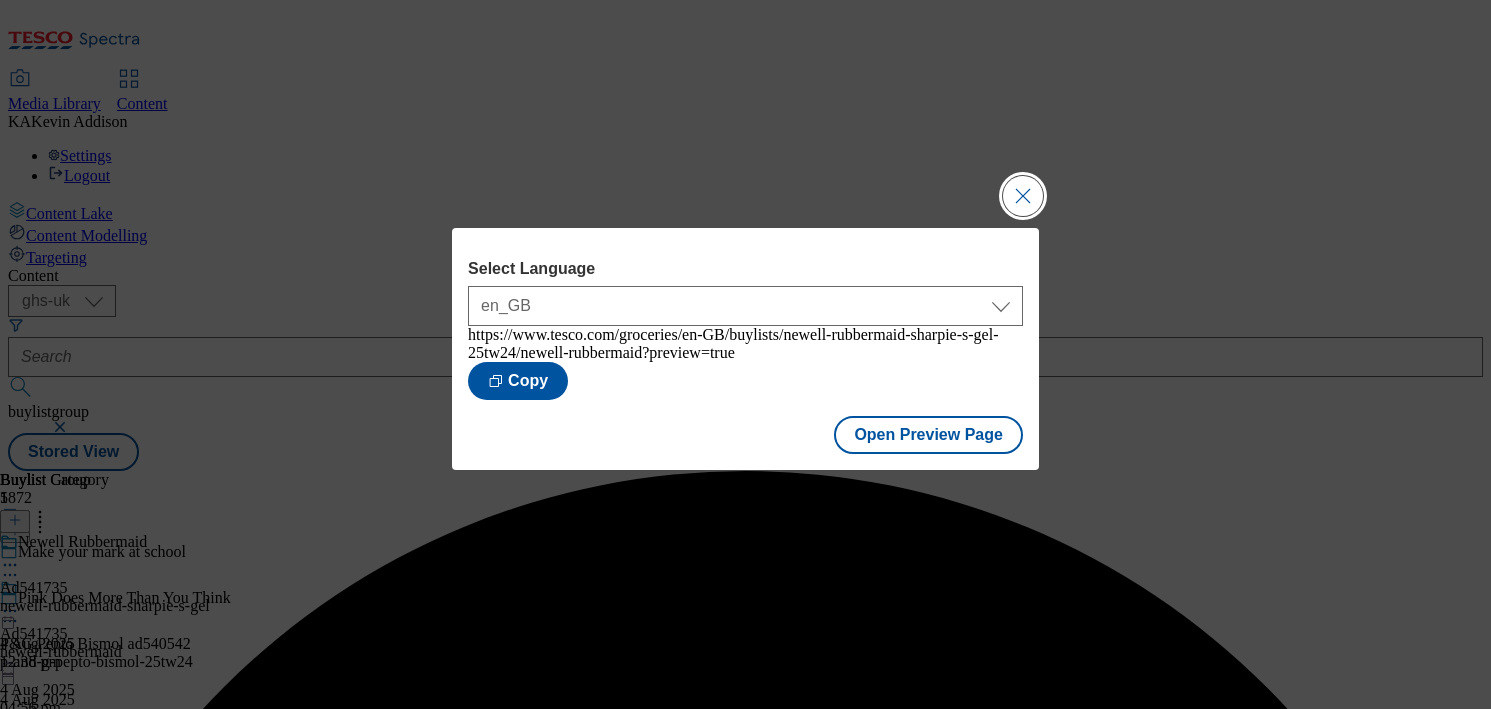 click at bounding box center (1023, 196) 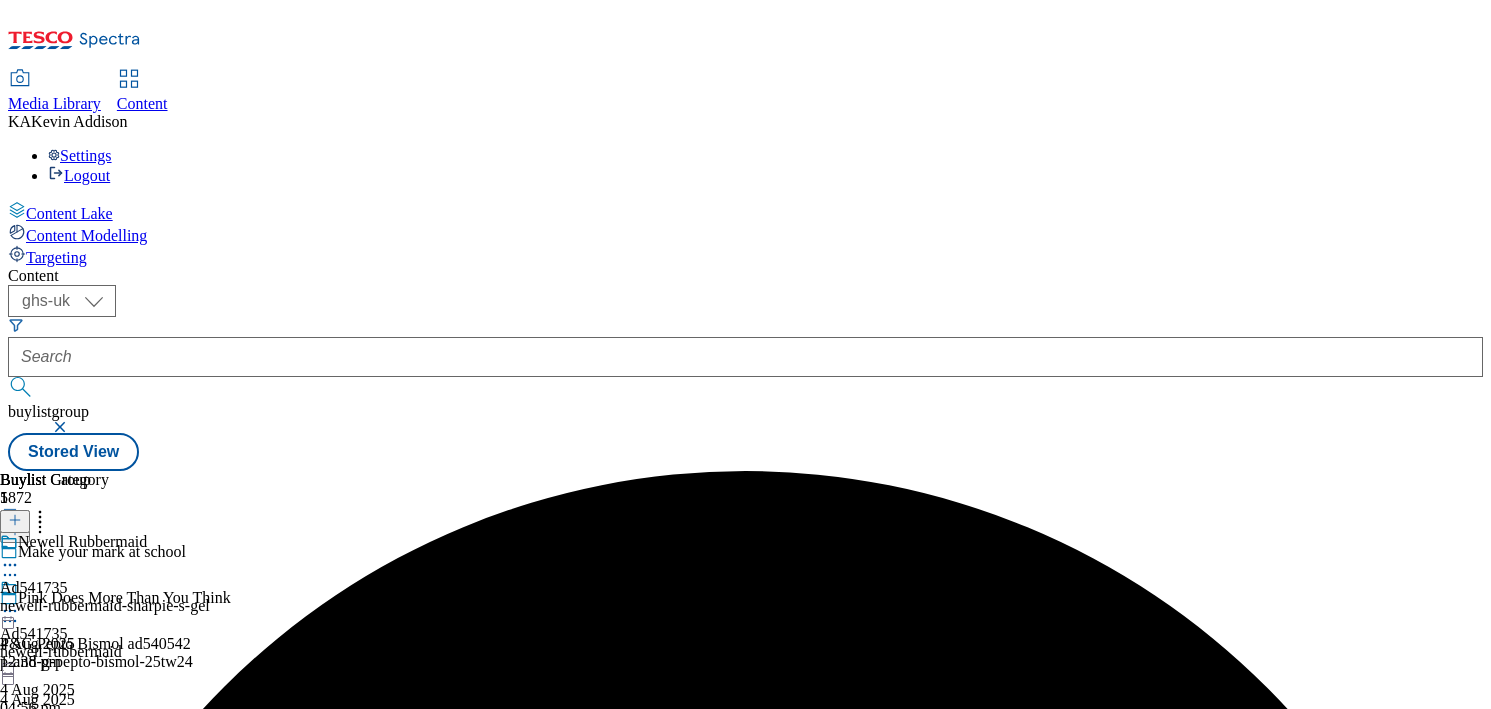 click 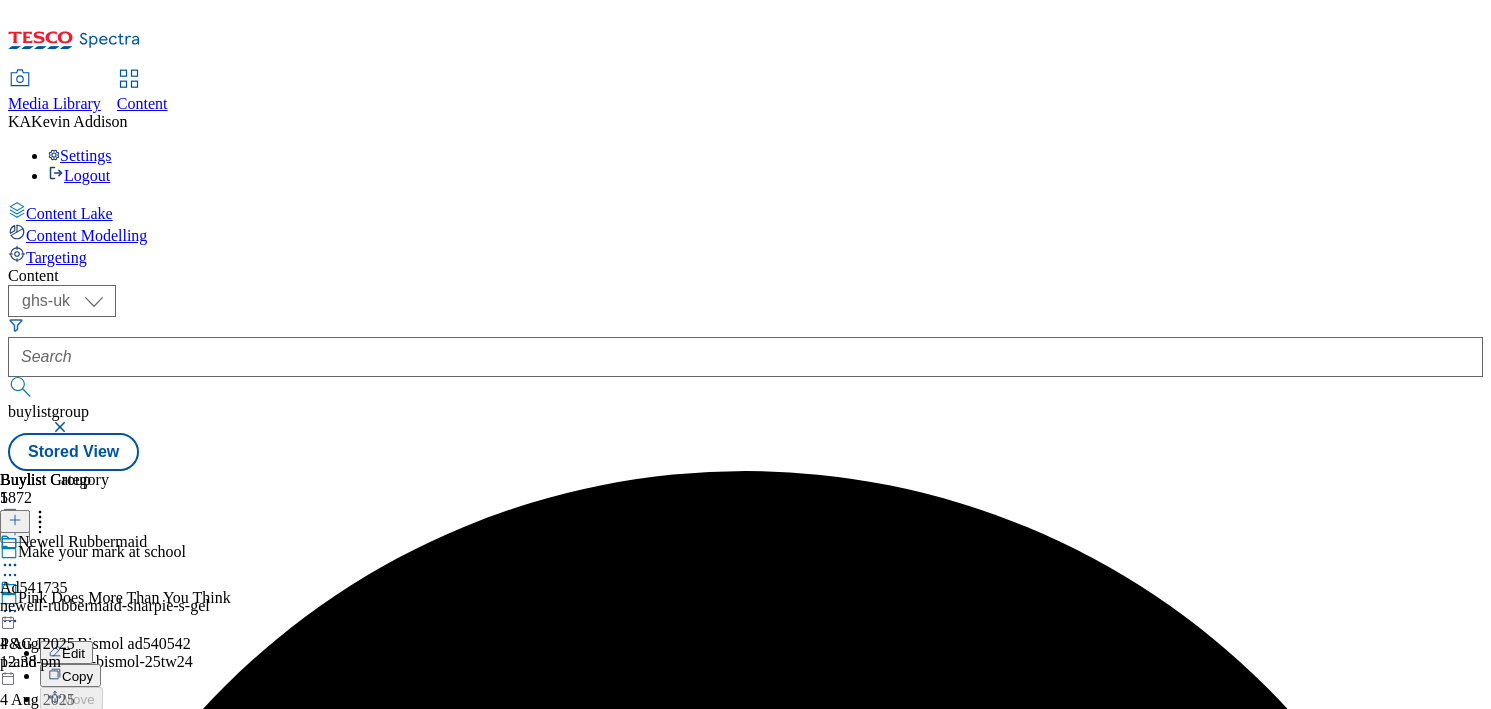 click on "Publish" at bounding box center [84, 814] 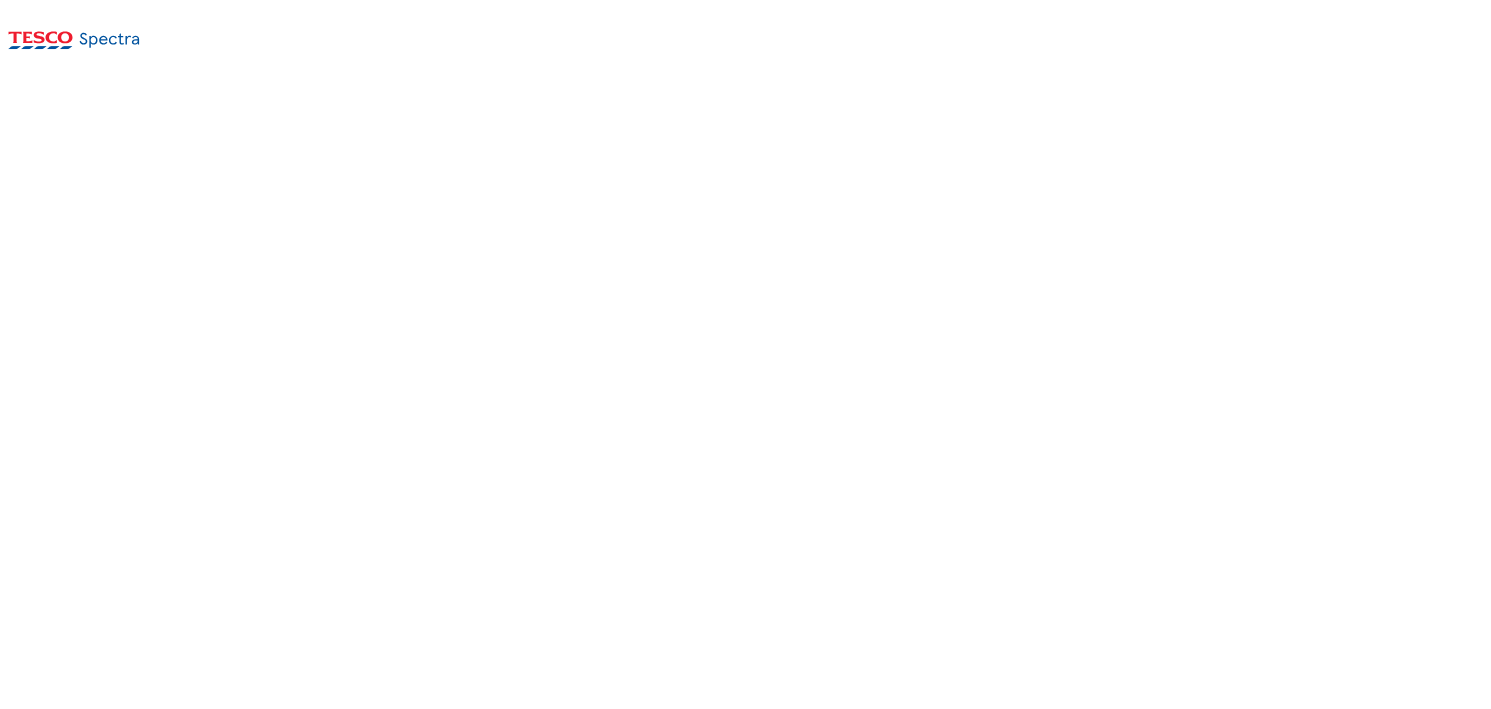 scroll, scrollTop: 0, scrollLeft: 0, axis: both 